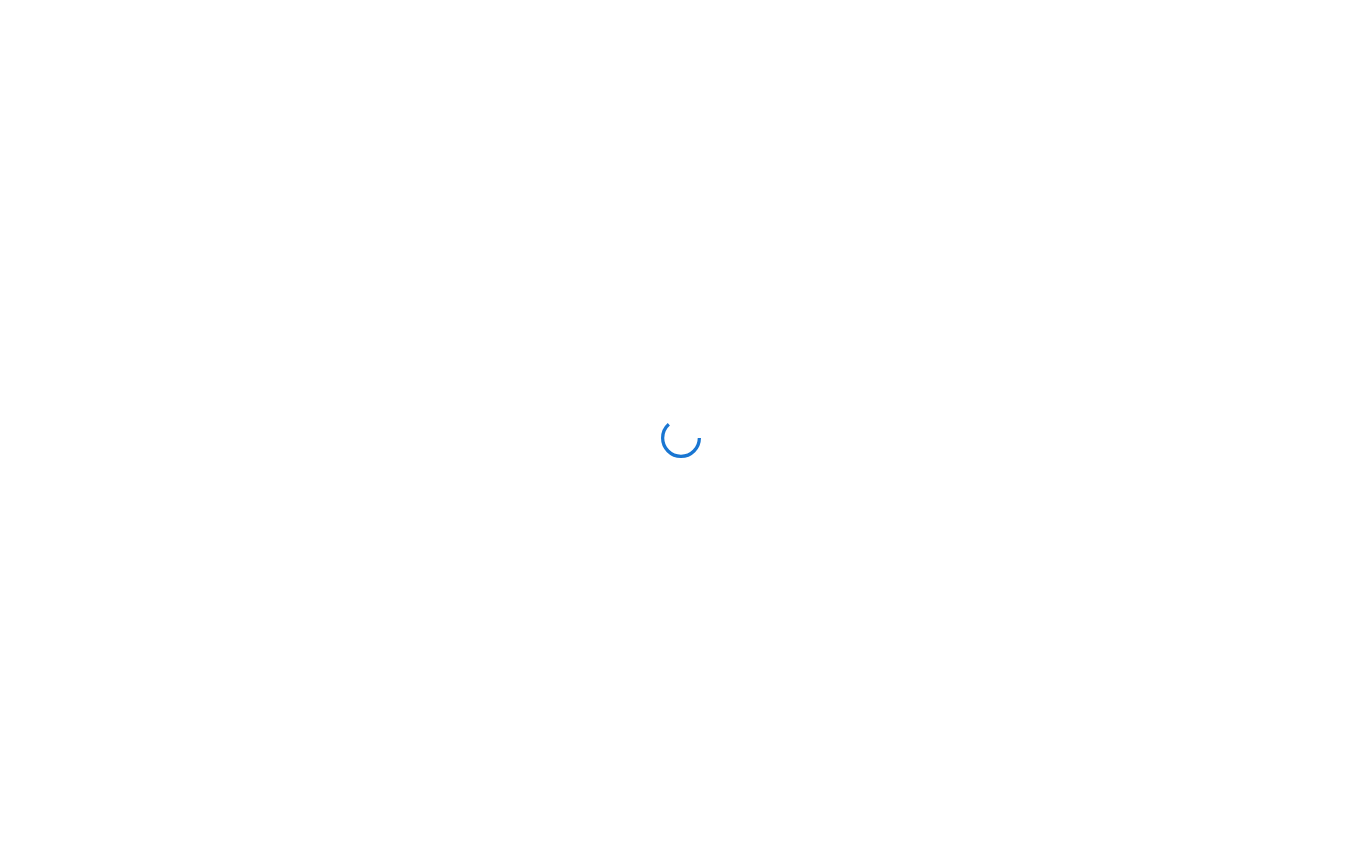 scroll, scrollTop: 0, scrollLeft: 0, axis: both 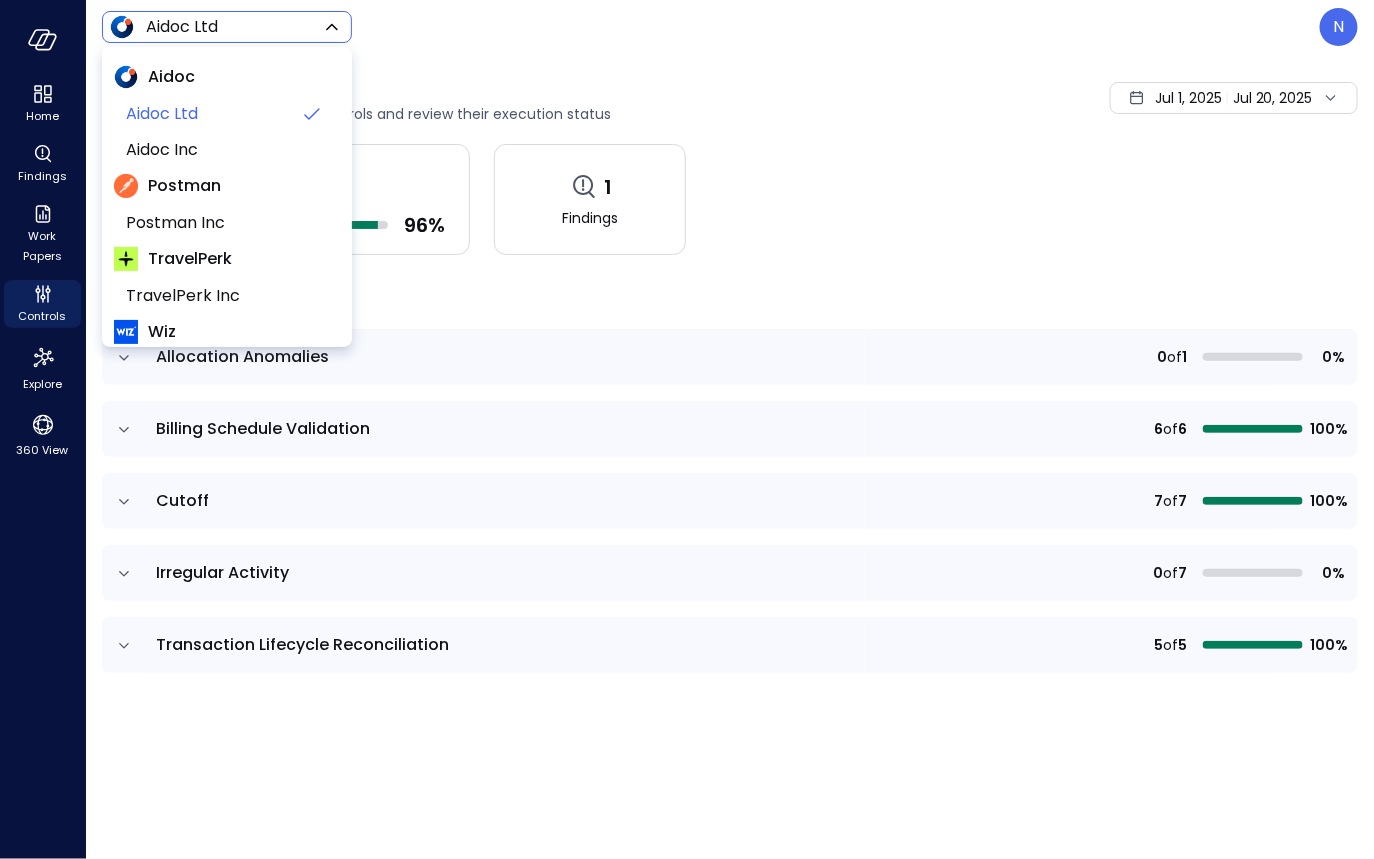 click on "Home Findings Work Papers Controls Explore 360 View Aidoc Ltd ****** ​ N Controls (5)   View your activated real-time controls and review their execution status [DATE] [DATE] 25  out of  26  rules passed 96 % 1 Findings ​ ​ Allocation Anomalies 0  of  1 0% Billing Schedule Validation 6  of  6 100% Cutoff 7  of  7 100% Irregular Activity 0  of  7 0% Transaction Lifecycle Reconciliation 5  of  5 100% Safebooks.ai Aidoc Aidoc Ltd Aidoc Inc Postman Postman Inc TravelPerk TravelPerk Inc Wiz Wiz [COUNTRY] Yotpo Yotpo Inc" at bounding box center (687, 429) 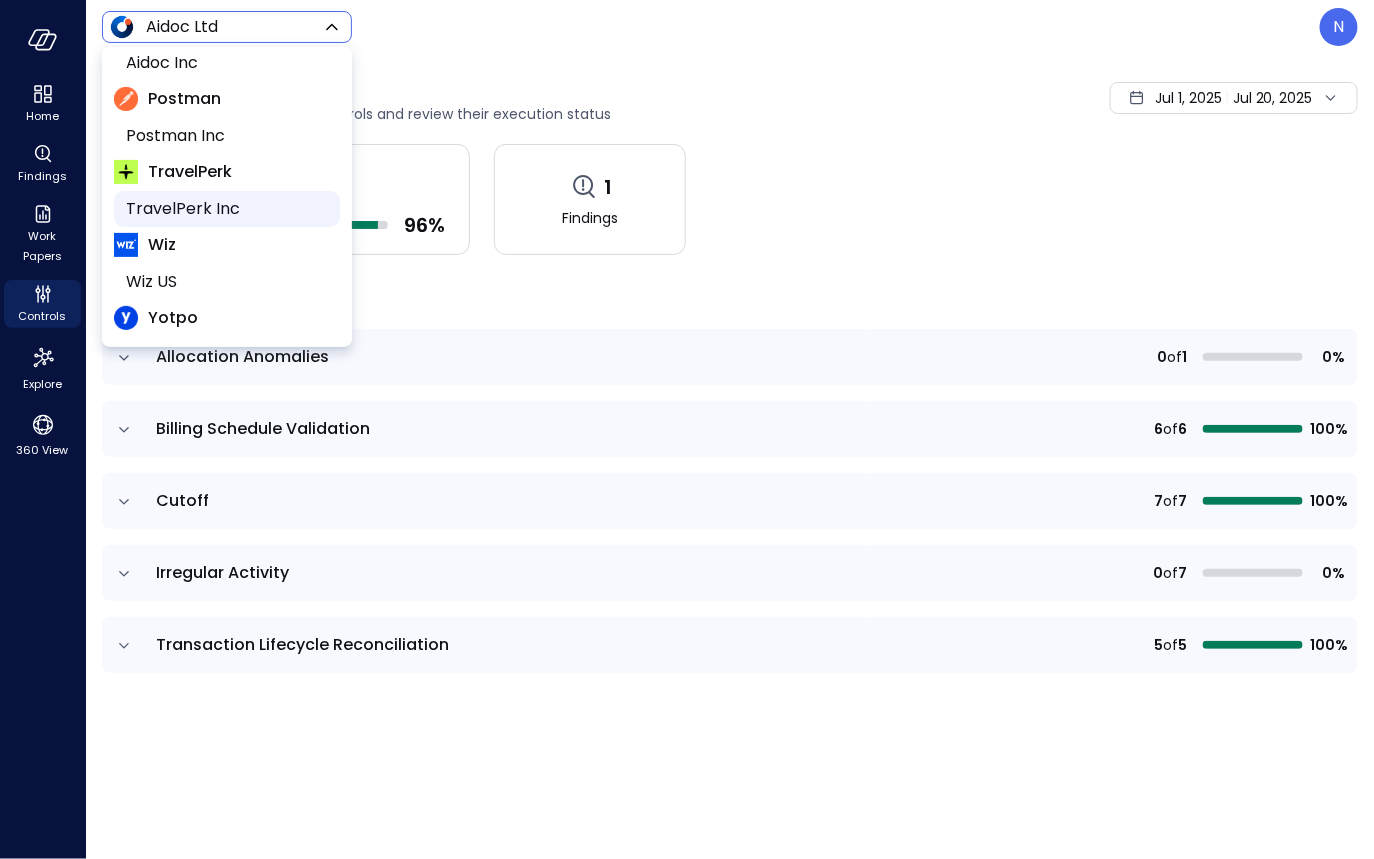 scroll, scrollTop: 88, scrollLeft: 0, axis: vertical 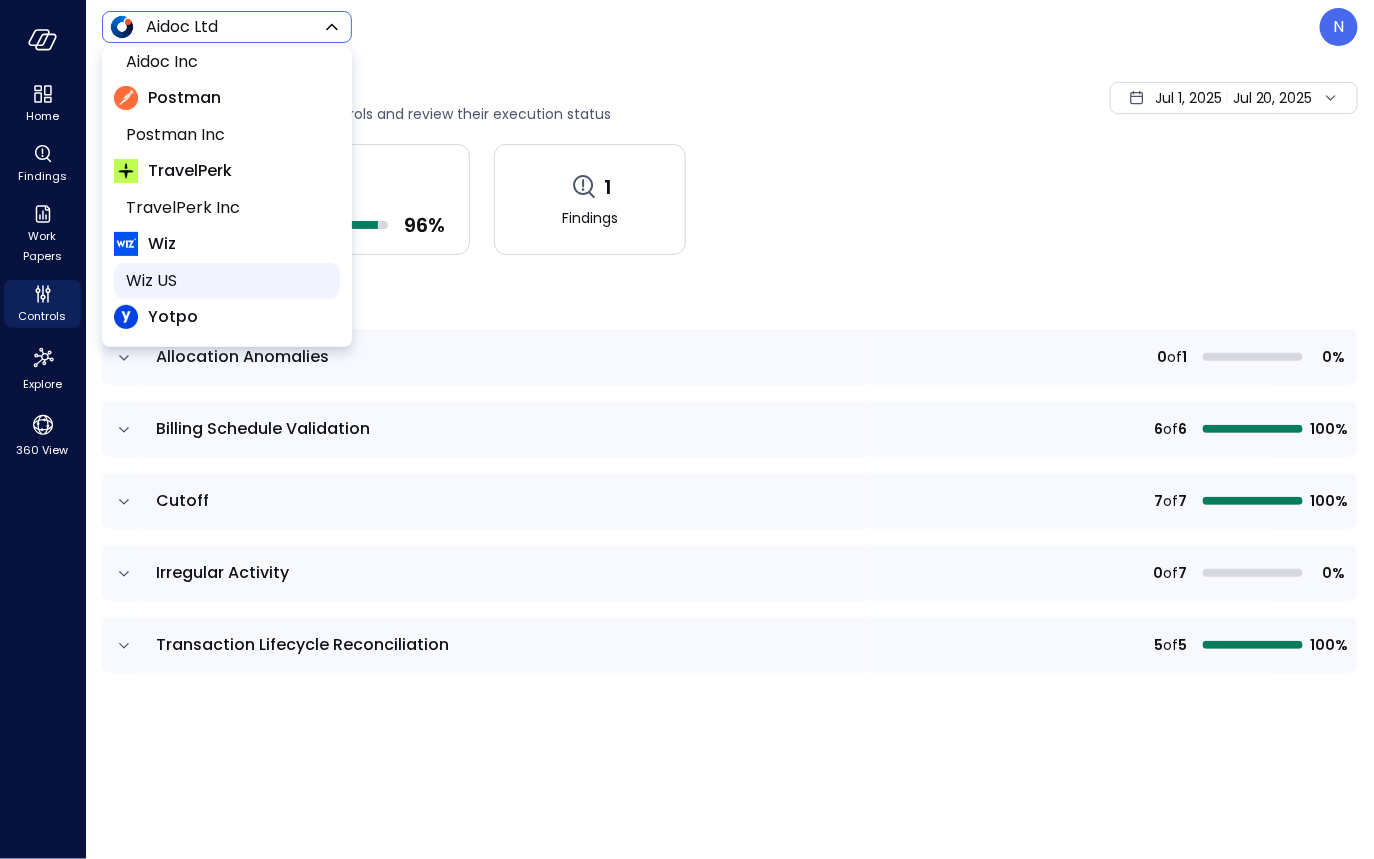 click on "Wiz US" at bounding box center [225, 281] 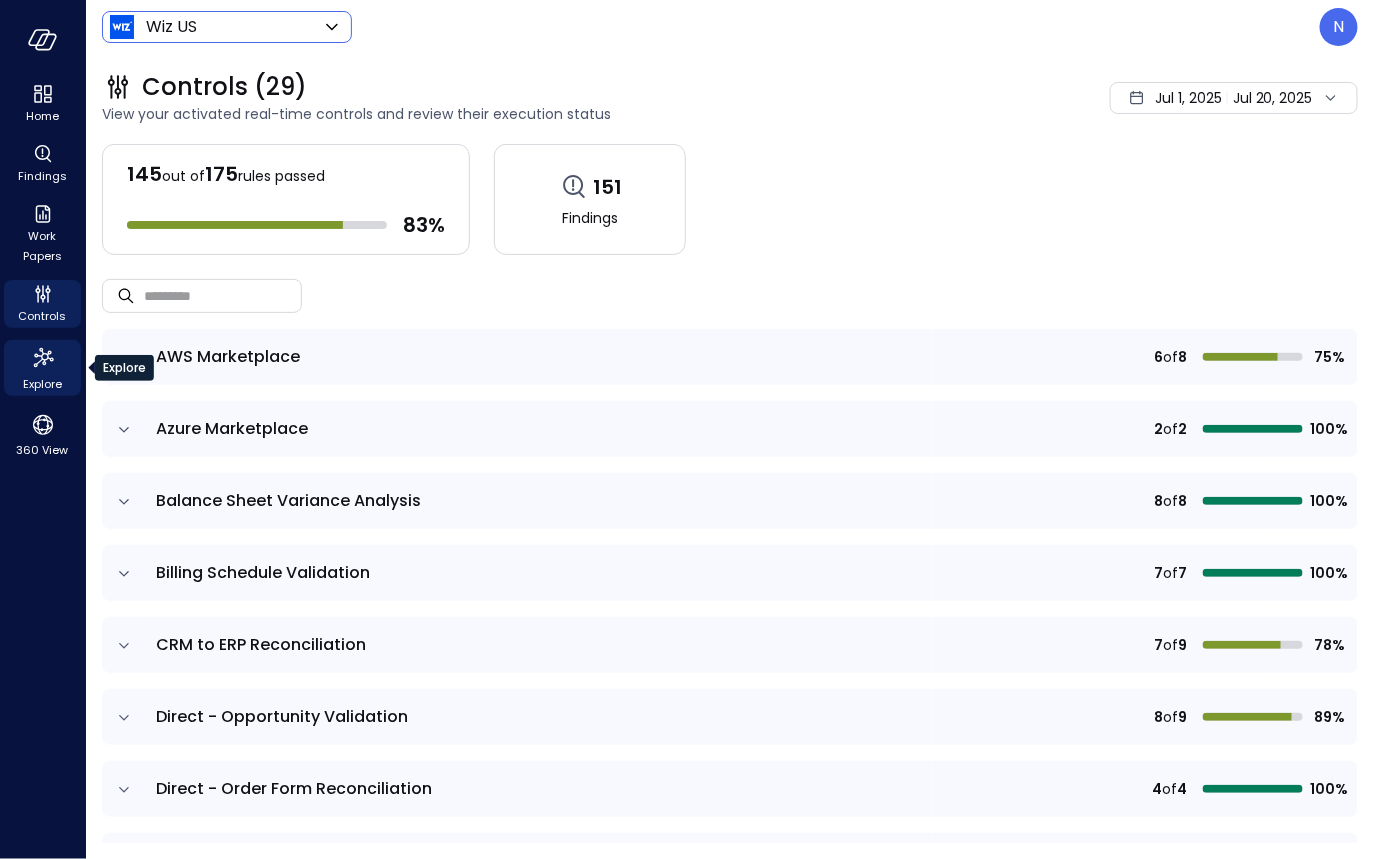 click on "Explore" at bounding box center (42, 384) 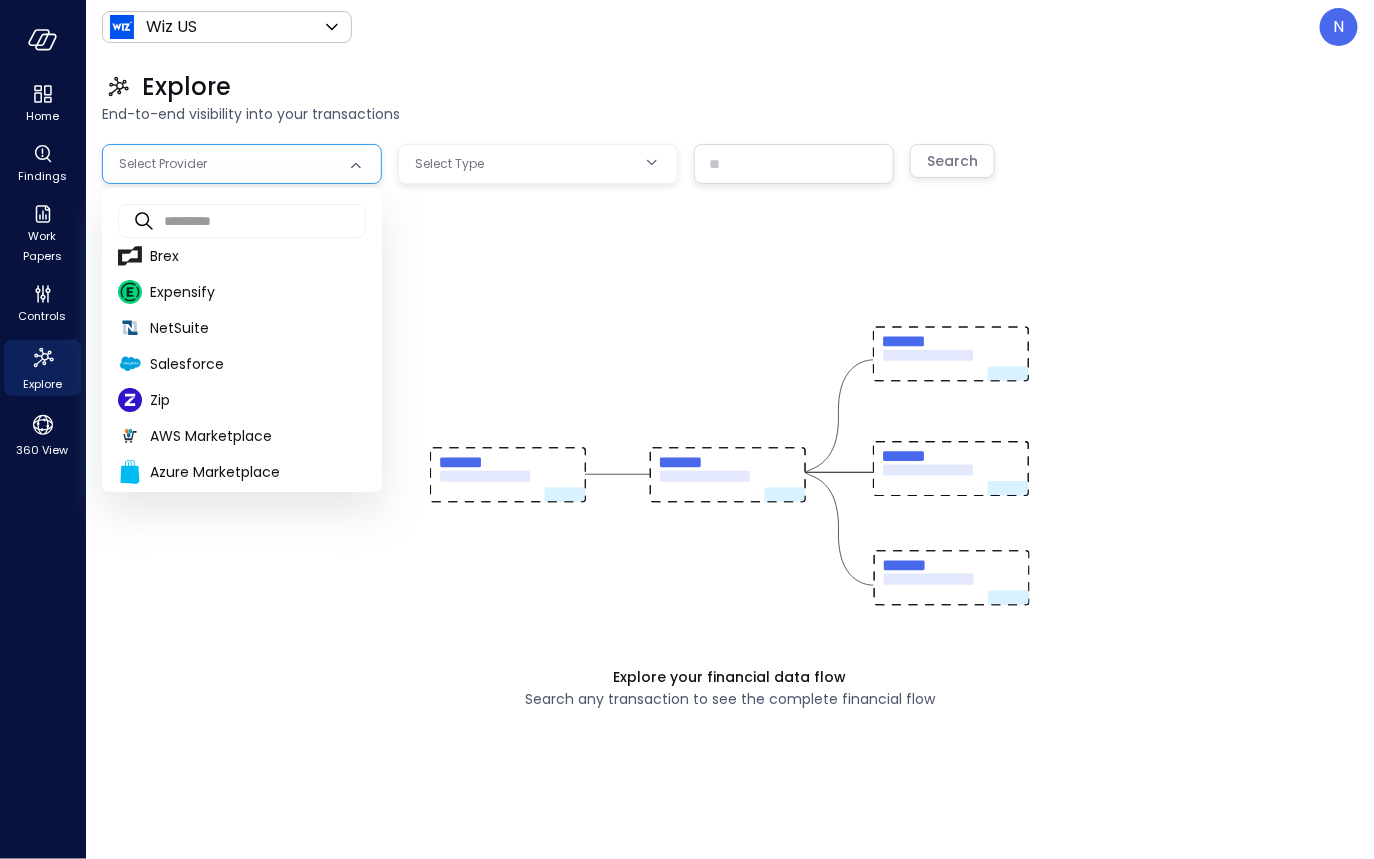 click on "Home Findings Work Papers Controls Explore 360 View Wiz US ****** ​ N Explore   End-to-end visibility into your transactions Select Provider Select Type ​ Search Explore your financial data flow Search any transaction to see the complete financial flow Safebooks.ai ​ ​ Brex Expensify NetSuite Salesforce Zip AWS Marketplace Azure Marketplace GCP Marketpalce" at bounding box center [687, 429] 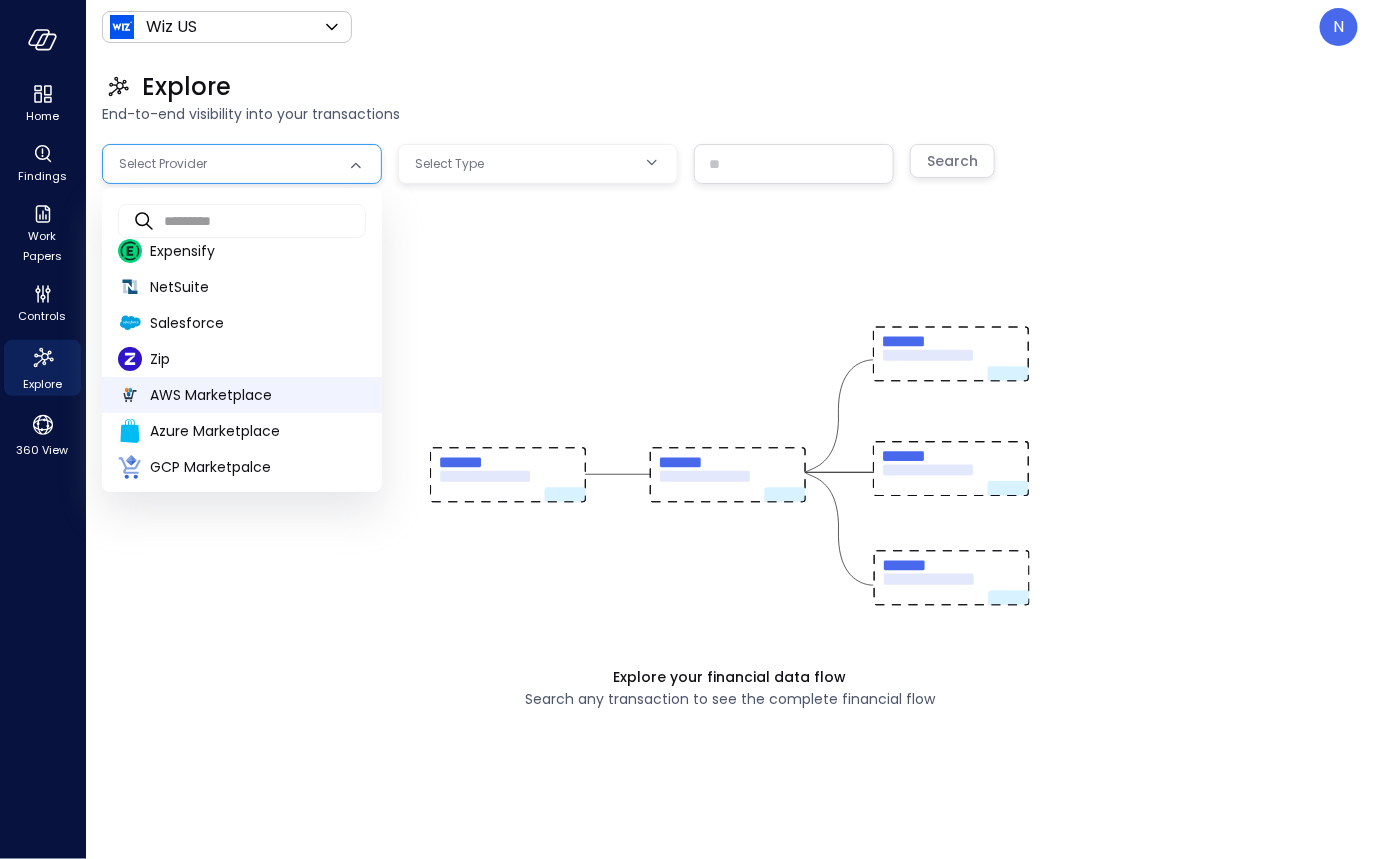 scroll, scrollTop: 0, scrollLeft: 0, axis: both 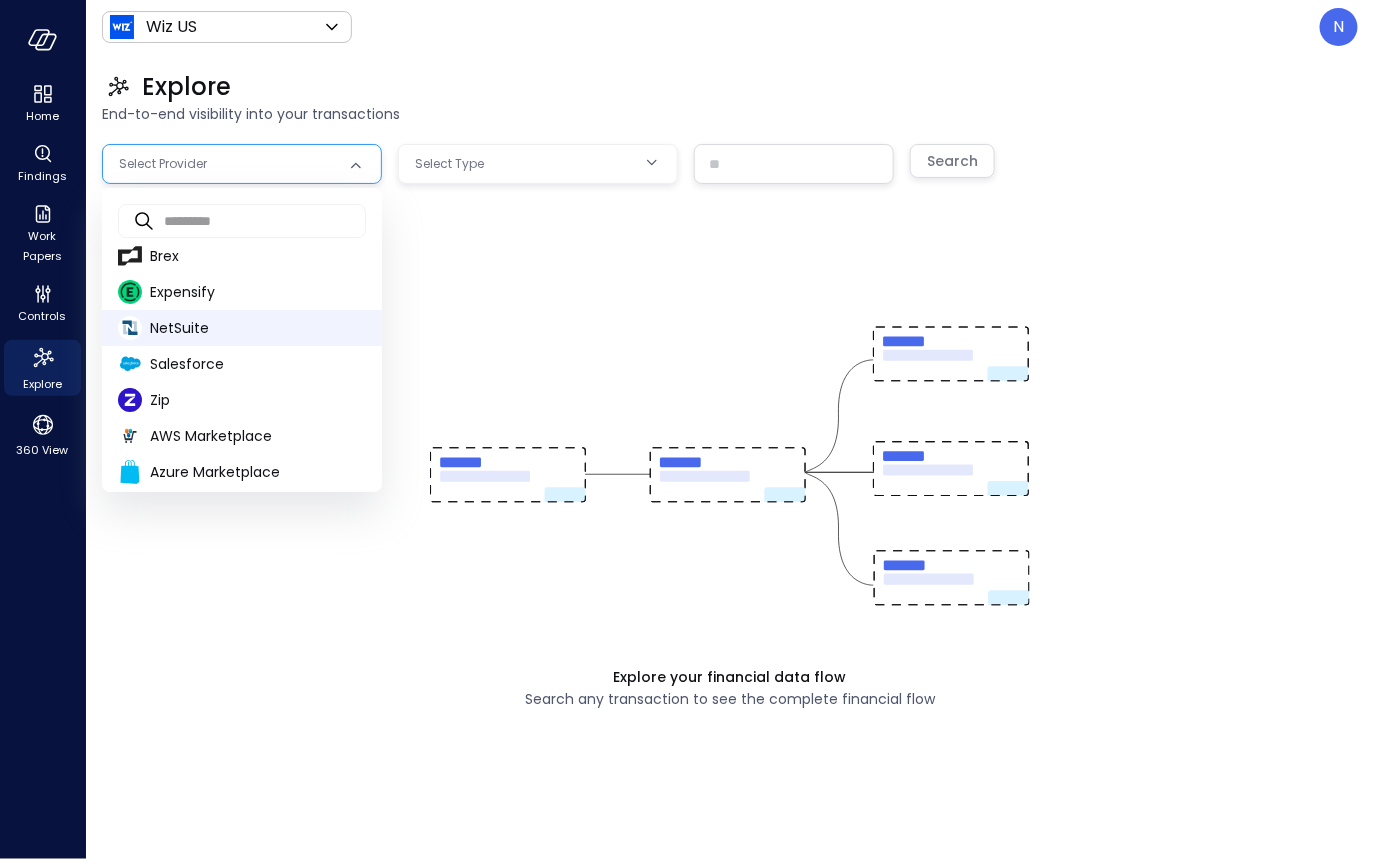 click on "NetSuite" at bounding box center [258, 328] 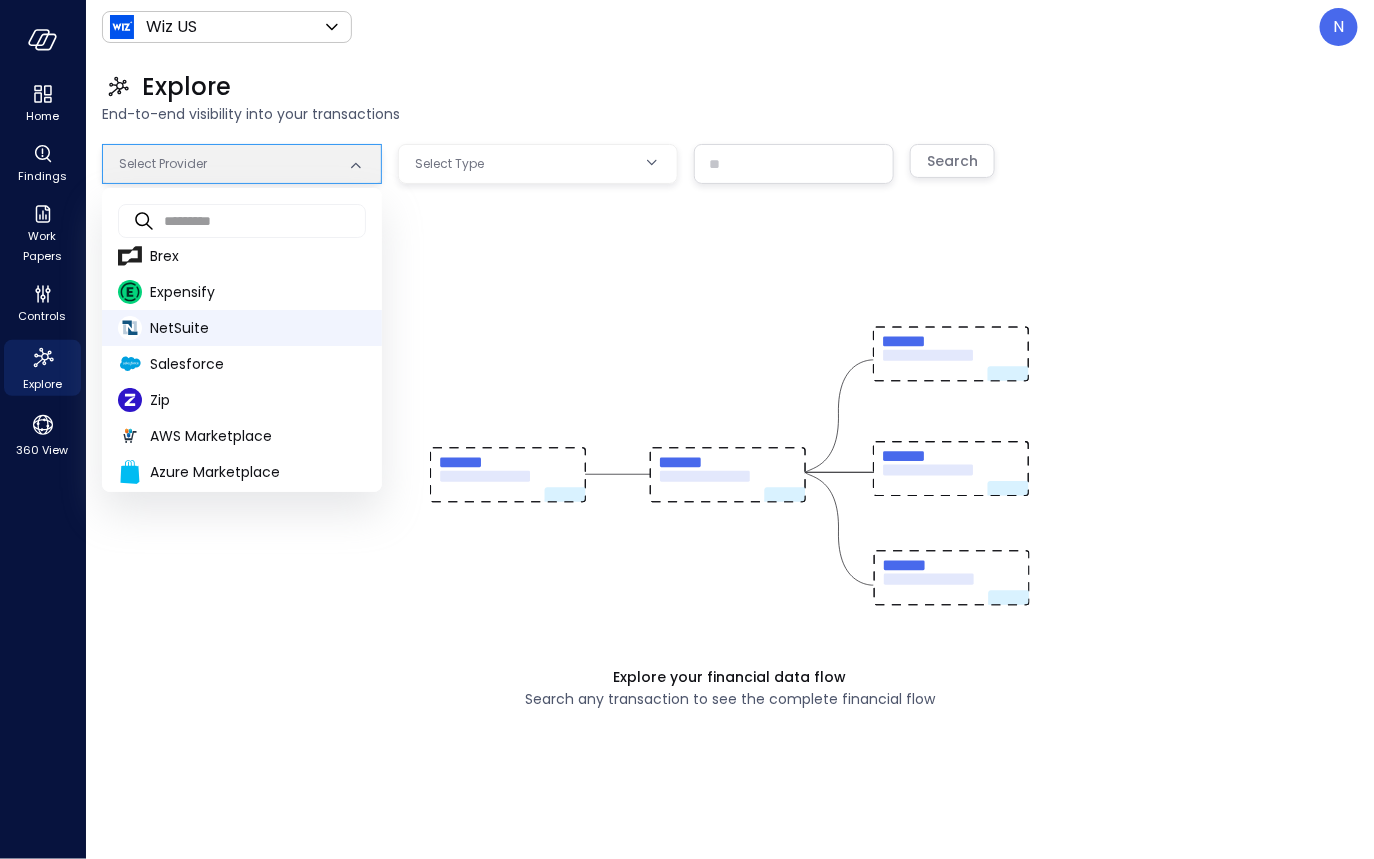 type on "********" 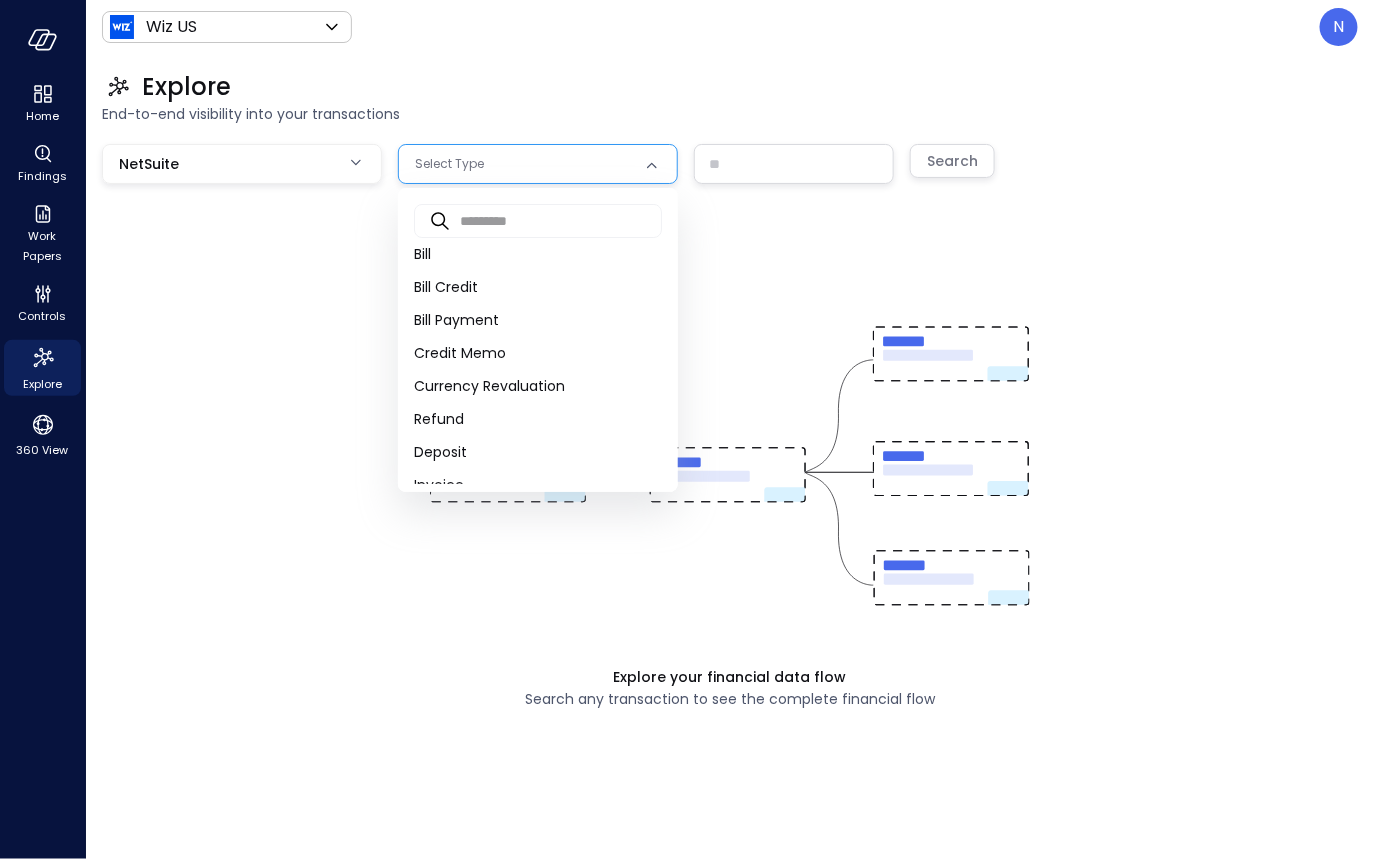 click on "Home Findings Work Papers Controls Explore 360 View Wiz US ****** ​ N Explore   End-to-end visibility into your transactions NetSuite ******** Select Type ​ Search Explore your financial data flow Search any transaction to see the complete financial flow Safebooks.ai ​ ​ Bill Bill Credit Bill Payment Credit Memo Currency Revaluation Refund Deposit Invoice Journal Payment Transfer Credit Card Customer Deposit Deposit Application Expense Report Sales Order Purchase Order Cheque Return Authorisation Return Authorization" at bounding box center [687, 429] 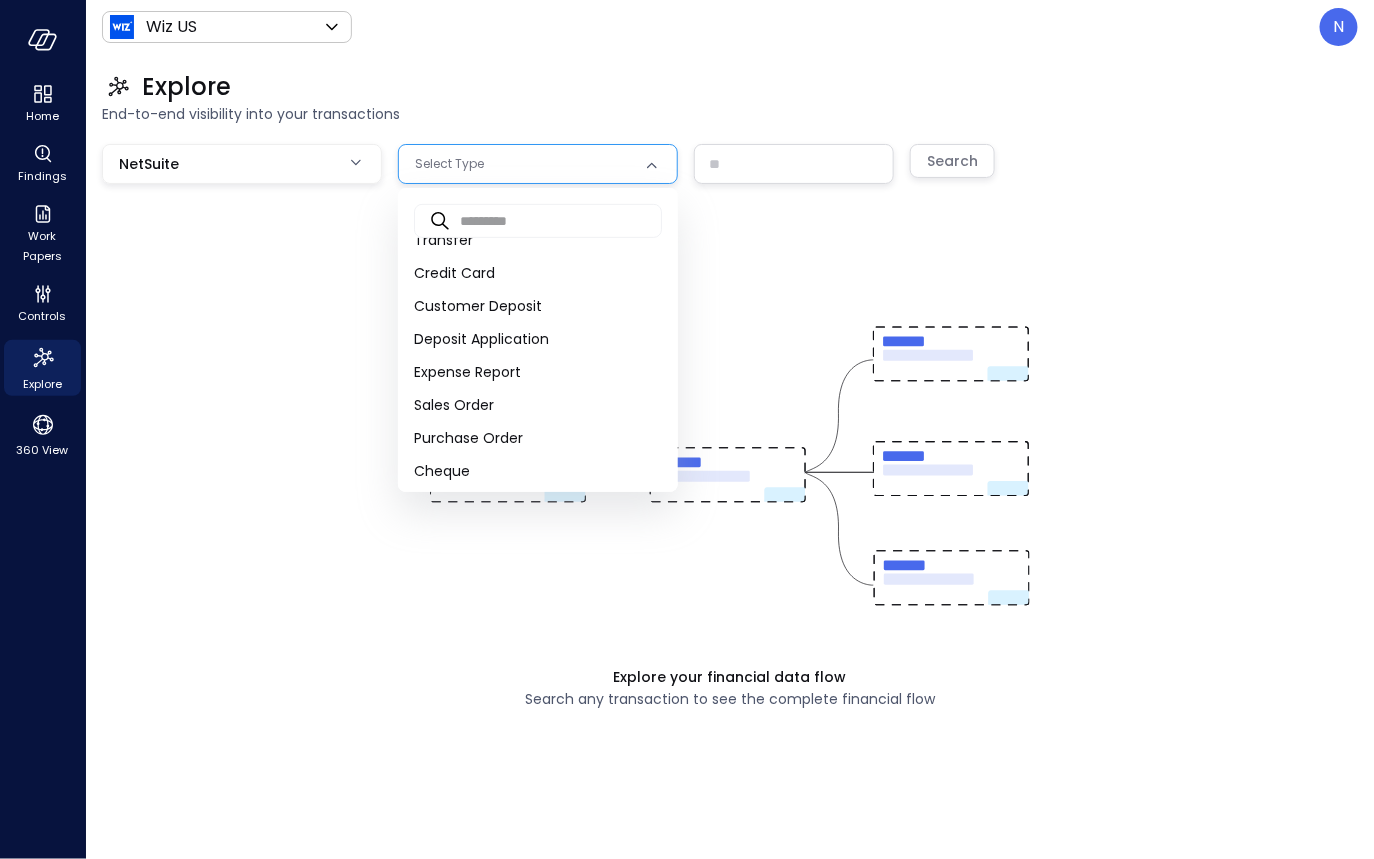 scroll, scrollTop: 413, scrollLeft: 0, axis: vertical 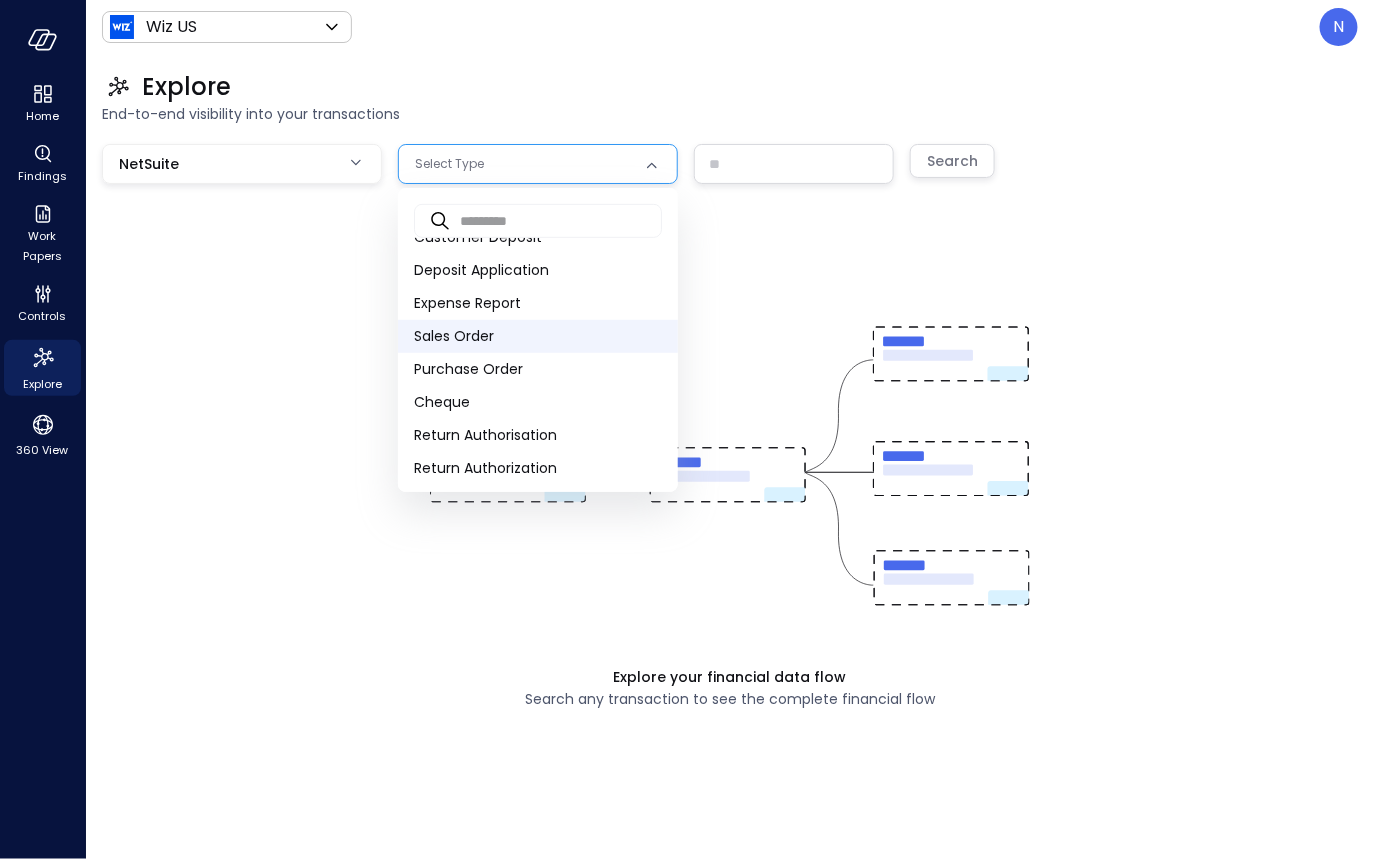 click on "Sales Order" at bounding box center (538, 336) 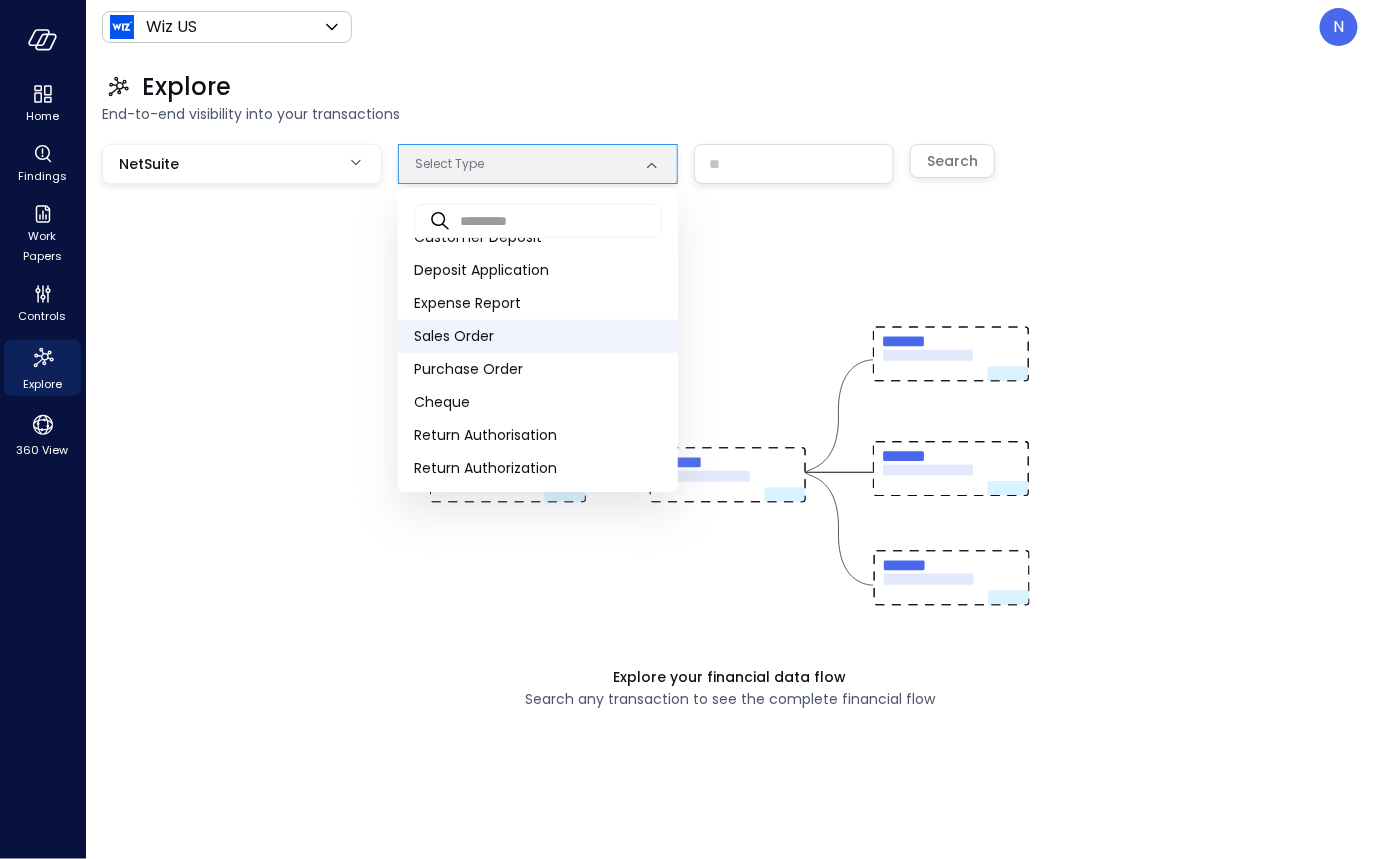 type on "**" 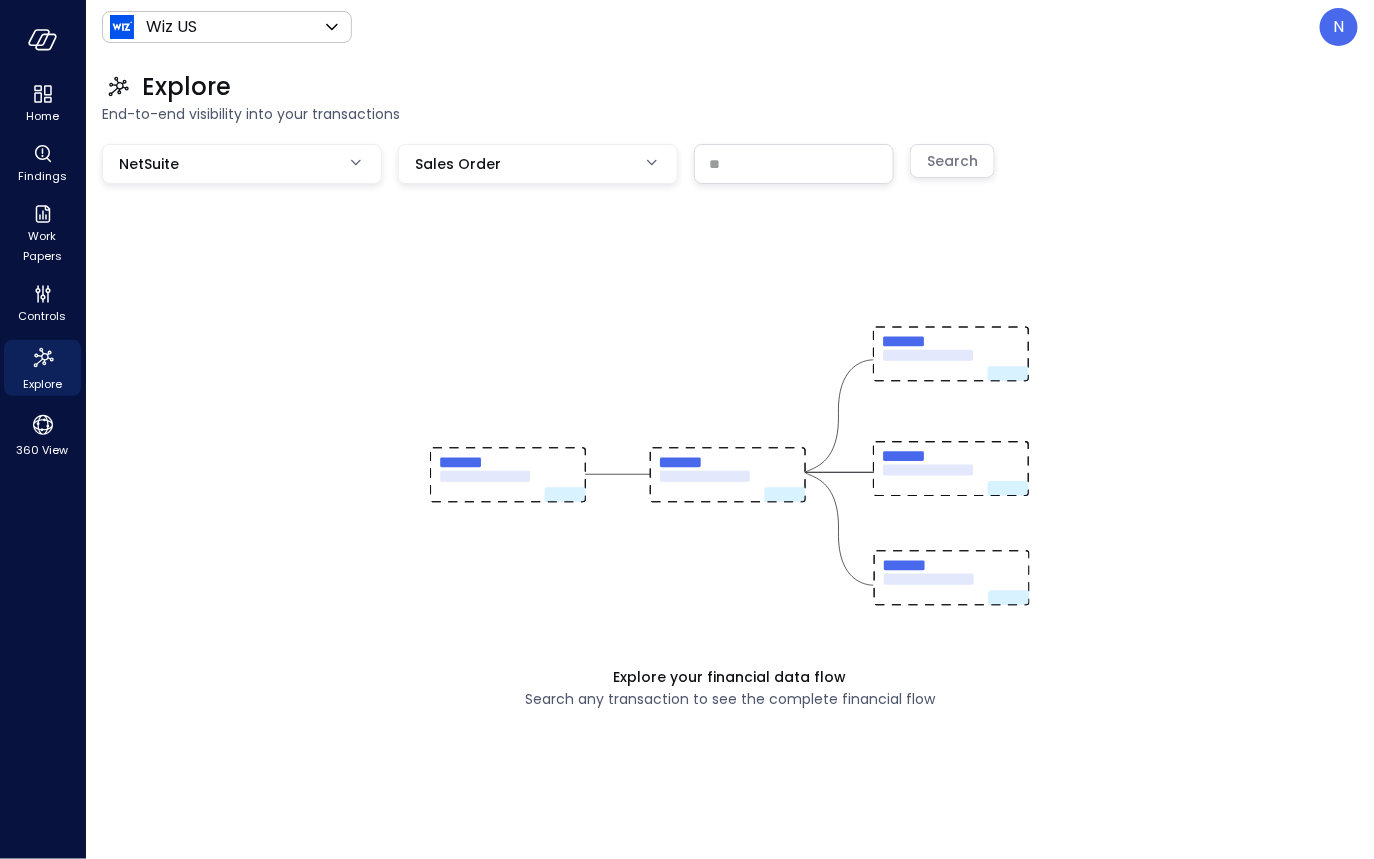 click on "NetSuite ******** Sales Order ** ​ Search" at bounding box center [548, 164] 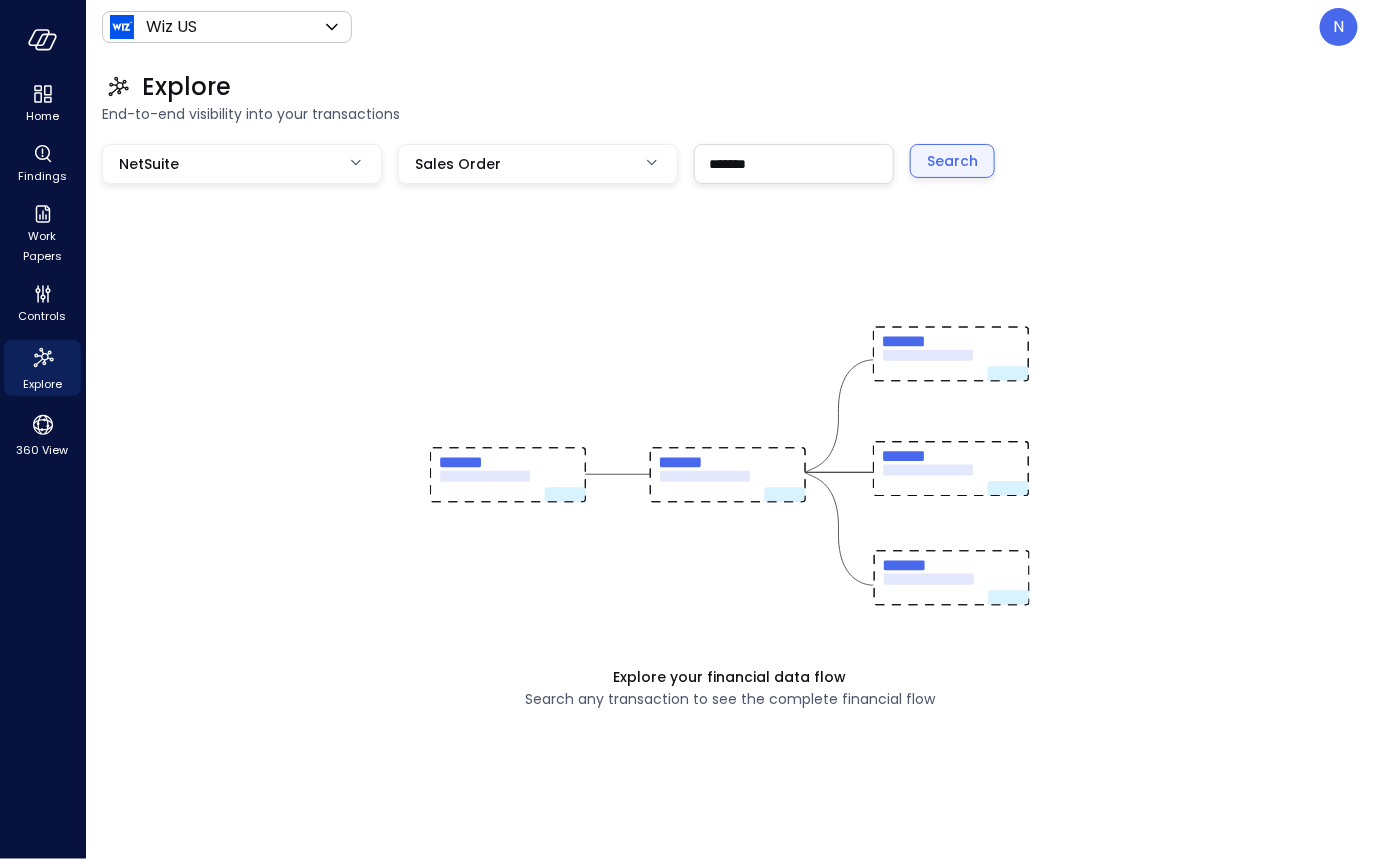 type on "*******" 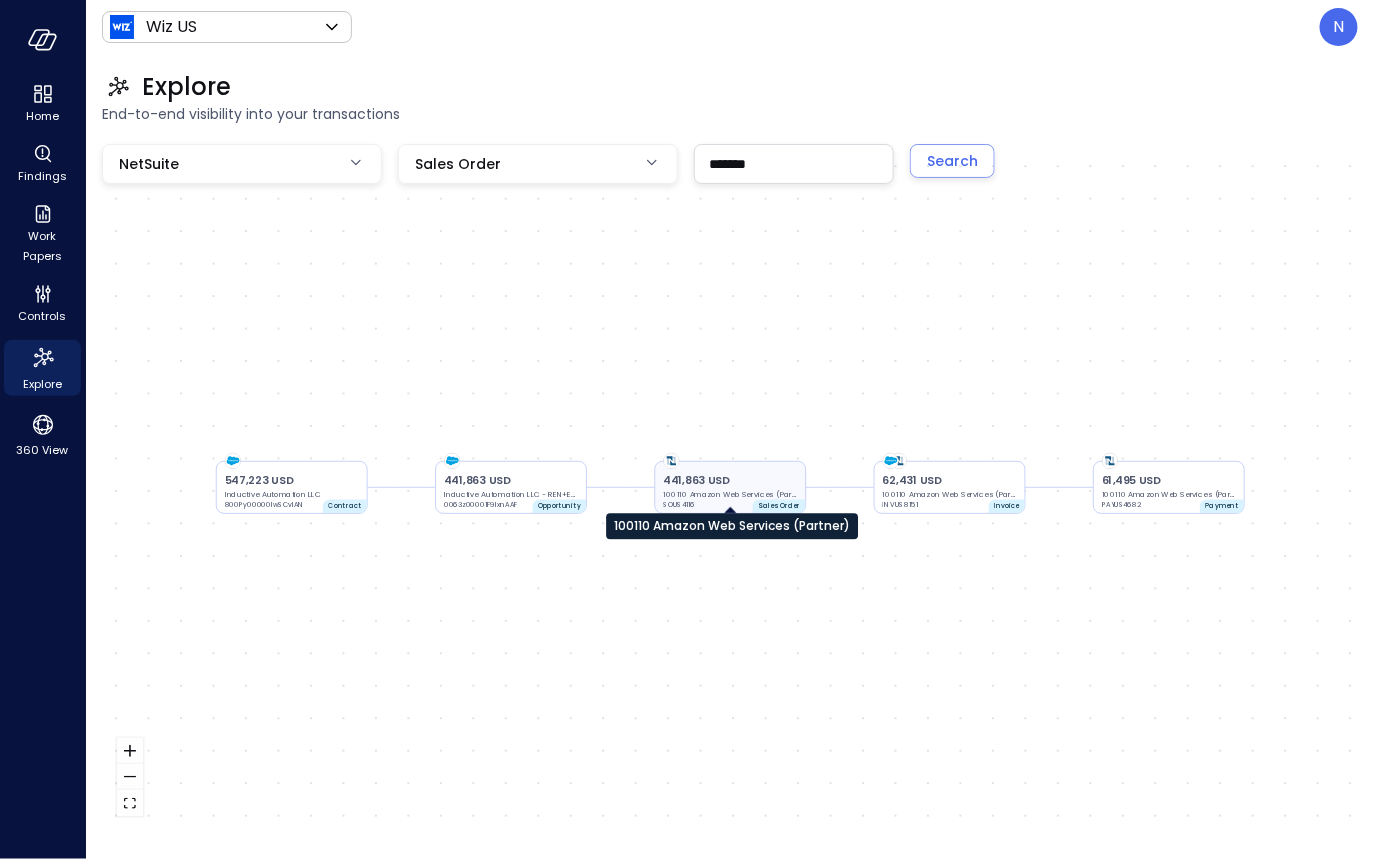 click on "100110 Amazon Web Services (Partner)" at bounding box center (732, 520) 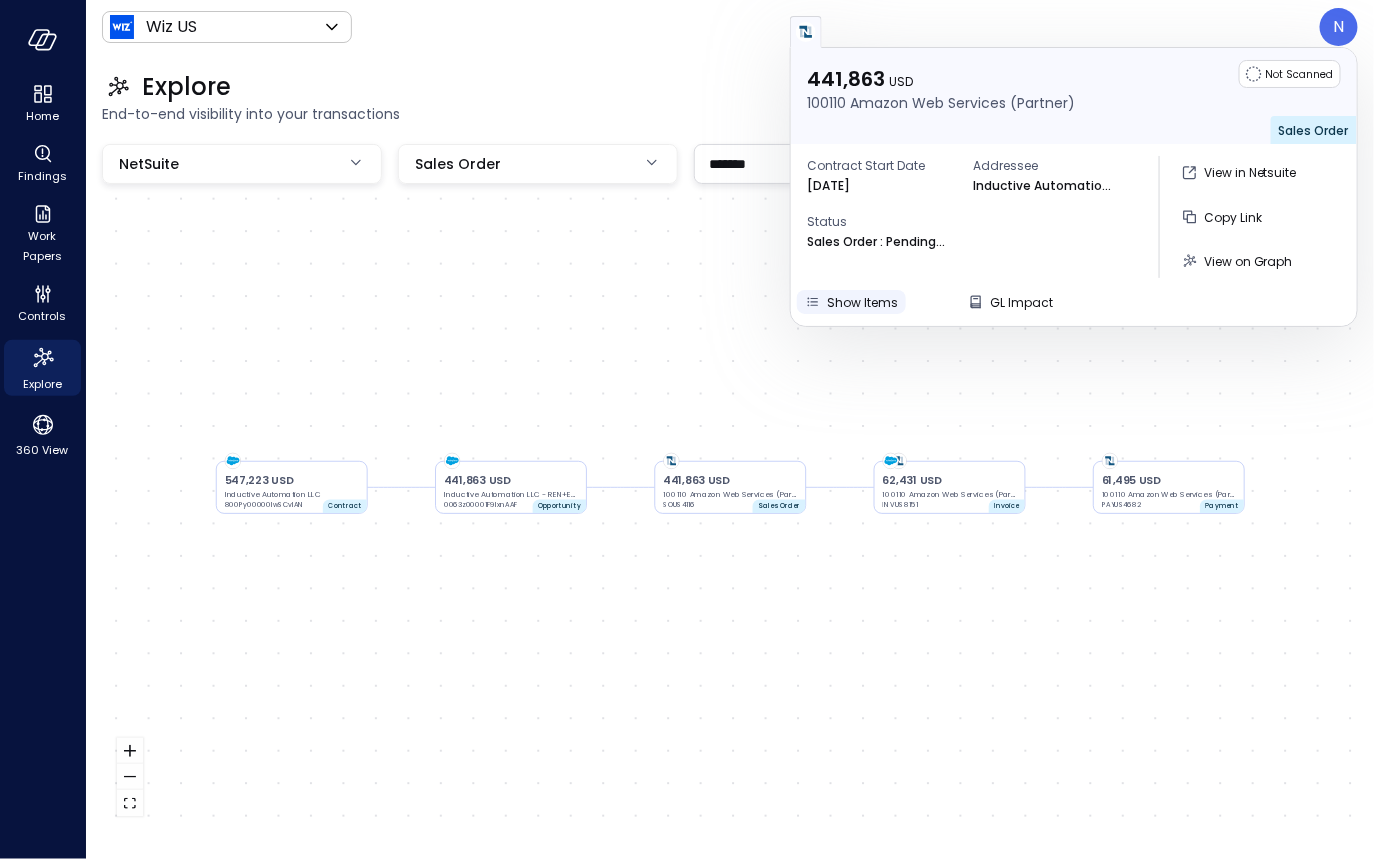click on "Show Items" at bounding box center (862, 302) 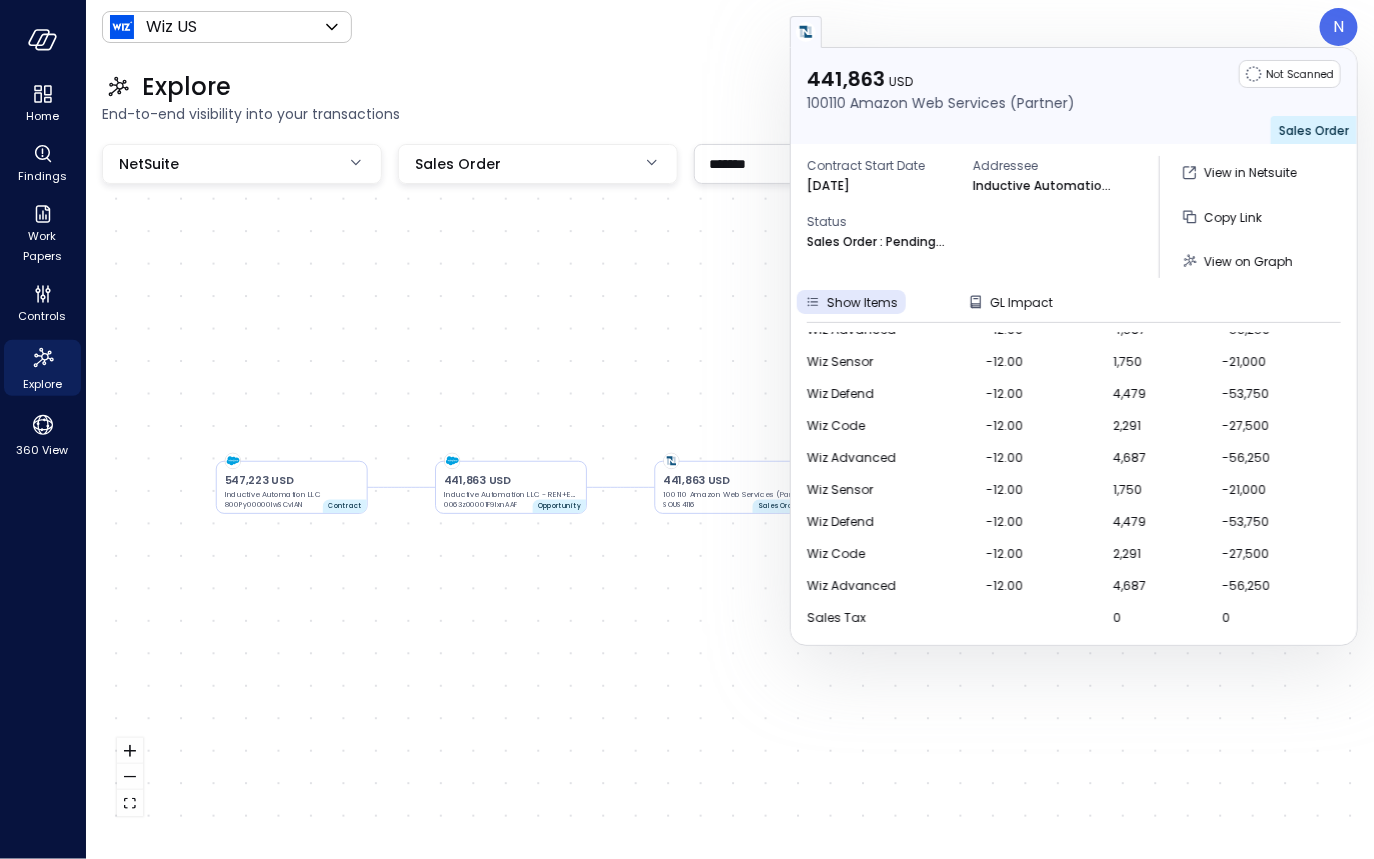 scroll, scrollTop: 0, scrollLeft: 0, axis: both 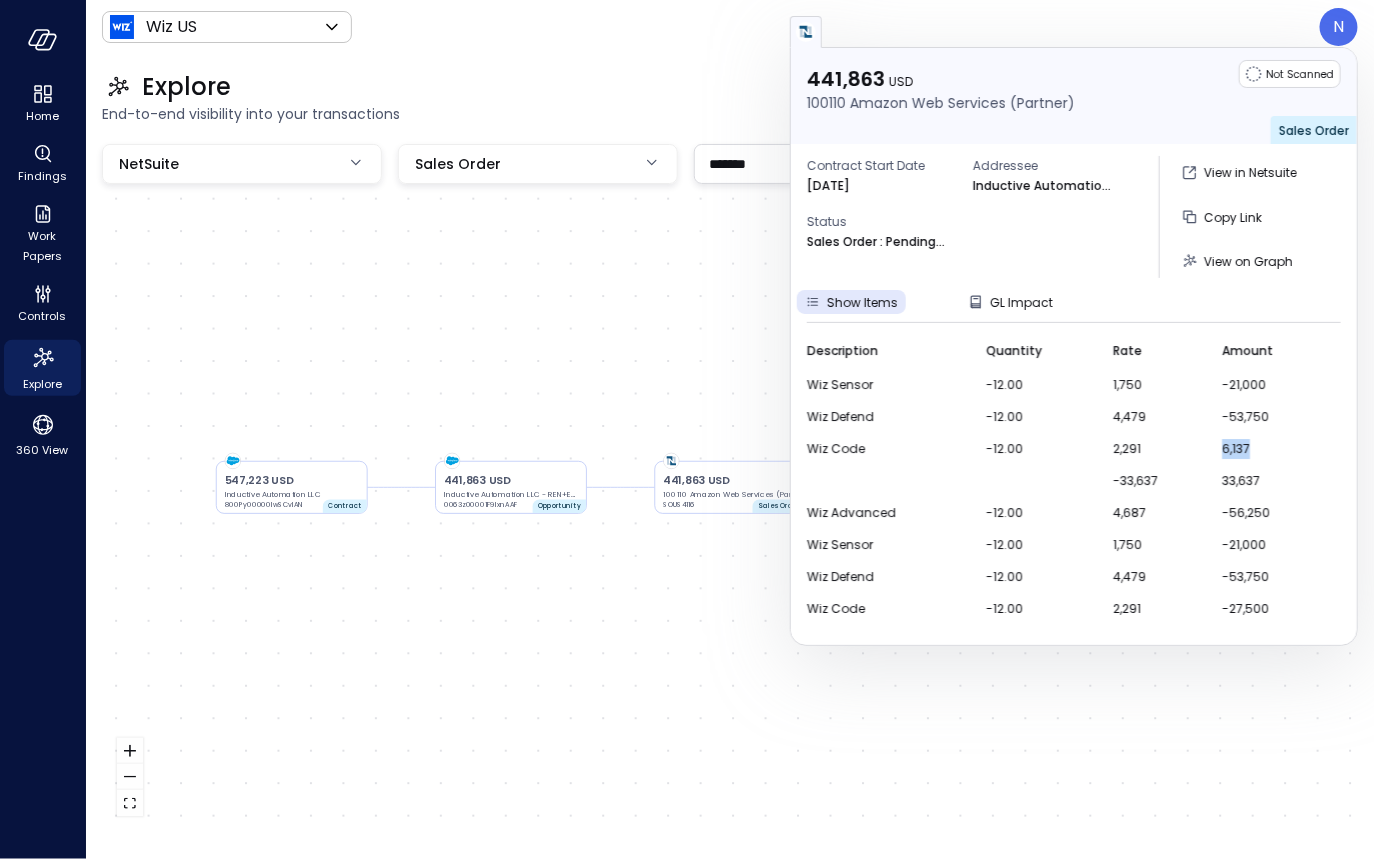drag, startPoint x: 1250, startPoint y: 450, endPoint x: 1199, endPoint y: 450, distance: 51 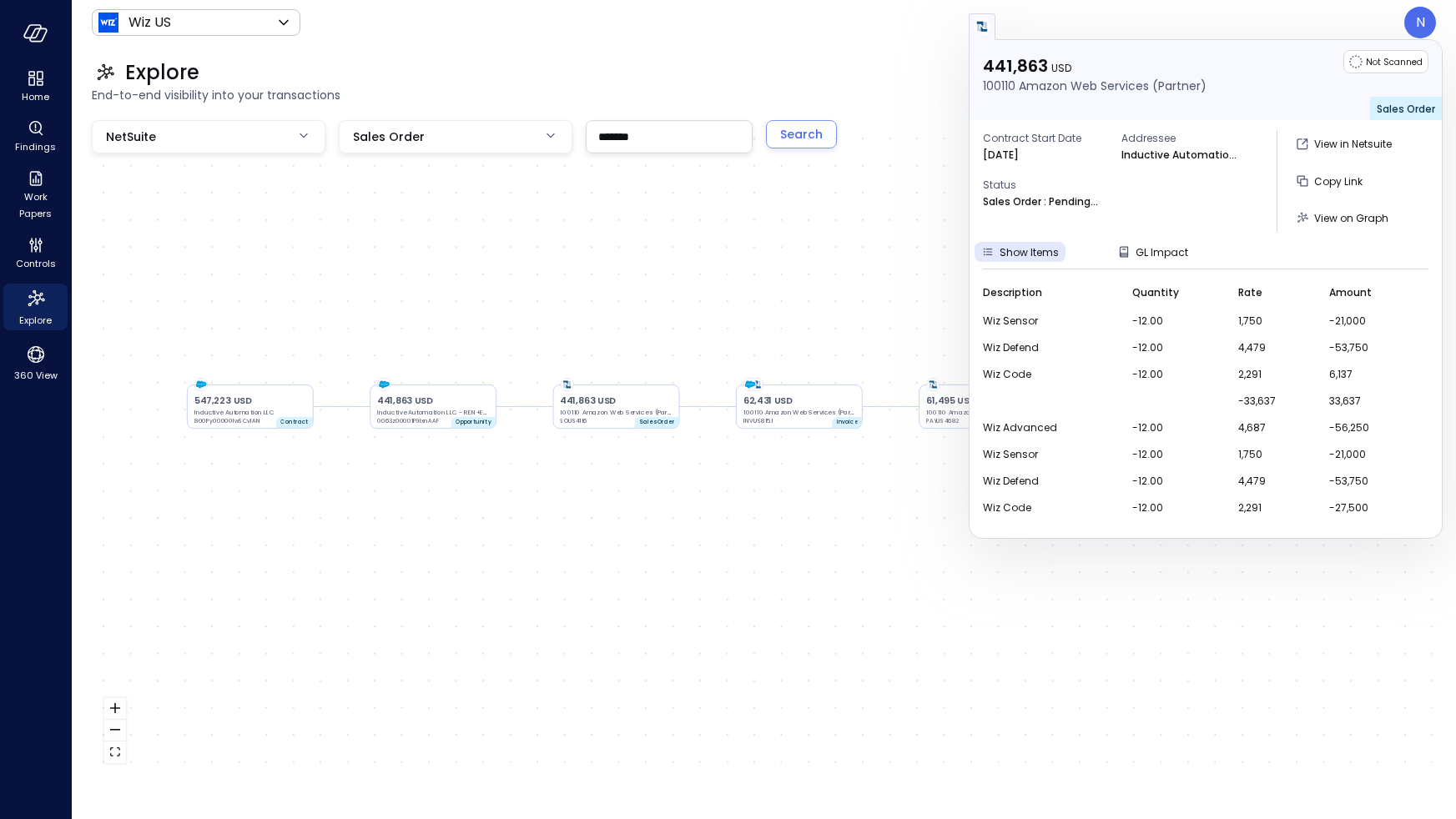 scroll, scrollTop: 0, scrollLeft: 0, axis: both 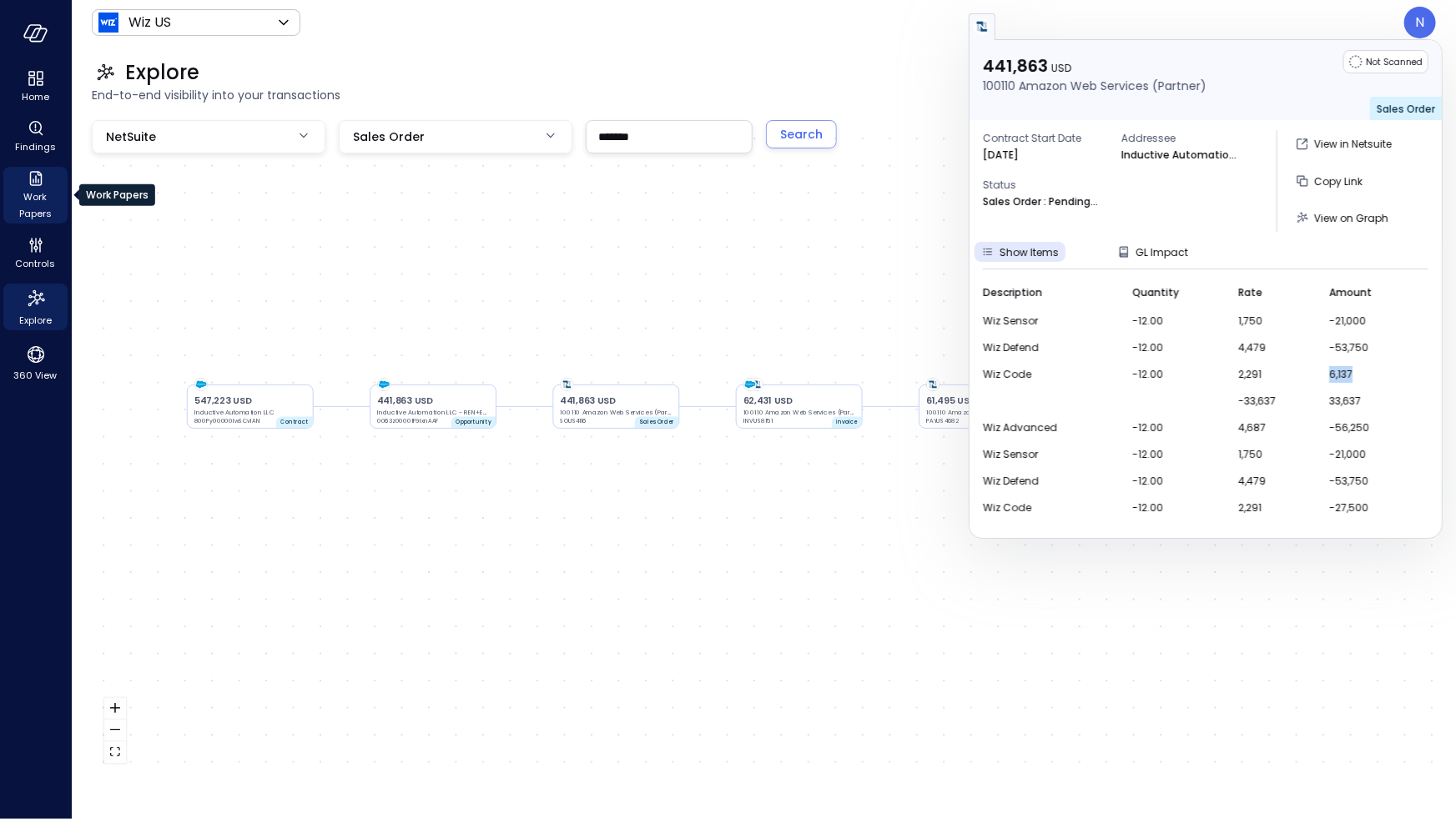 click on "Work Papers" at bounding box center [35, 205] 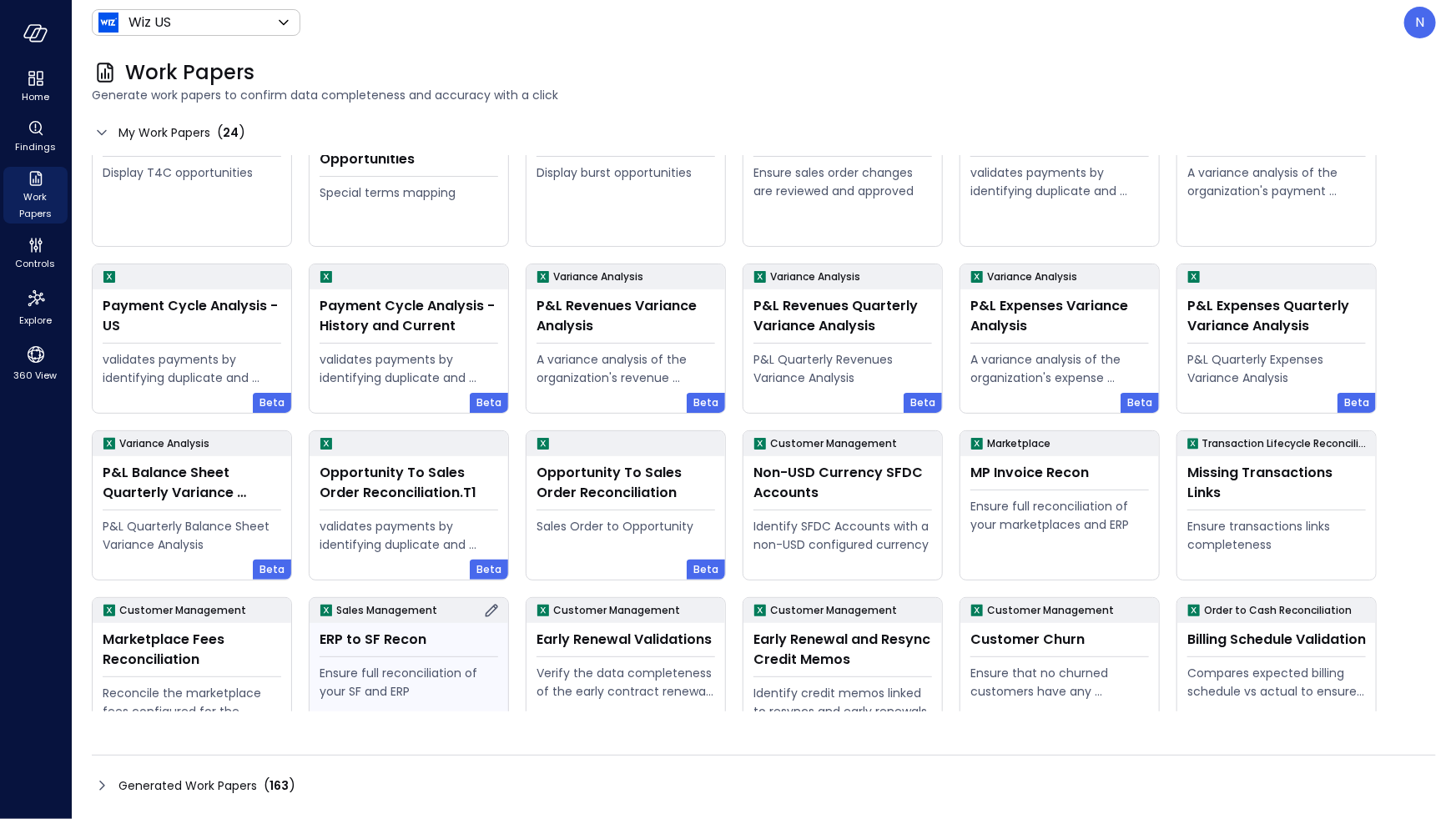scroll, scrollTop: 94, scrollLeft: 0, axis: vertical 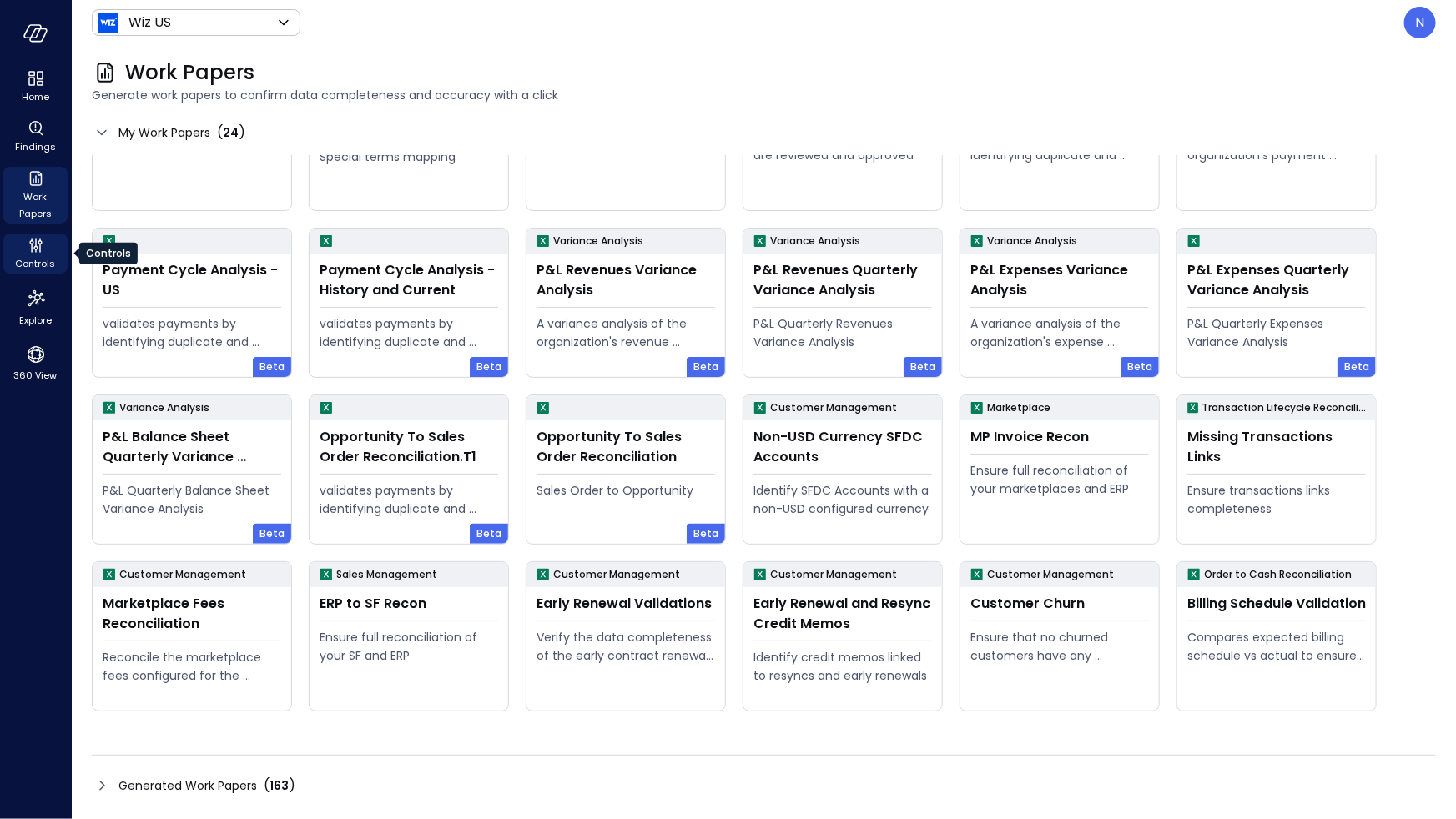 click on "Controls" at bounding box center (36, 264) 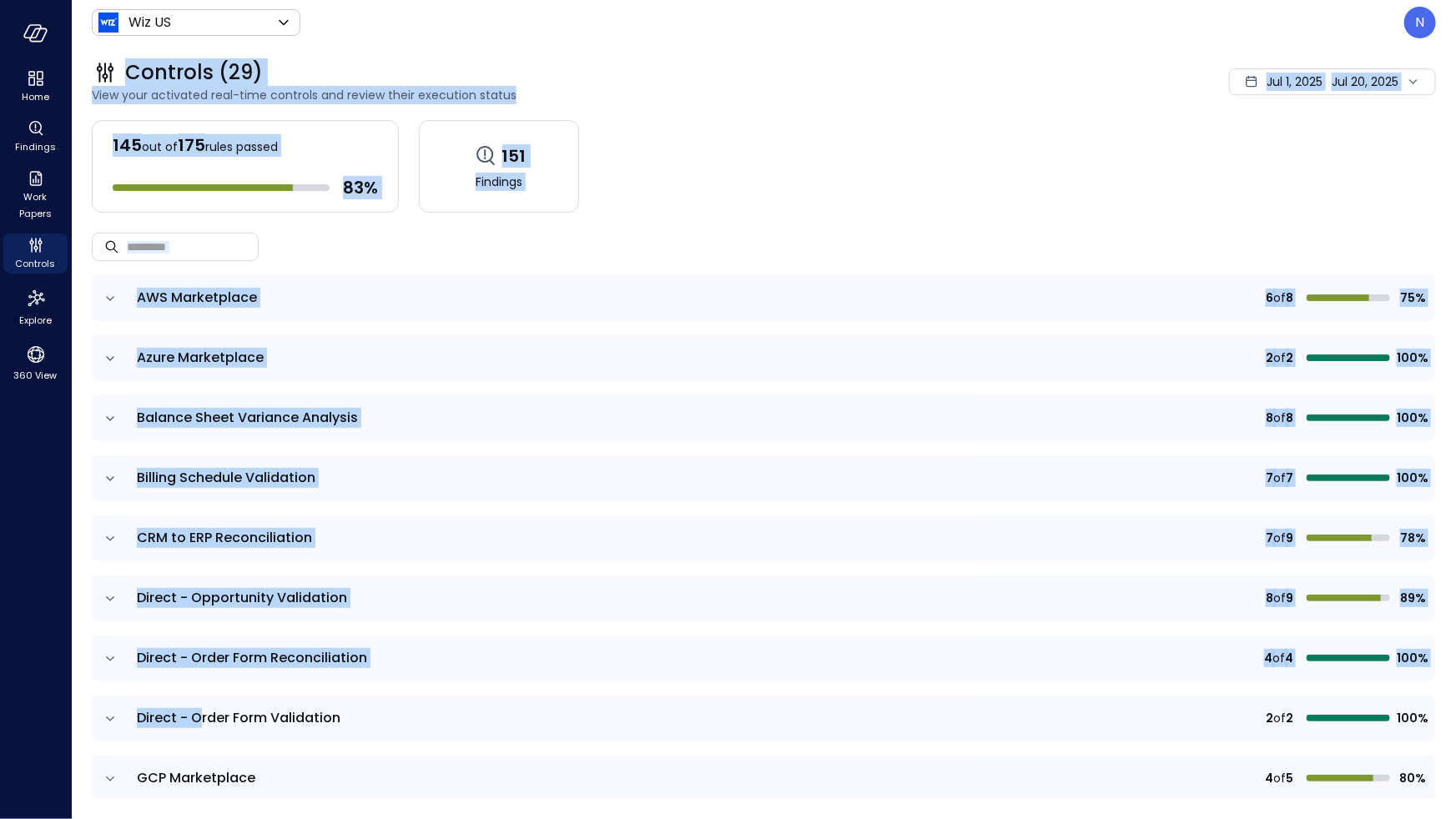 click on "Wiz US ****** ​ N" at bounding box center (763, 23) 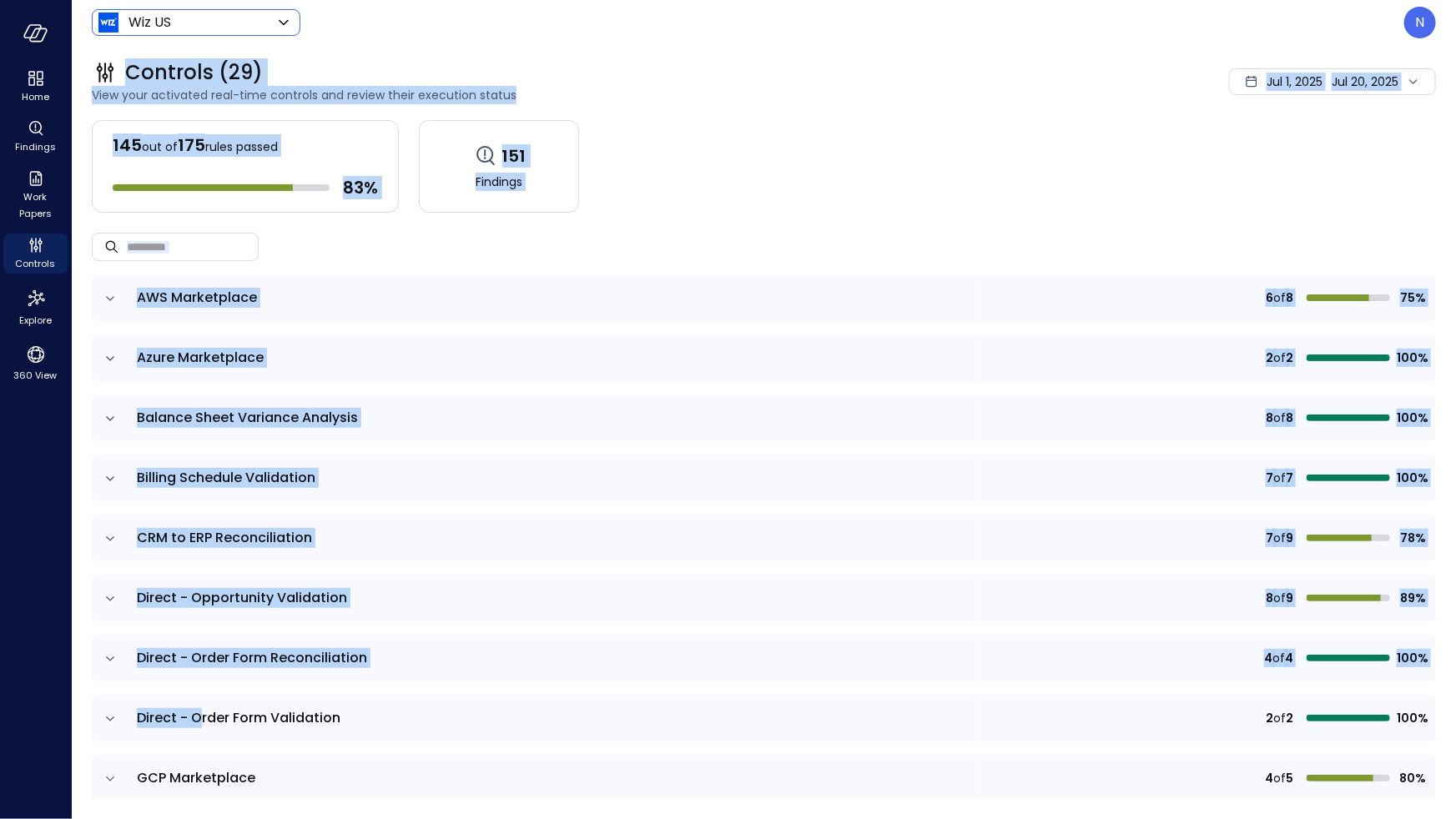 click on "Home Findings Work Papers Controls Explore 360 View Wiz US ****** ​ N Controls (29)   View your activated real-time controls and review their execution status Jul 1, 2025 Jul 20, 2025 145  out of  175  rules passed 83 % 151 Findings ​ ​ AWS Marketplace 6  of  8 75% Azure Marketplace 2  of  2 100% Balance Sheet Variance Analysis 8  of  8 100% Billing Schedule Validation 7  of  7 100% CRM to ERP Reconciliation 7  of  9 78% Direct - Opportunity Validation 8  of  9 89% Direct - Order Form Reconciliation 4  of  4 100% Direct - Order Form Validation 2  of  2 100% GCP Marketplace 4  of  5 80% General 4  of  4 100% Marketplace  - Order Form Reconciliation 4  of  4 100% Marketplace - Opportunity Validation 8  of  9 89% Marketplace - Order Form Validation 2  of  2 100% Marketplace - Tackle Reconciliation 3  of  5 60% Marketplace - Tackle Validation 1  of  1 100% Marketplace Reseller - Opportunity Validation 9  of  13 69% Marketplace Reseller - Order Form Reconciliation 4  of  7 2" at bounding box center [728, 410] 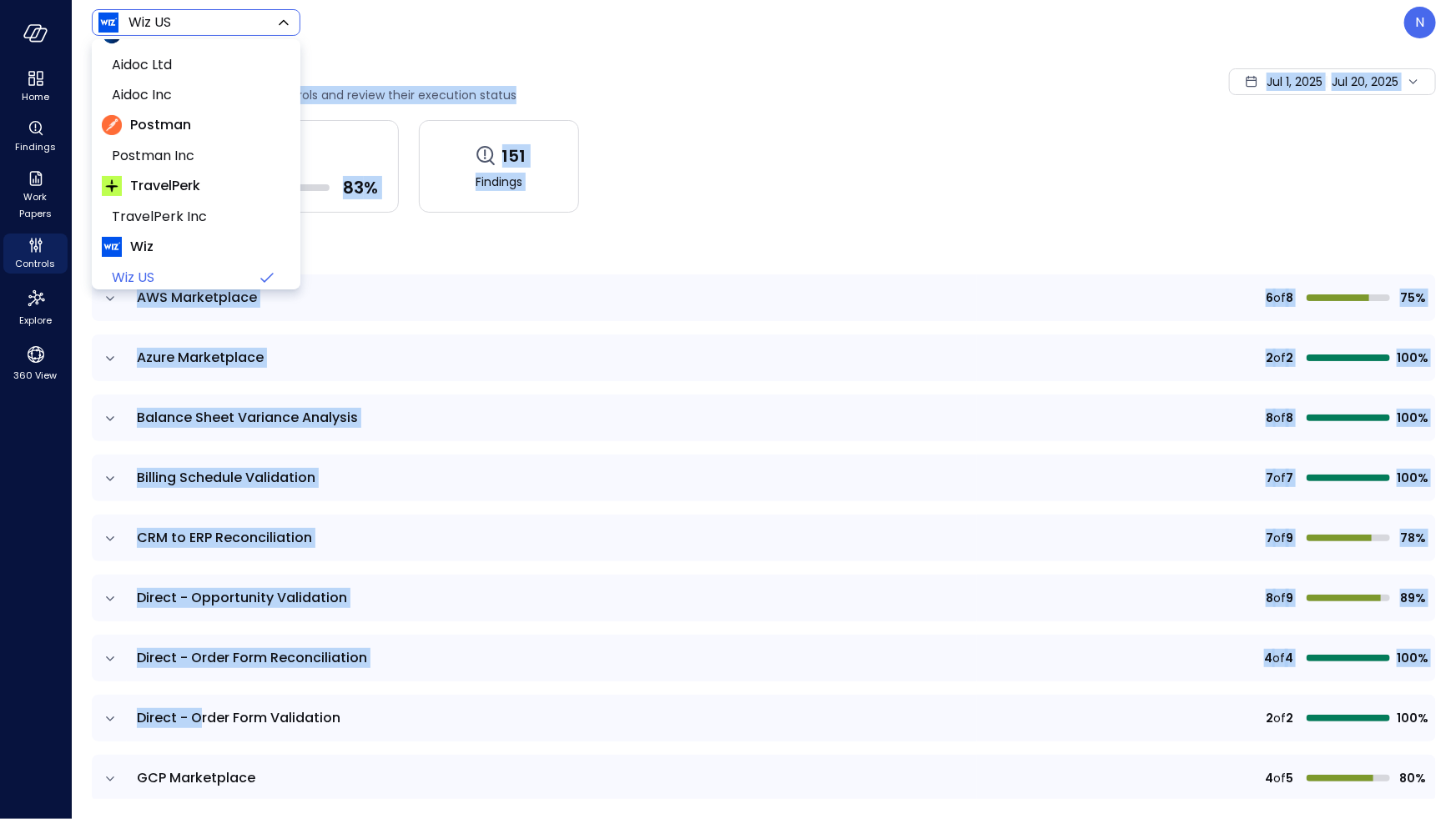 scroll, scrollTop: 103, scrollLeft: 0, axis: vertical 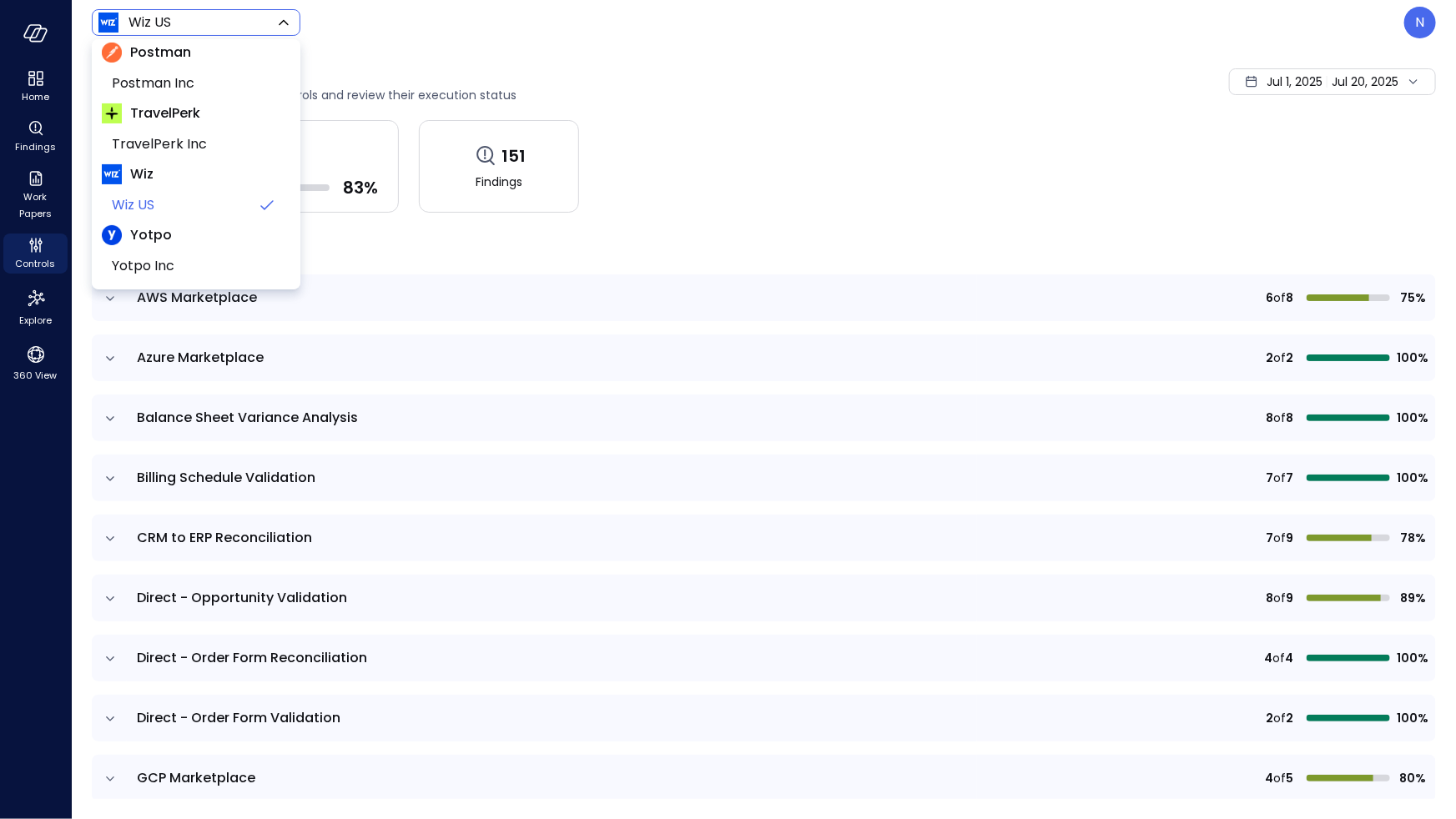 click at bounding box center [728, 410] 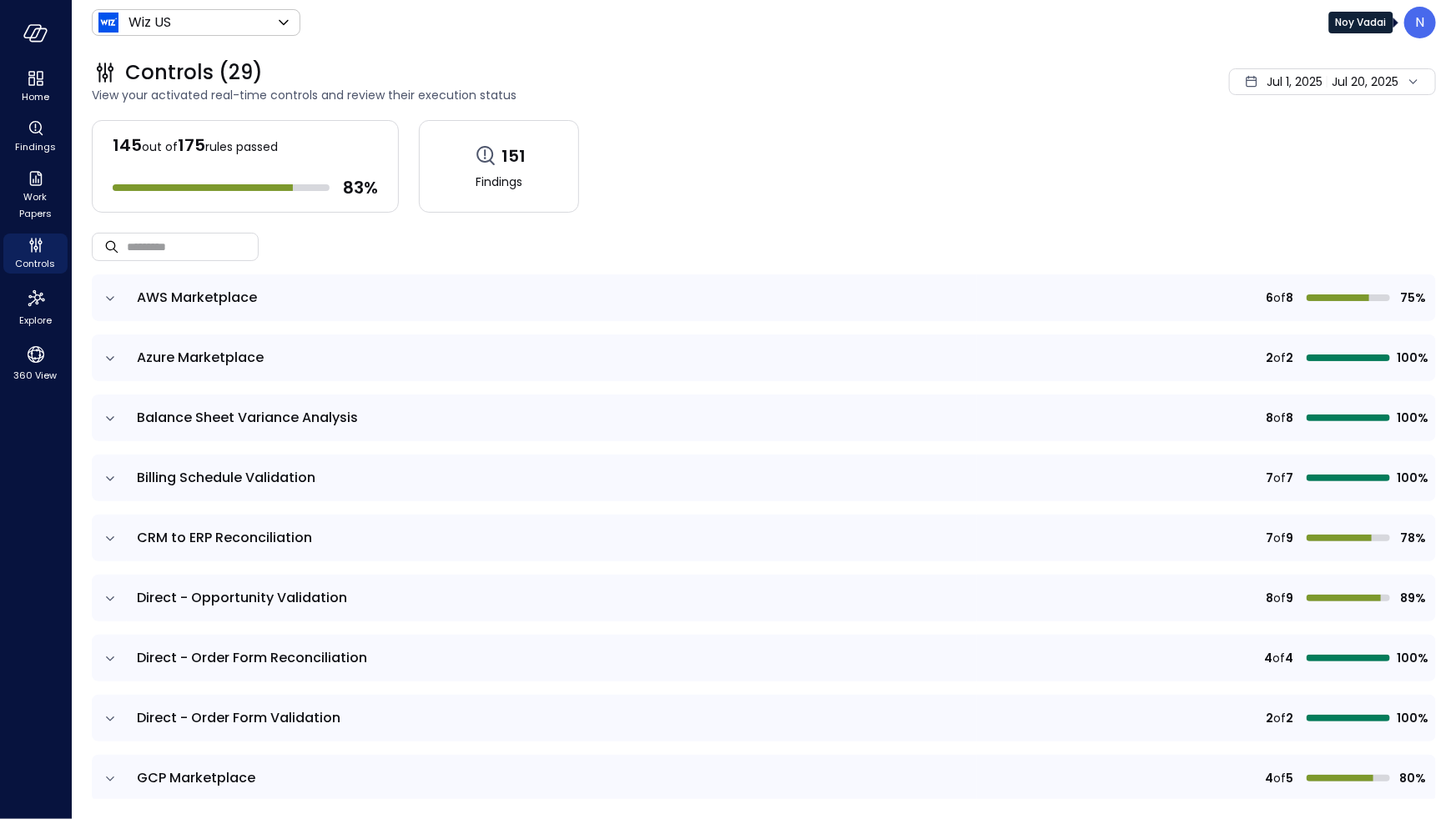 click on "N" at bounding box center (1420, 23) 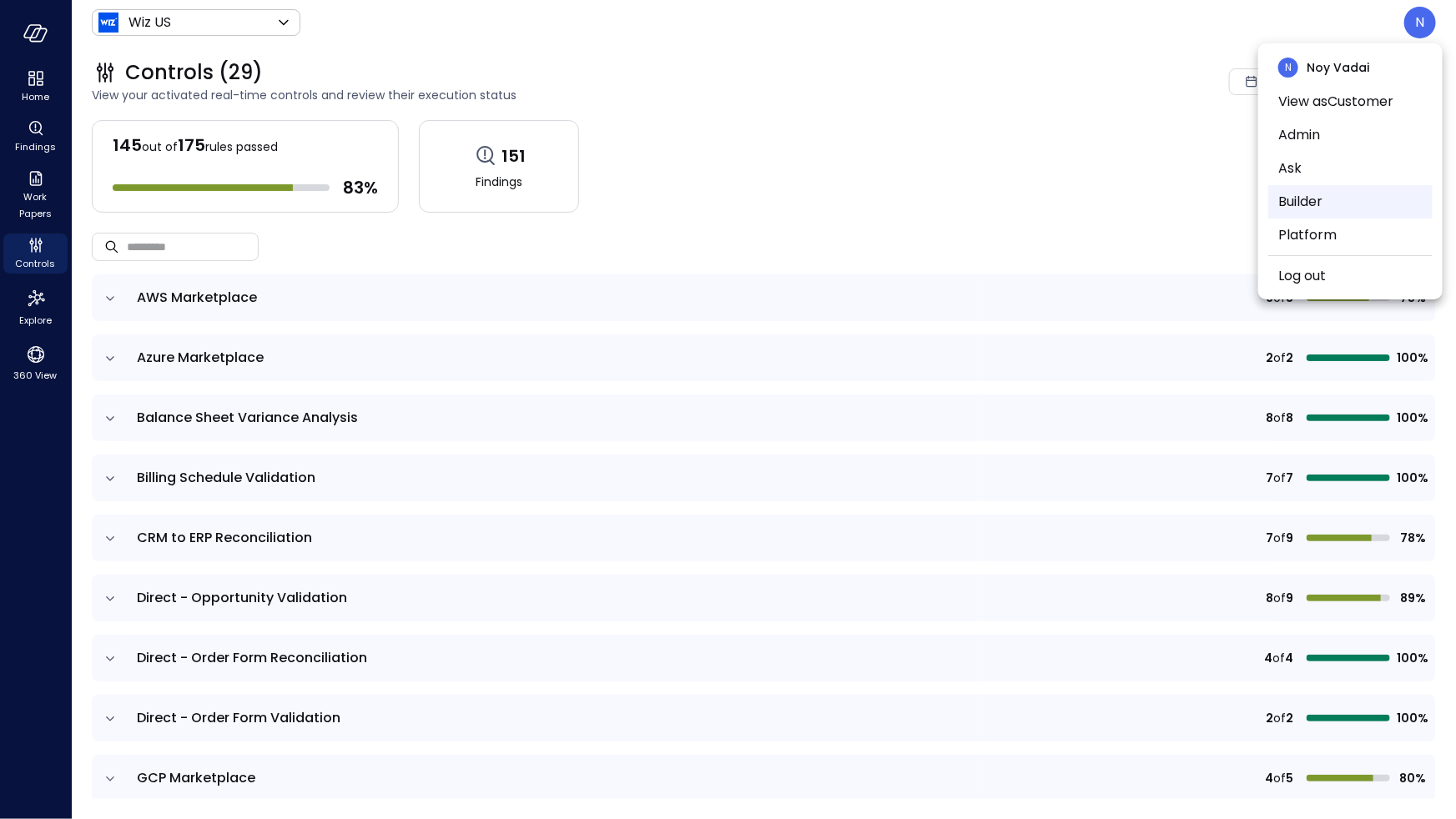 click on "Builder" at bounding box center [1350, 202] 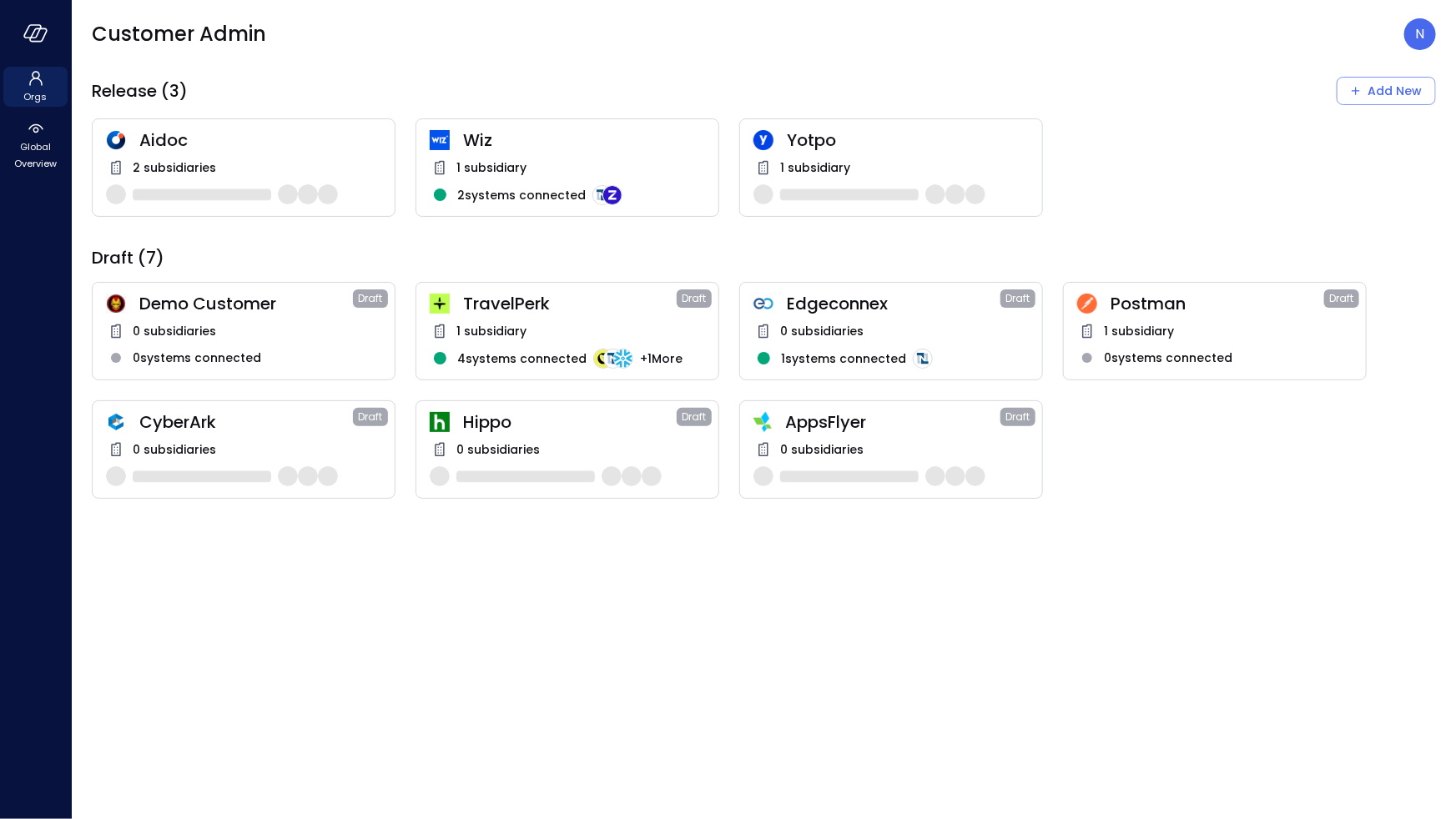 click on "Wiz" at bounding box center [584, 140] 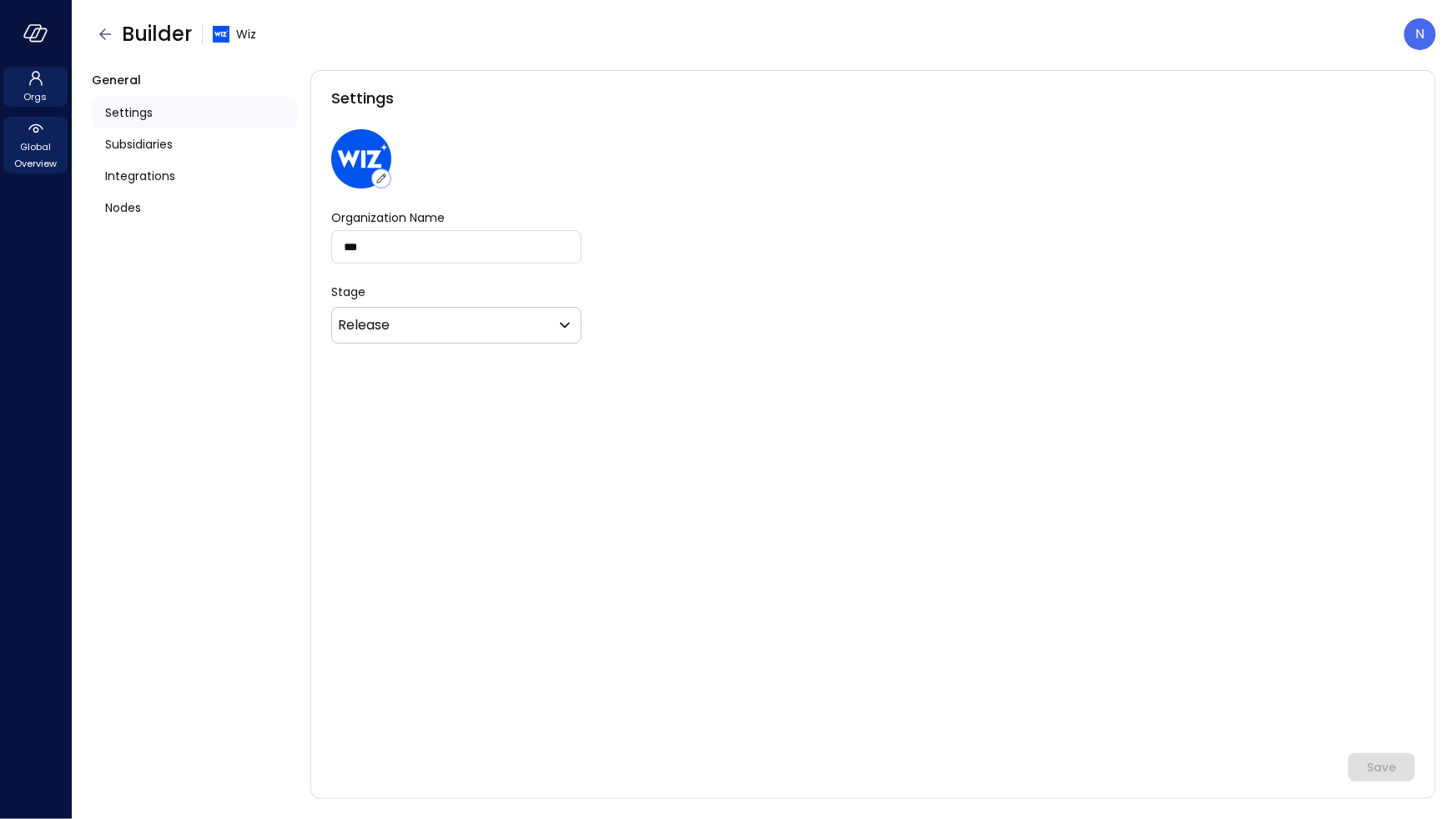 click on "Global Overview" at bounding box center [35, 155] 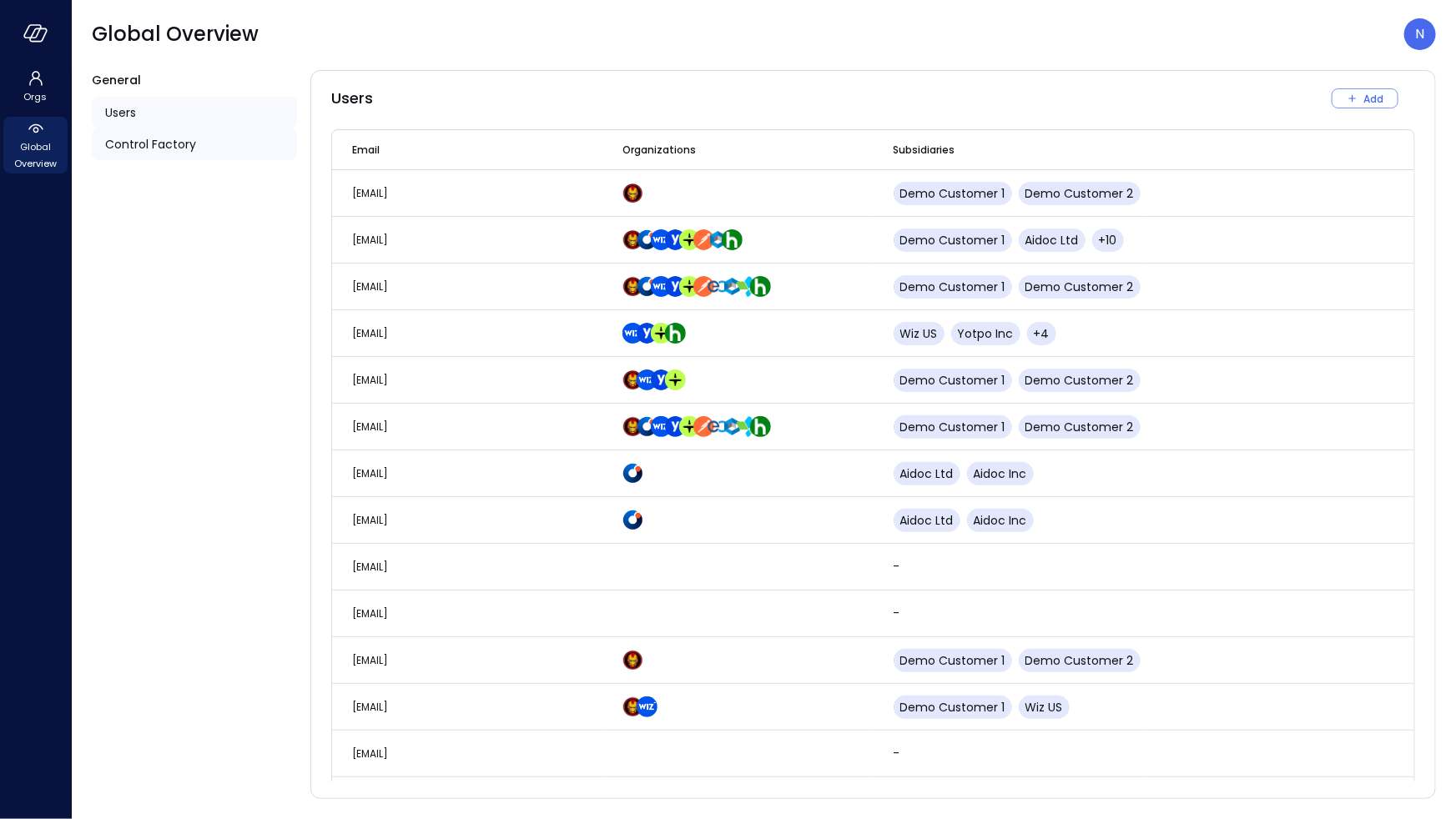 click on "Control Factory" at bounding box center [150, 144] 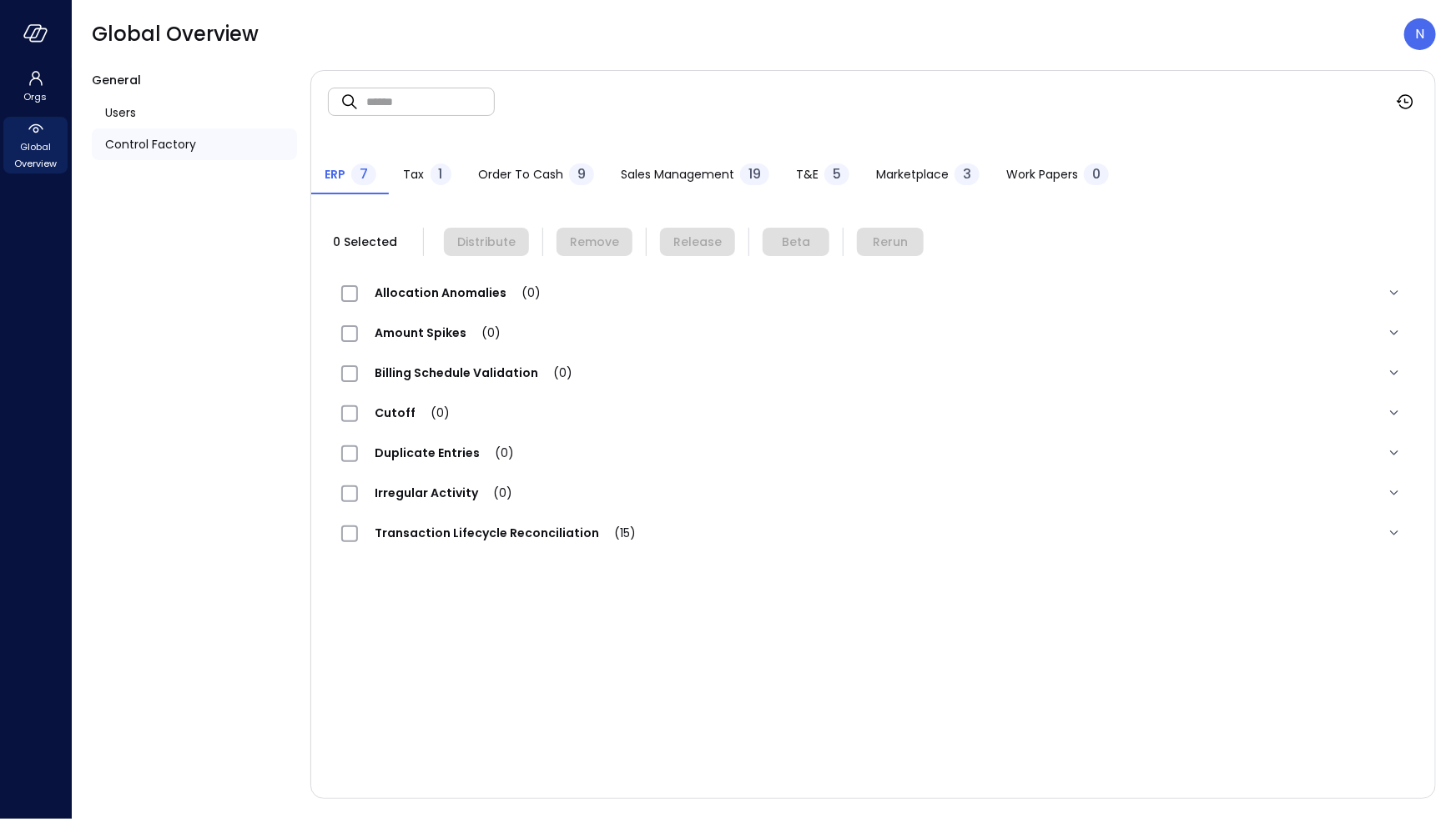 click on "Work Papers   0" at bounding box center [1057, 176] 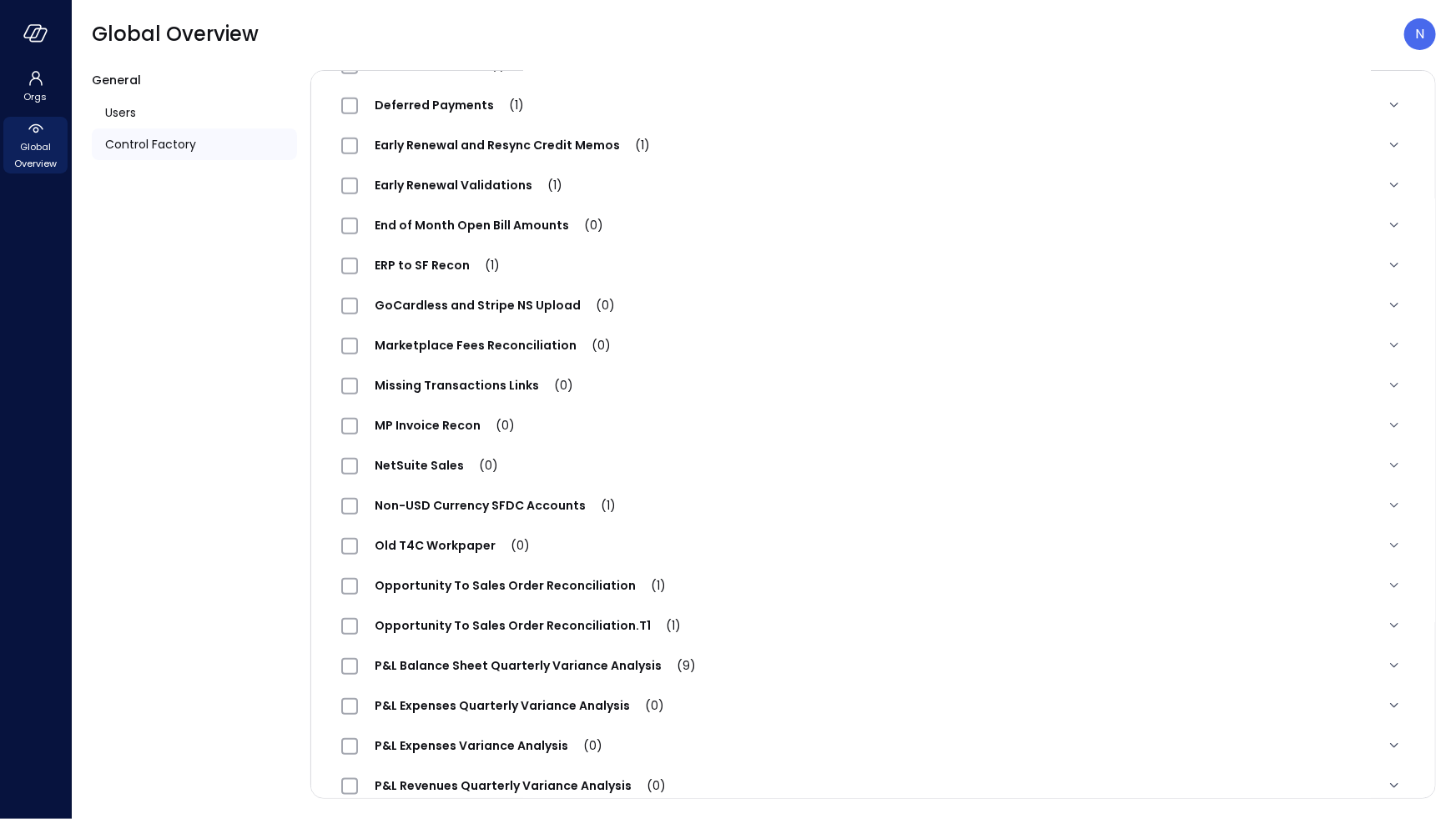 scroll, scrollTop: 533, scrollLeft: 0, axis: vertical 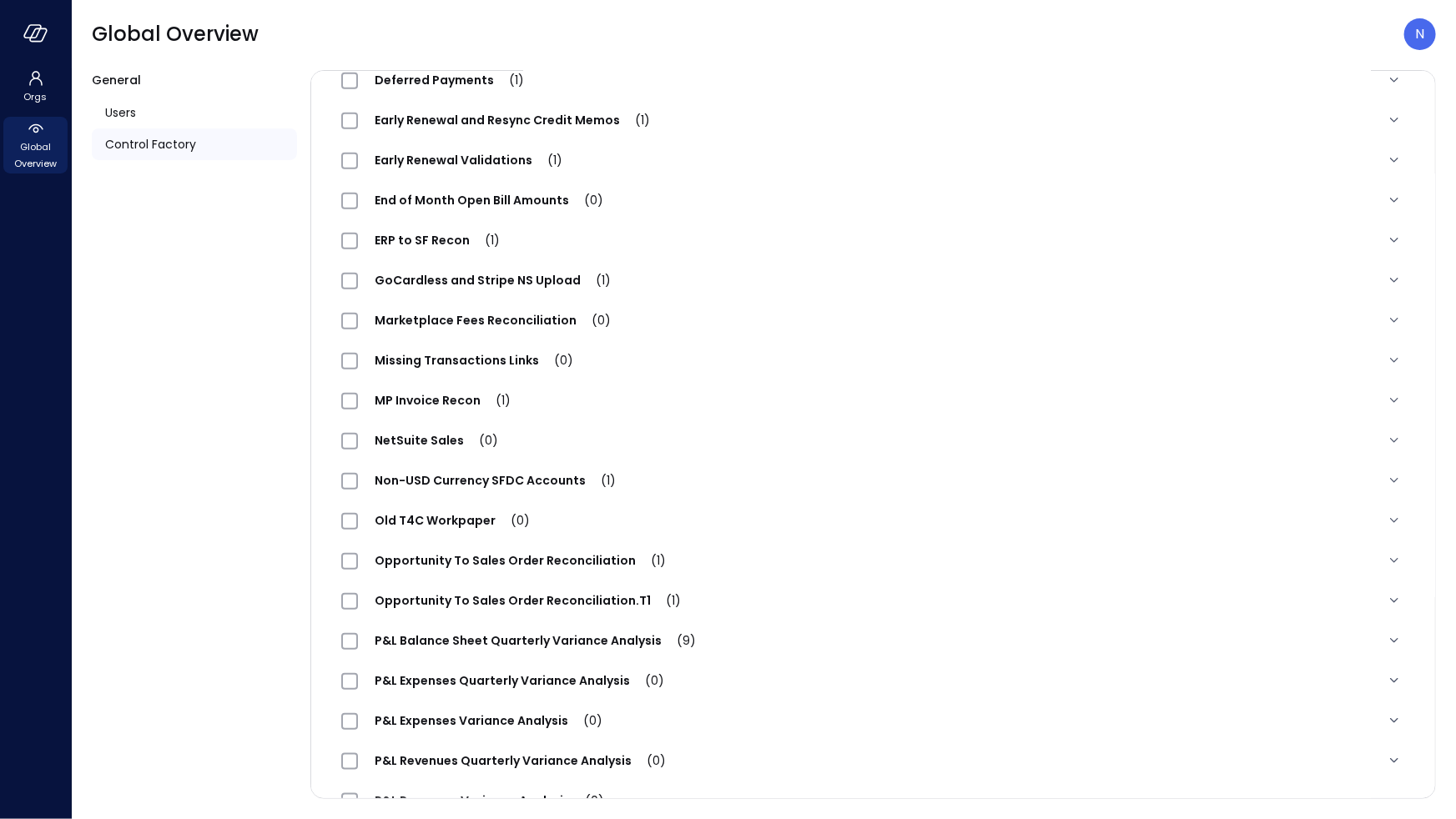 click on "Opportunity To Sales Order Reconciliation   (1)" at bounding box center [520, 560] 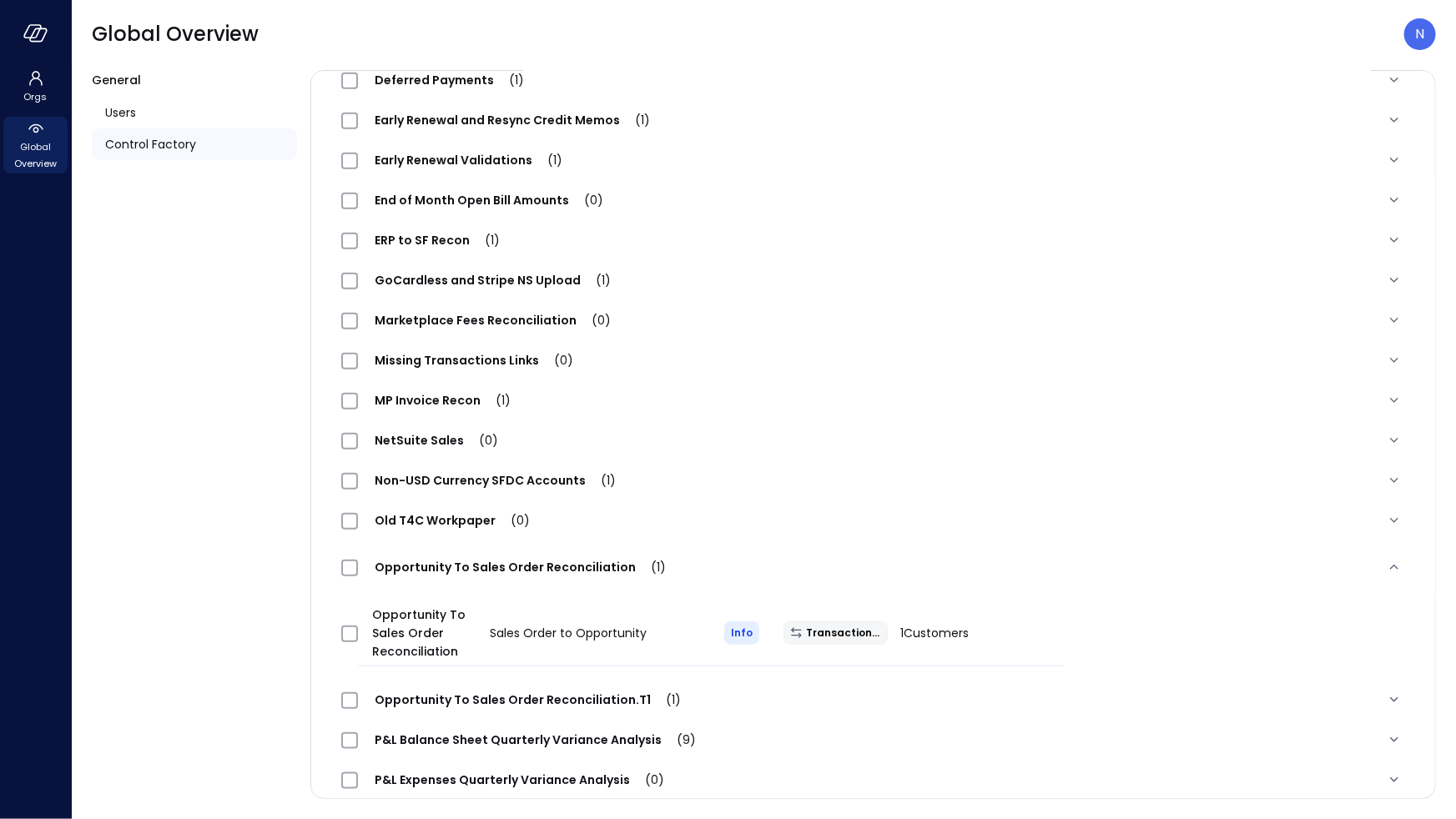 click on "Opportunity To Sales Order Reconciliation.T1 (1)" at bounding box center [527, 700] 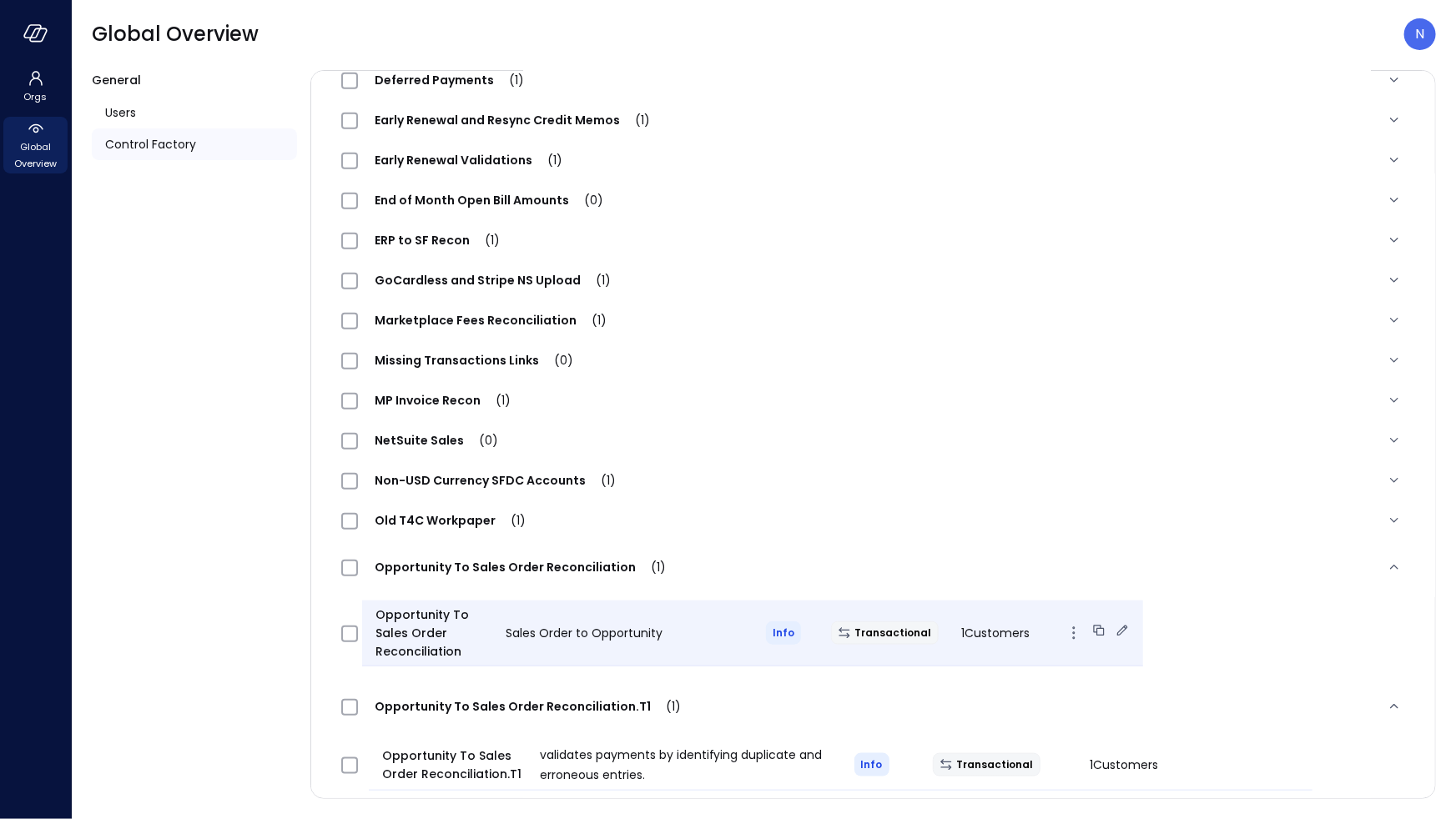click 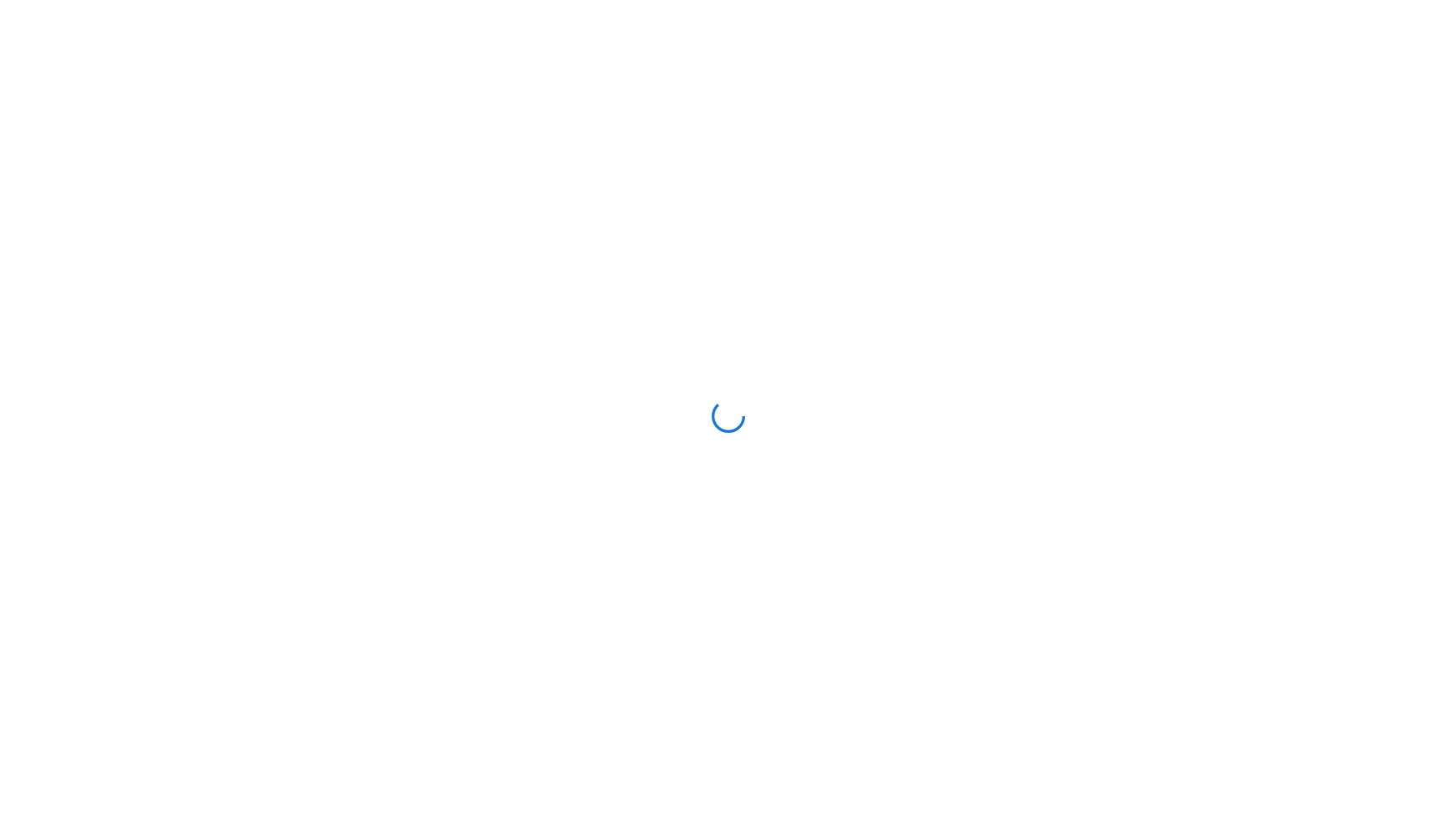 scroll, scrollTop: 0, scrollLeft: 0, axis: both 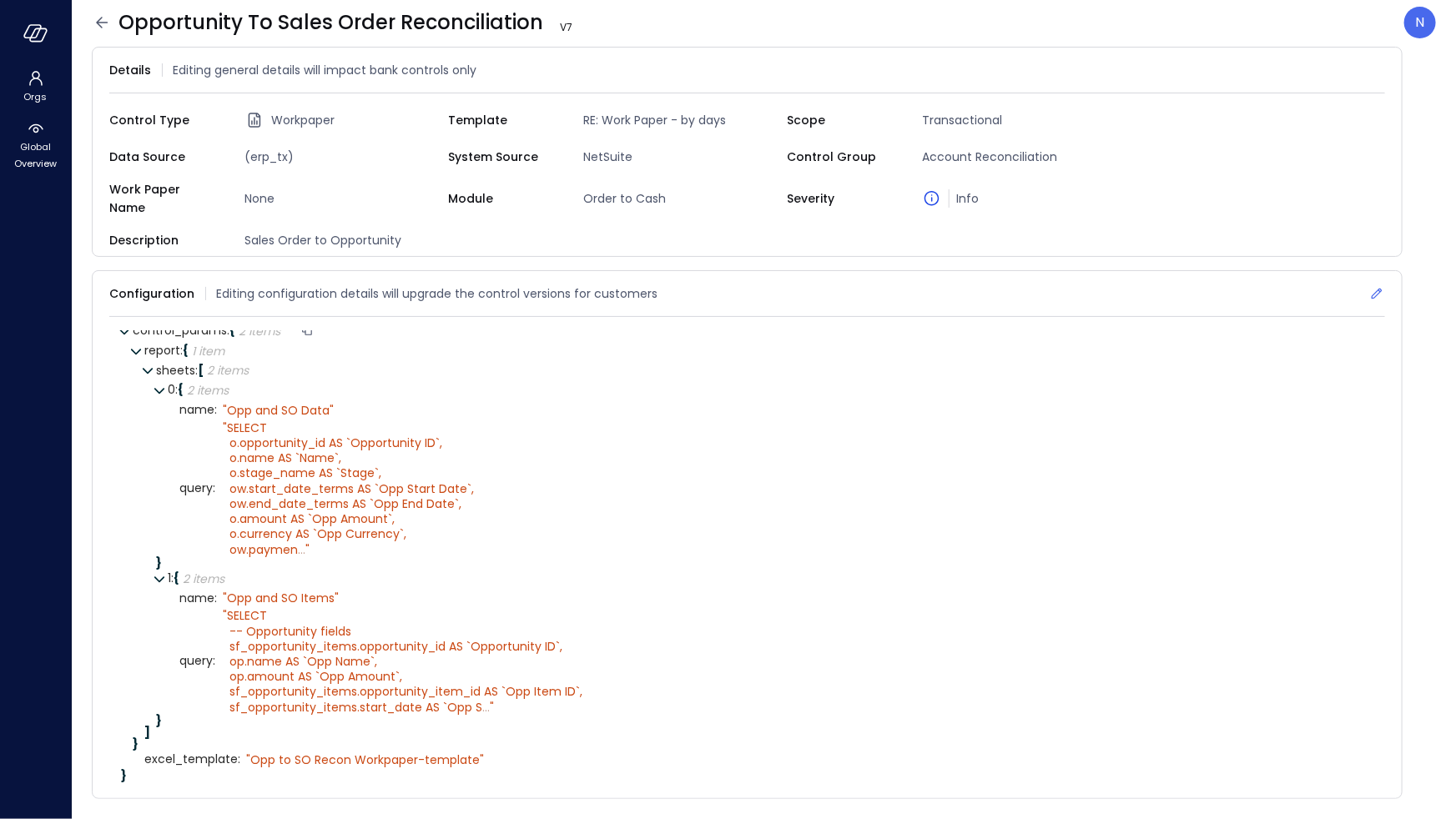 drag, startPoint x: 1374, startPoint y: 281, endPoint x: 1305, endPoint y: 323, distance: 80.77747 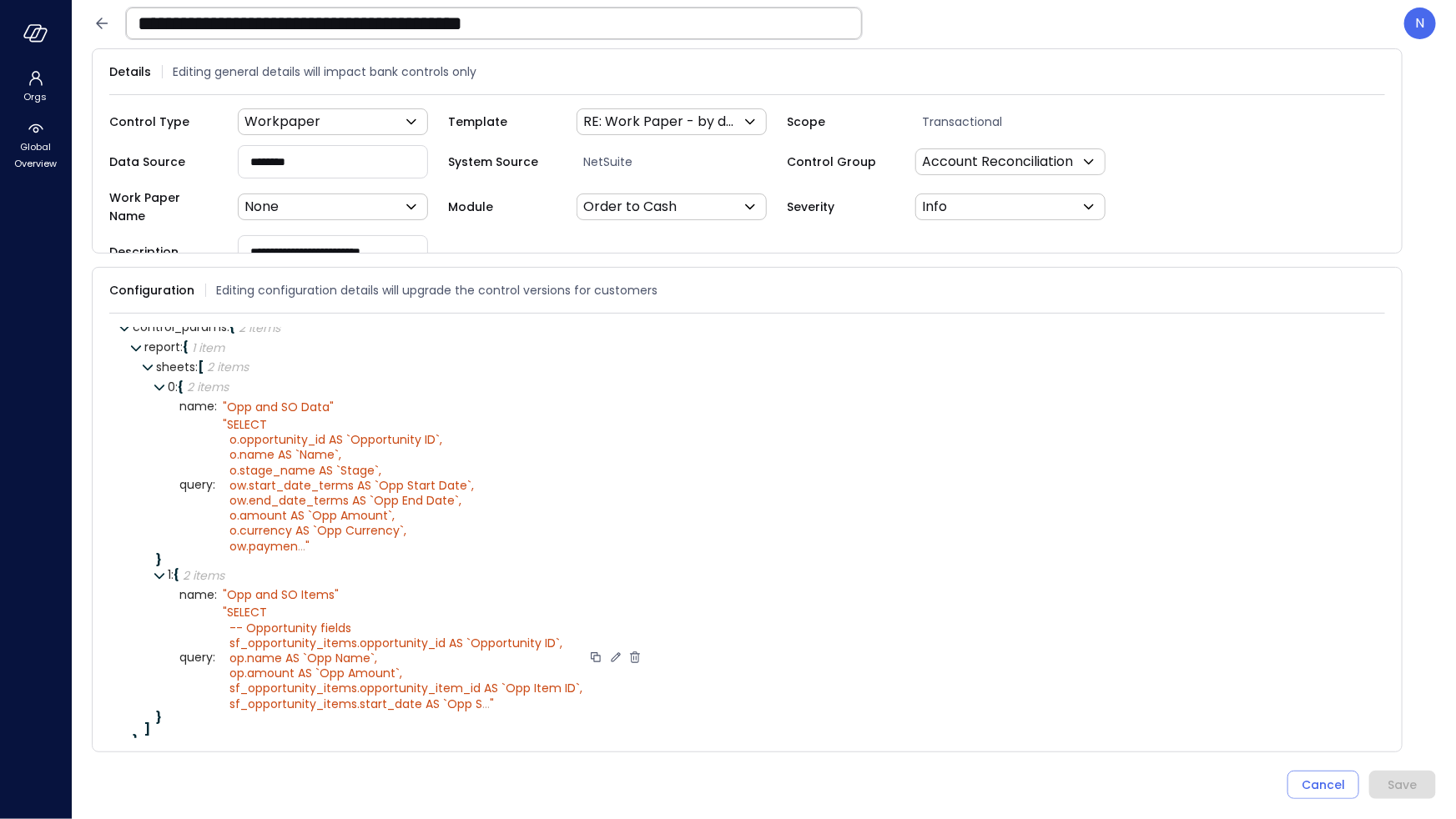 click 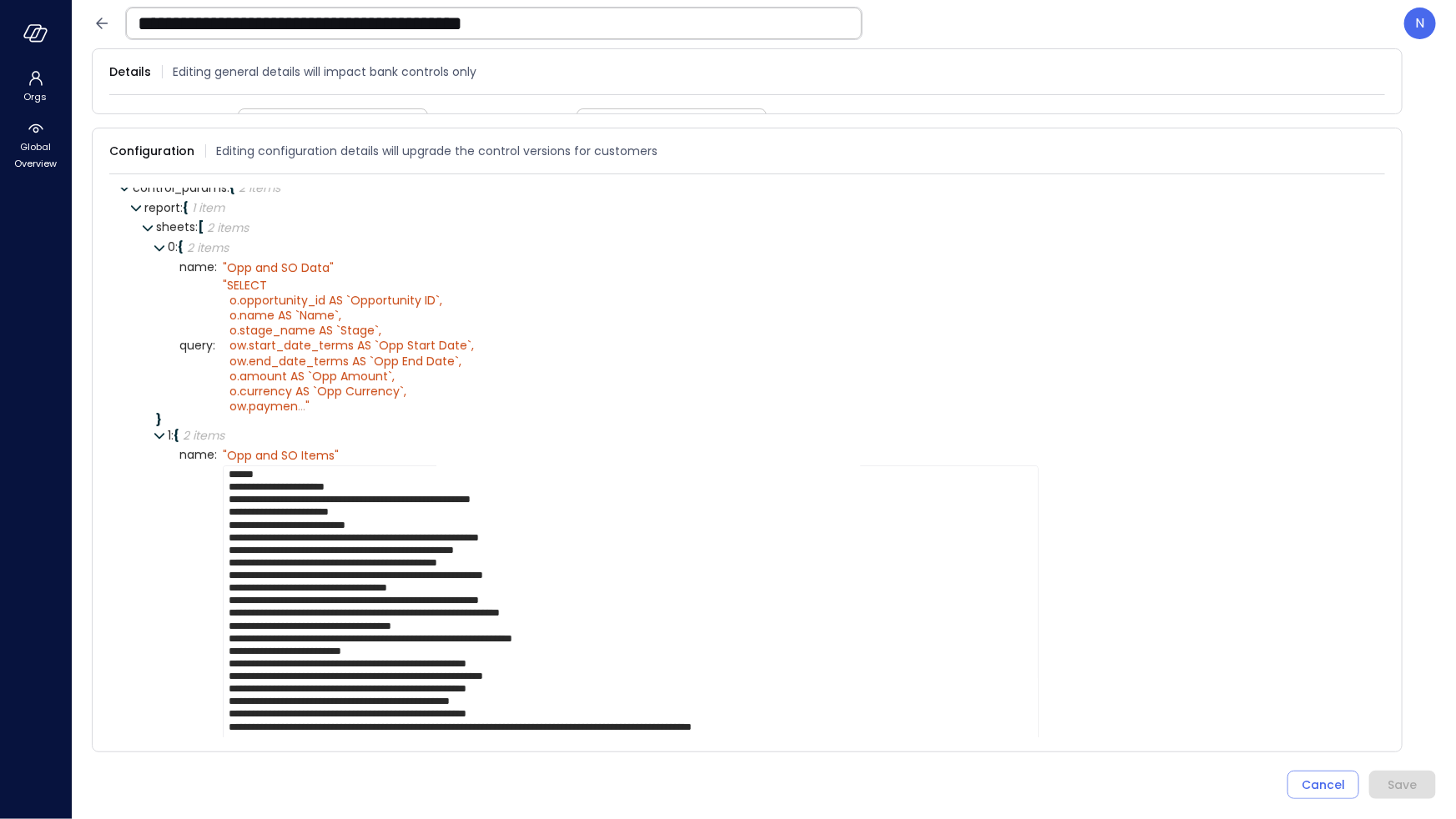 scroll, scrollTop: 13, scrollLeft: 0, axis: vertical 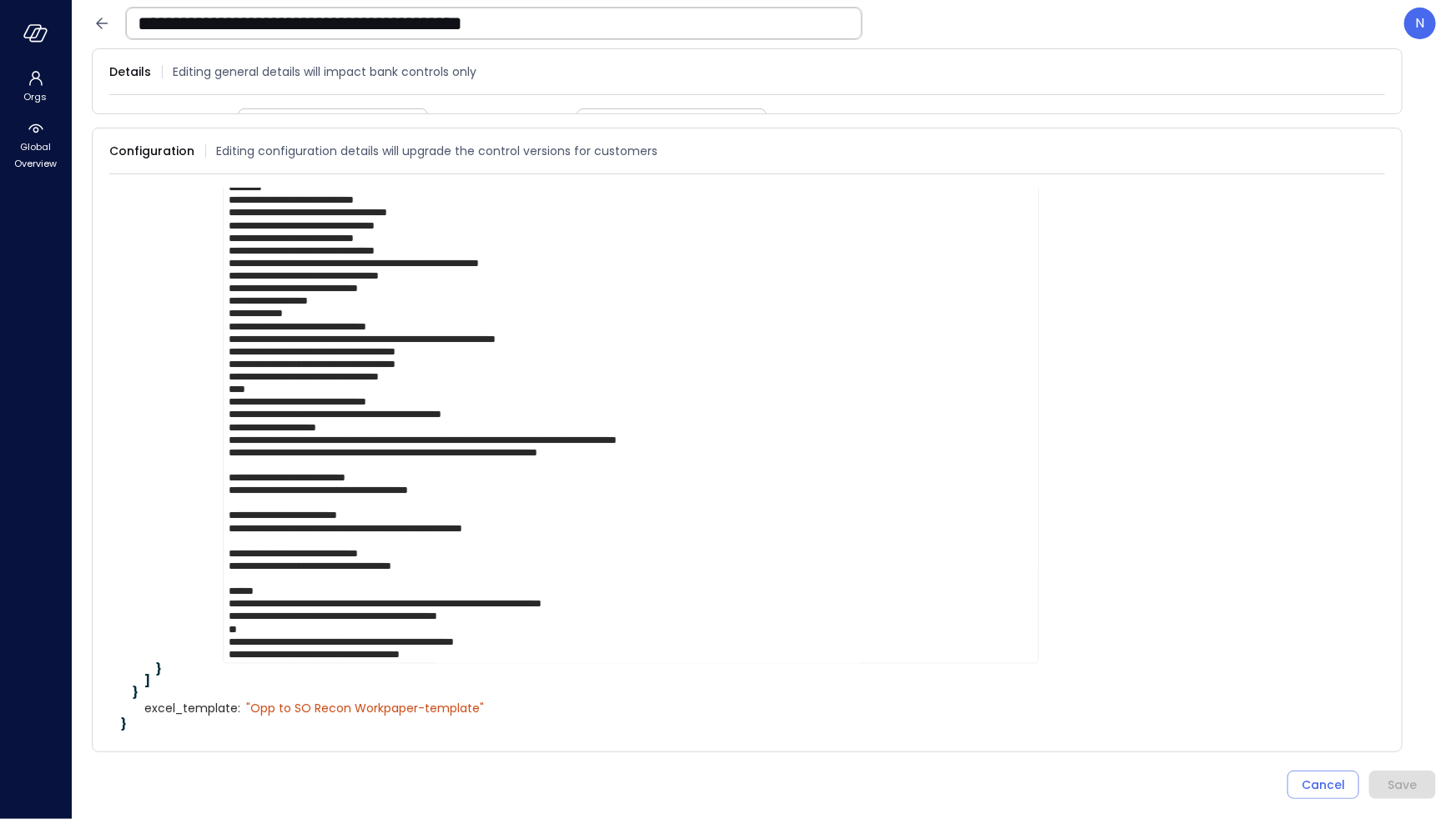 drag, startPoint x: 543, startPoint y: 641, endPoint x: 257, endPoint y: 224, distance: 505.653 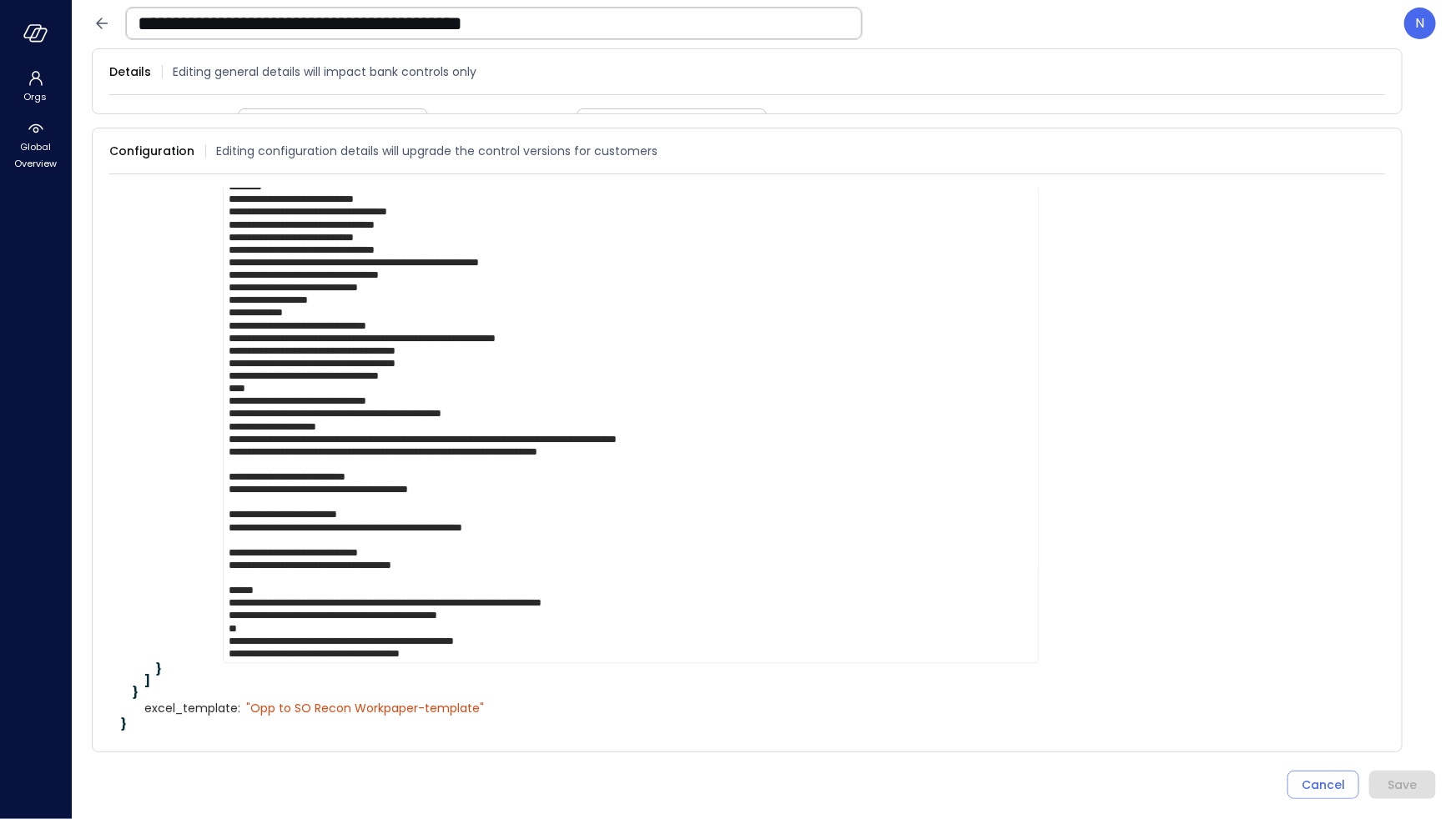 click at bounding box center (631, -444) 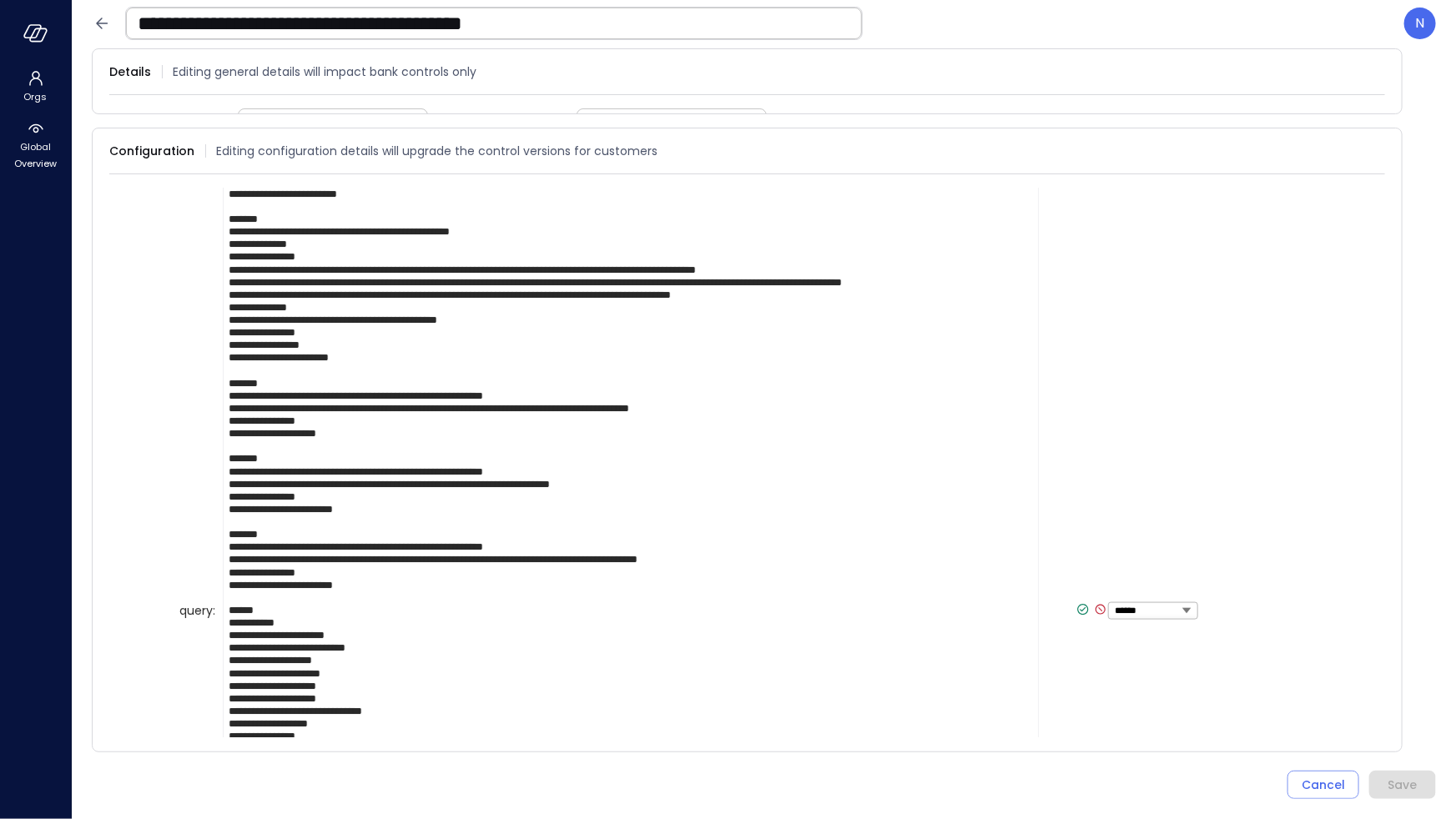scroll, scrollTop: 0, scrollLeft: 0, axis: both 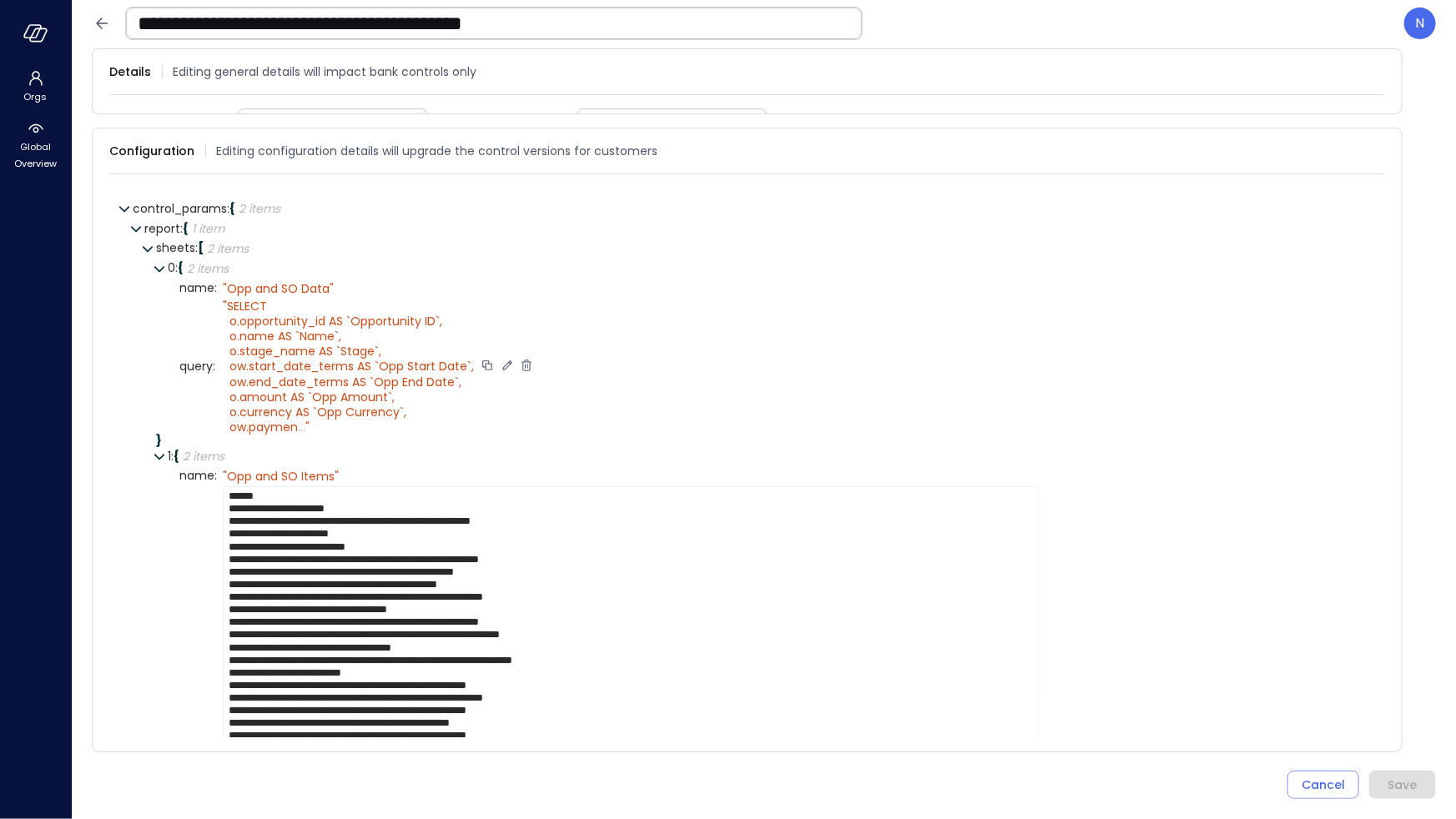 drag, startPoint x: 481, startPoint y: 650, endPoint x: 231, endPoint y: 387, distance: 362.86223 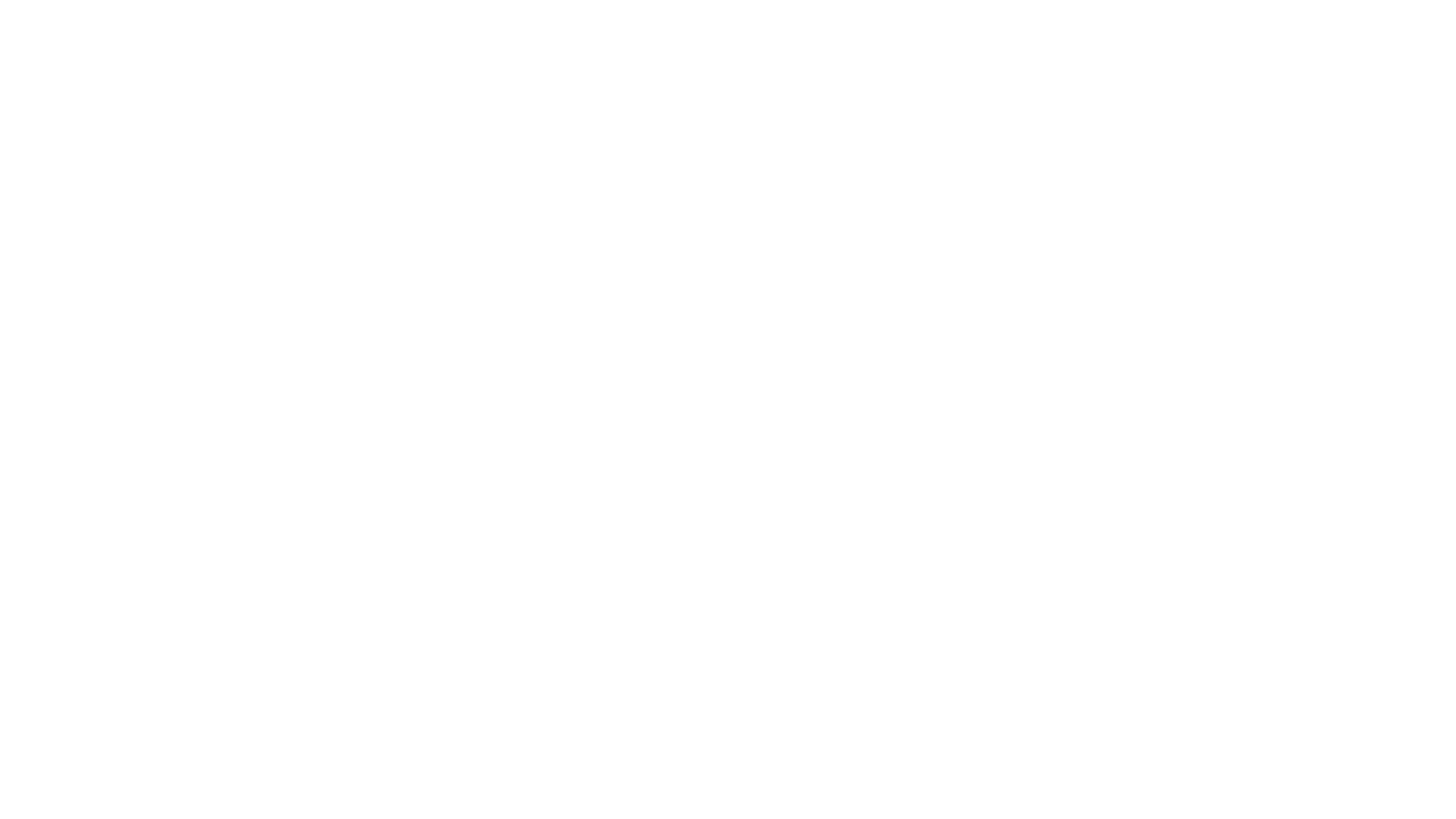 scroll, scrollTop: 0, scrollLeft: 0, axis: both 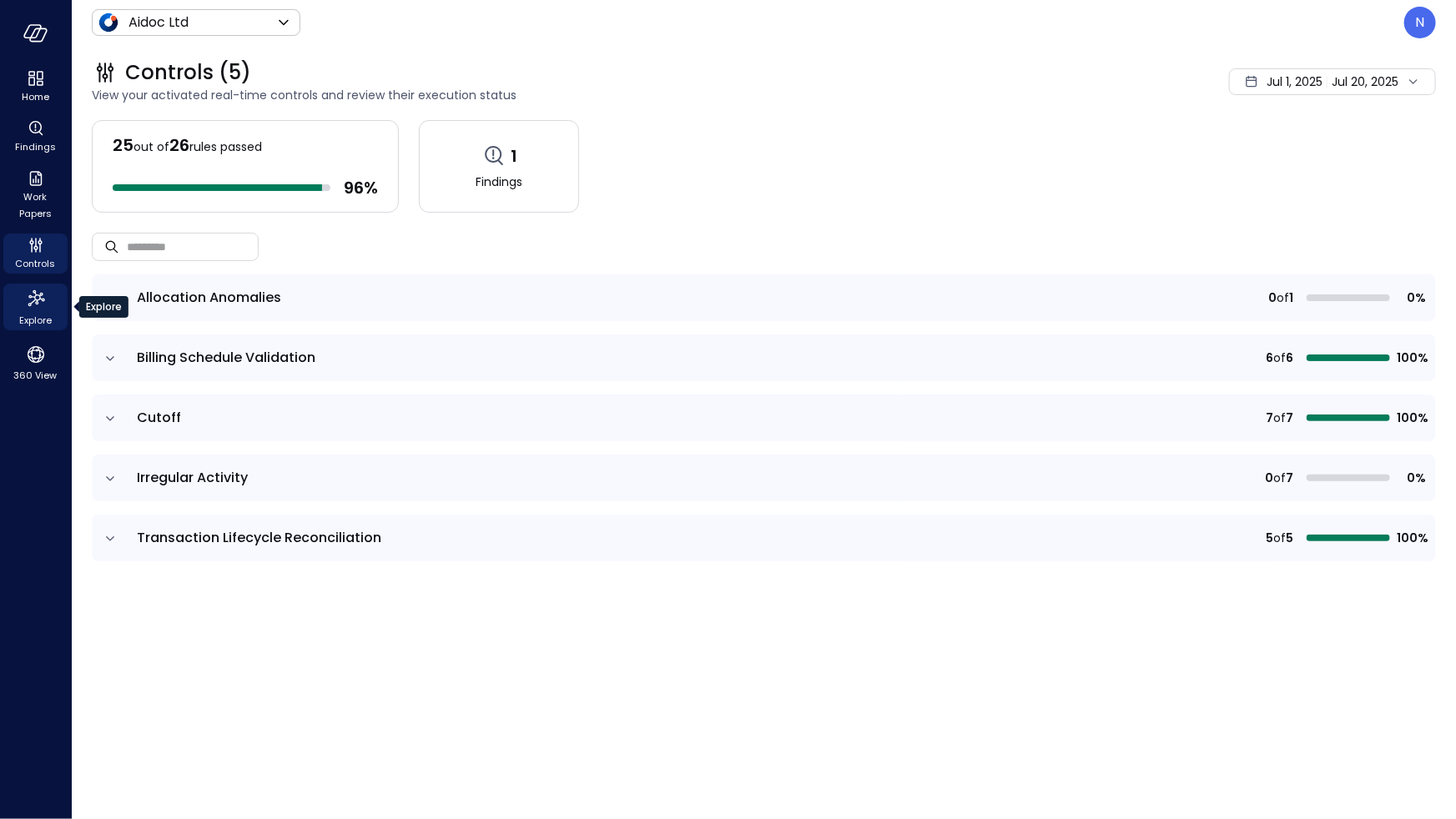 click on "Explore" at bounding box center (35, 320) 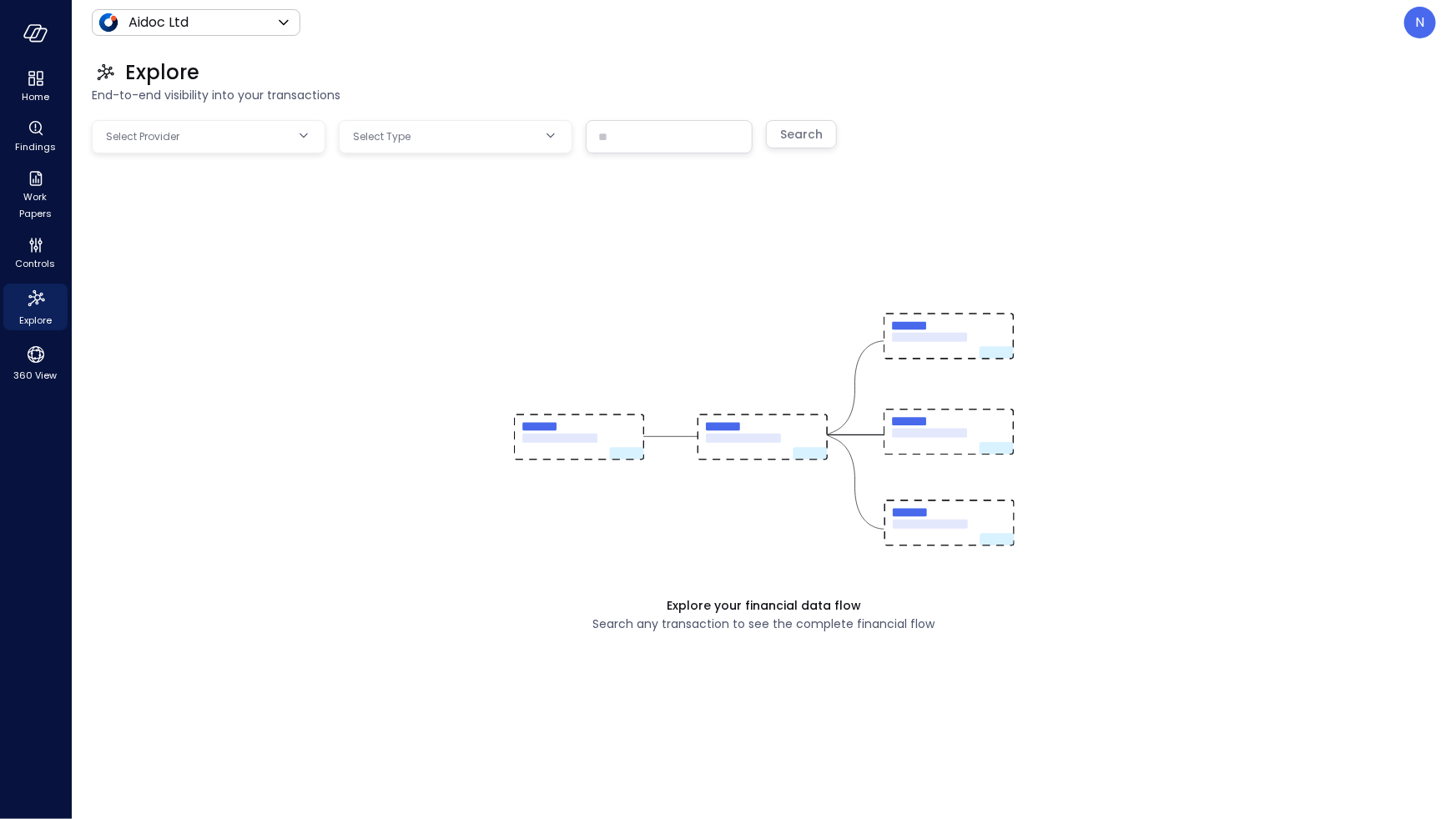 click on "Home Findings Work Papers Controls Explore 360 View Aidoc Ltd ****** ​ N Explore   End-to-end visibility into your transactions Select Provider Select Type ​ Search Explore your financial data flow Search any transaction to see the complete financial flow Safebooks.ai" at bounding box center [728, 410] 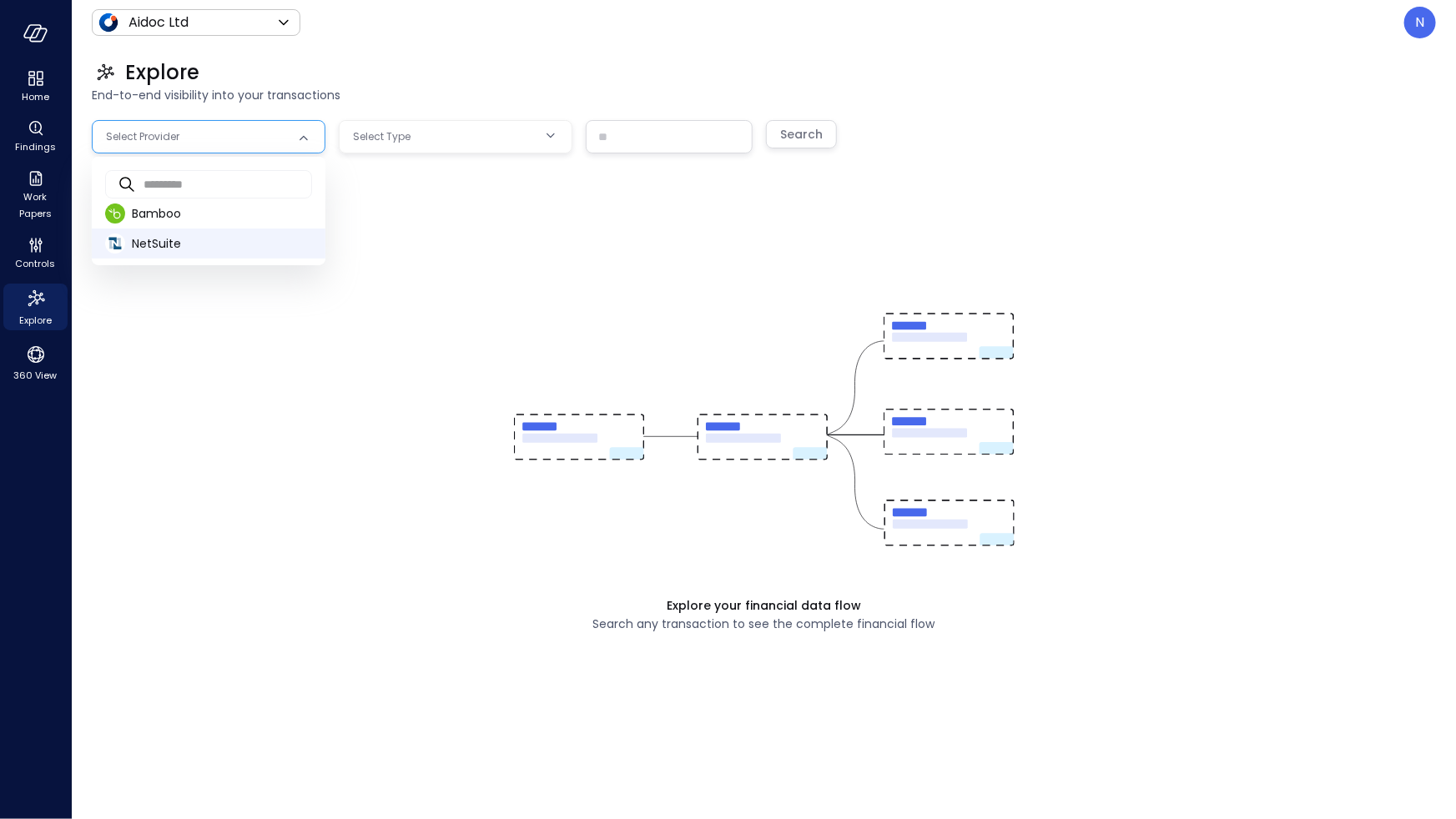 click on "NetSuite" at bounding box center [222, 244] 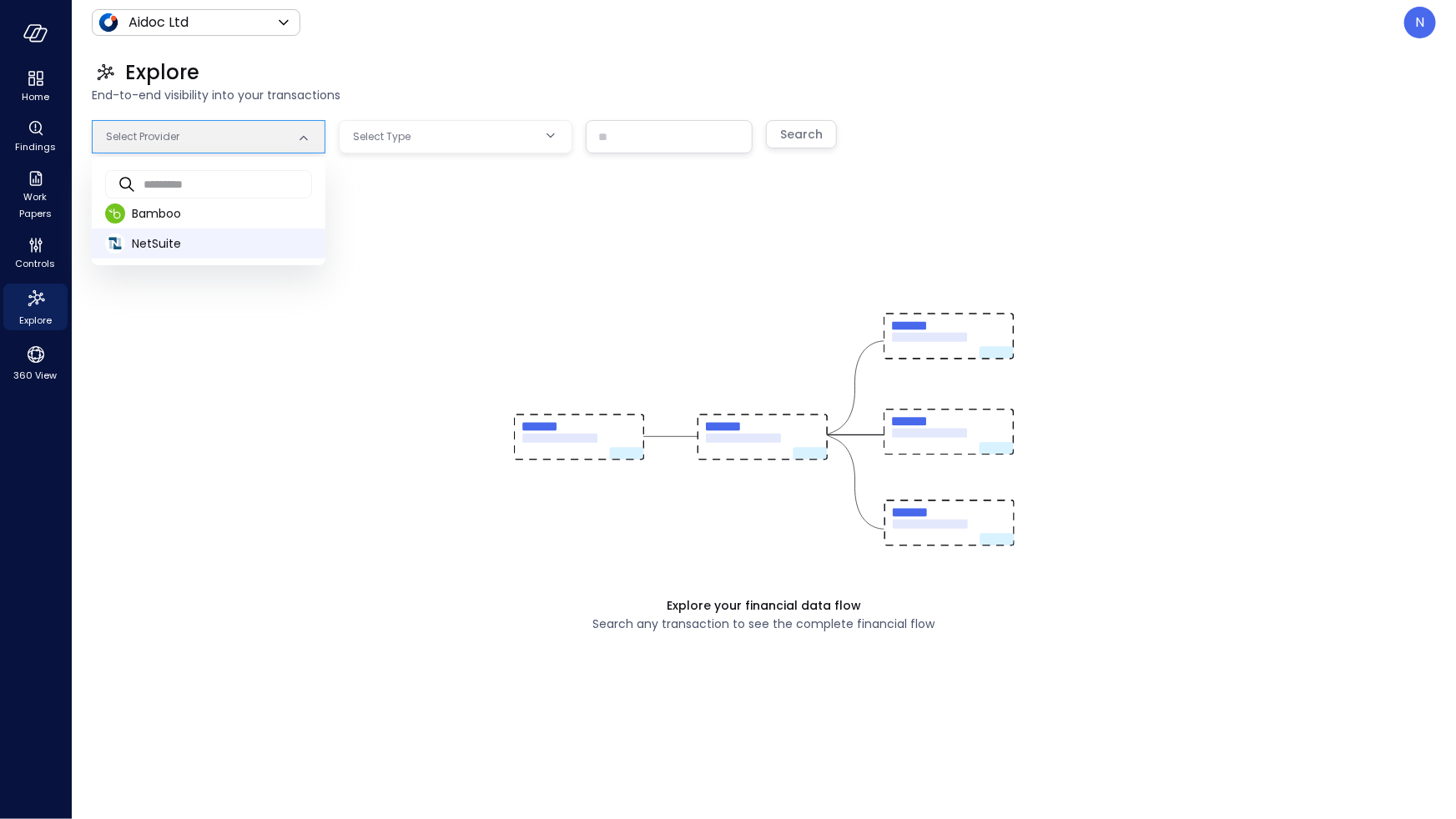 type on "********" 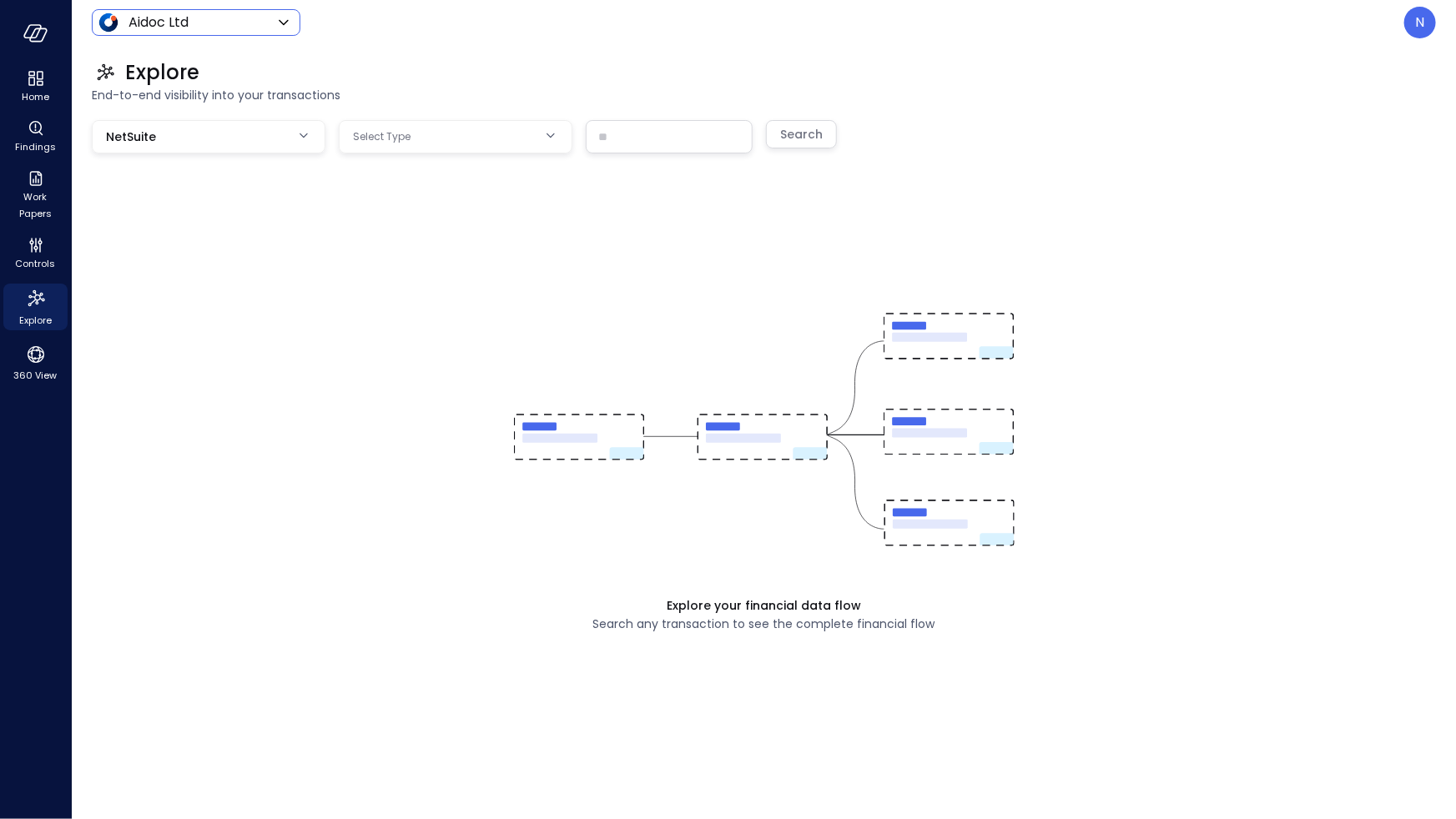 click on "Home Findings Work Papers Controls Explore 360 View Aidoc Ltd ****** ​ N Explore   End-to-end visibility into your transactions NetSuite ******** Select Type ​ Search Explore your financial data flow Search any transaction to see the complete financial flow Safebooks.ai" at bounding box center [728, 410] 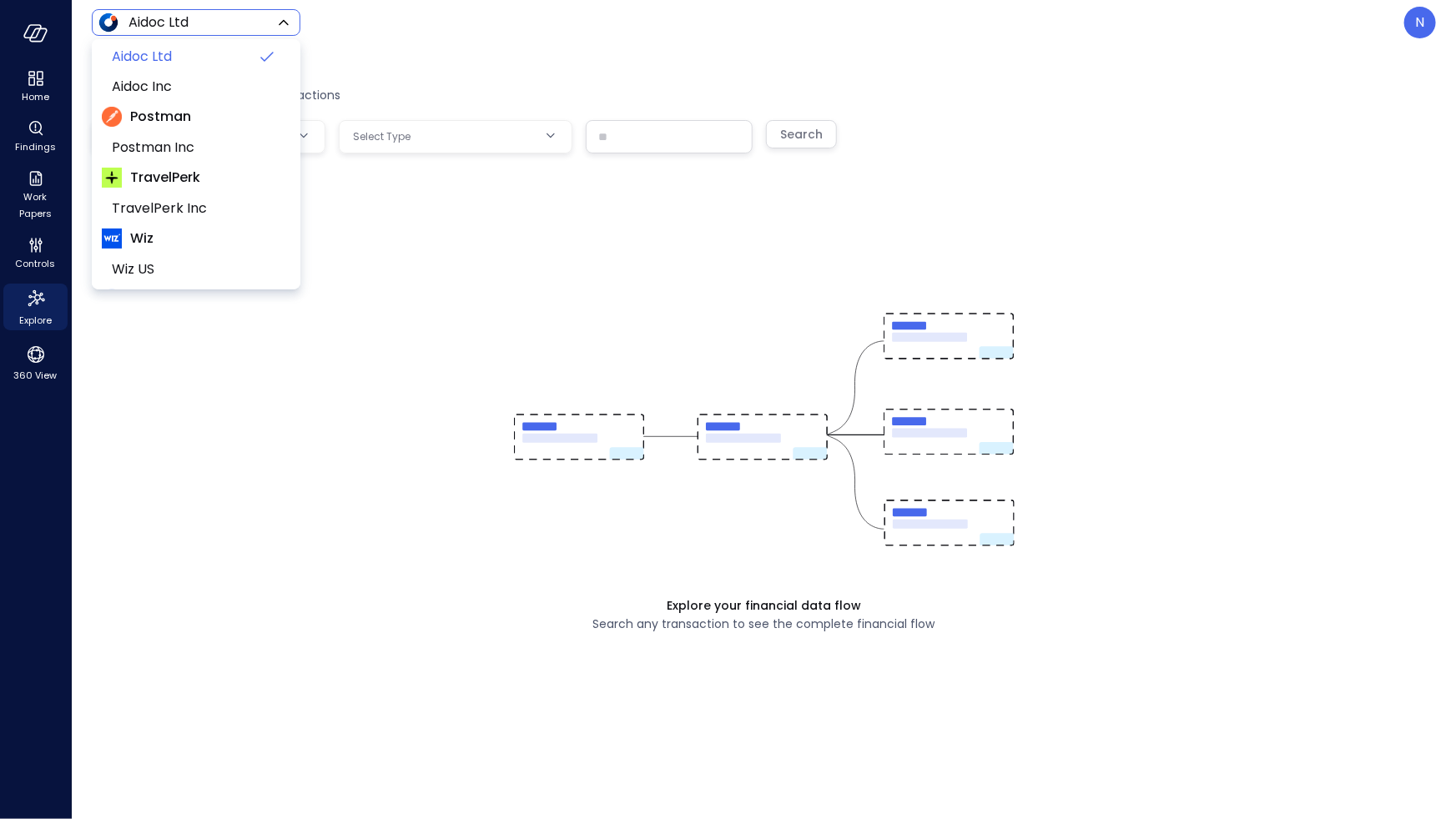 scroll, scrollTop: 103, scrollLeft: 0, axis: vertical 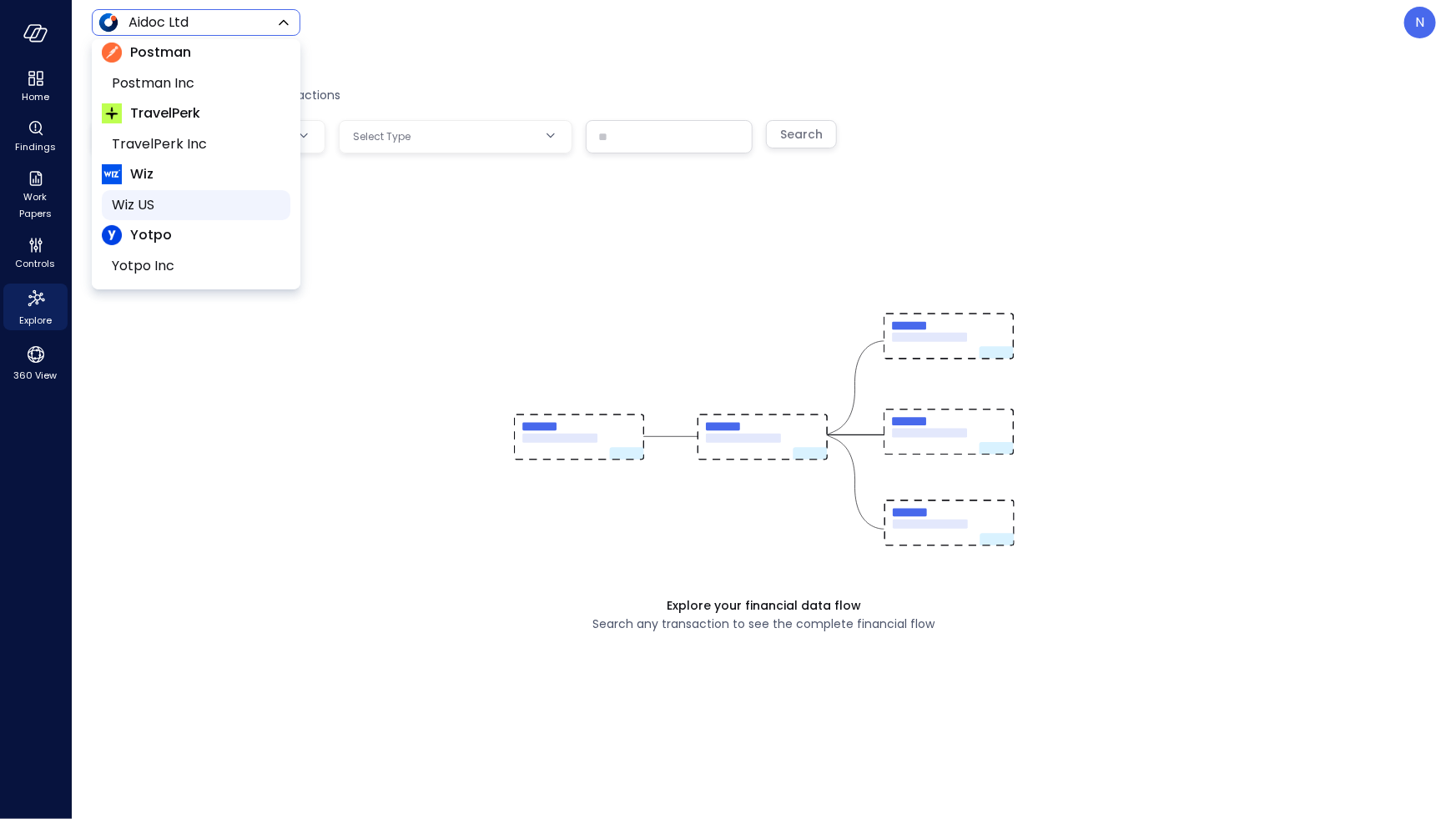 click on "Wiz US" at bounding box center [194, 205] 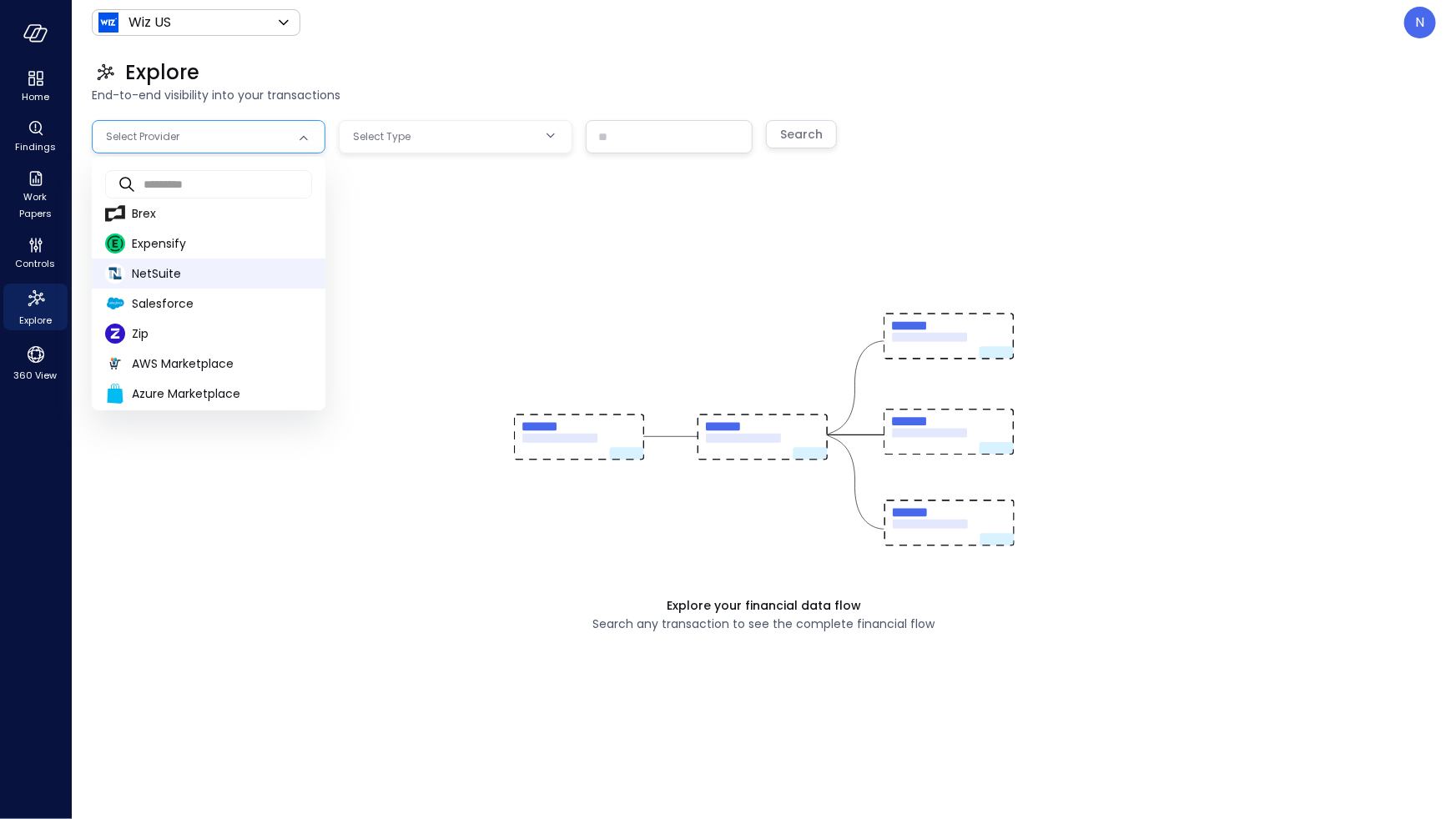 click on "Home Findings Work Papers Controls Explore 360 View Wiz US ****** ​ N Explore   End-to-end visibility into your transactions Select Provider ******** Select Type ​ Search Explore your financial data flow Search any transaction to see the complete financial flow Safebooks.ai ​ ​ Brex Expensify NetSuite Salesforce Zip AWS Marketplace Azure Marketplace GCP Marketpalce" at bounding box center (728, 410) 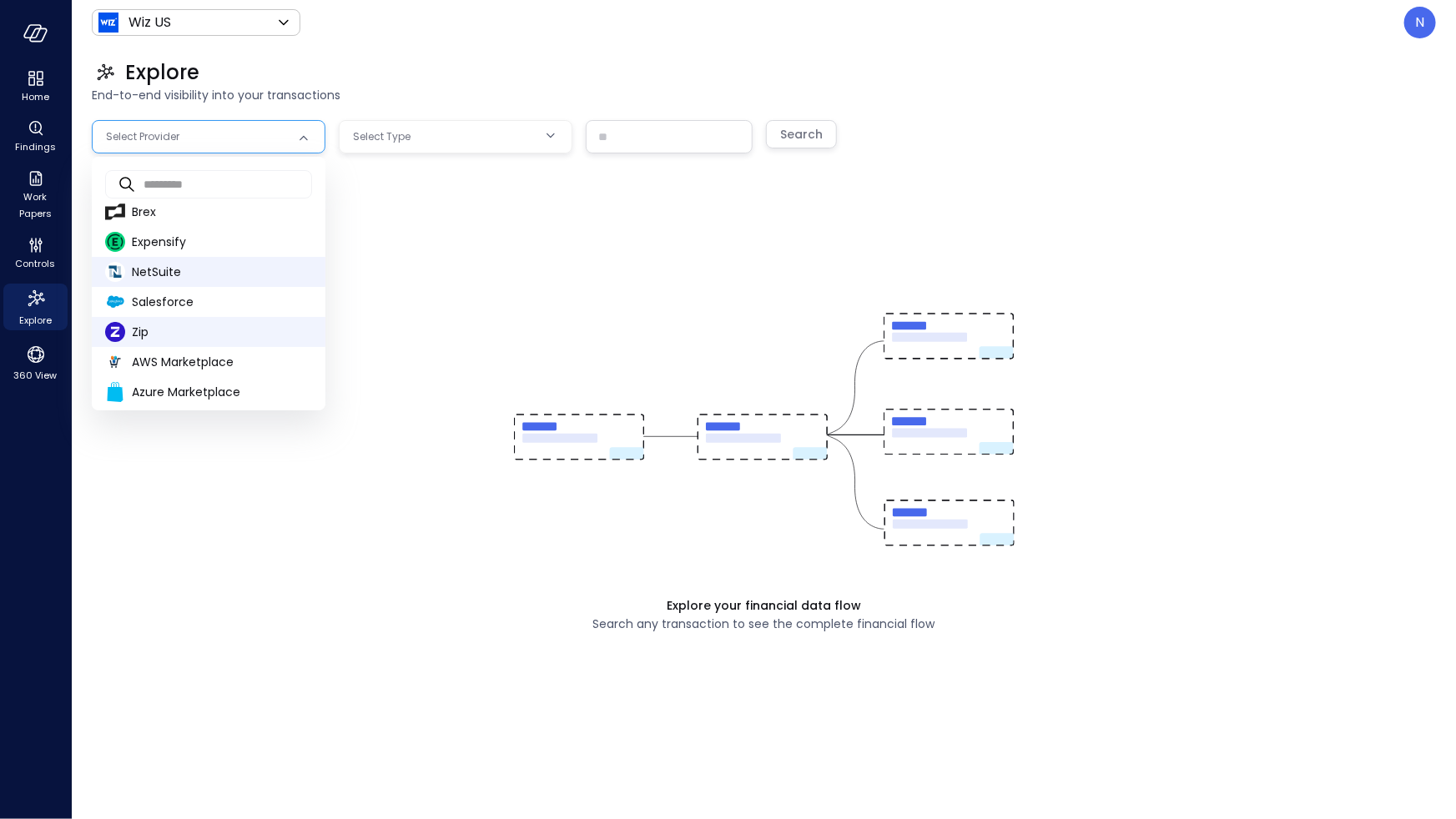 scroll, scrollTop: 0, scrollLeft: 0, axis: both 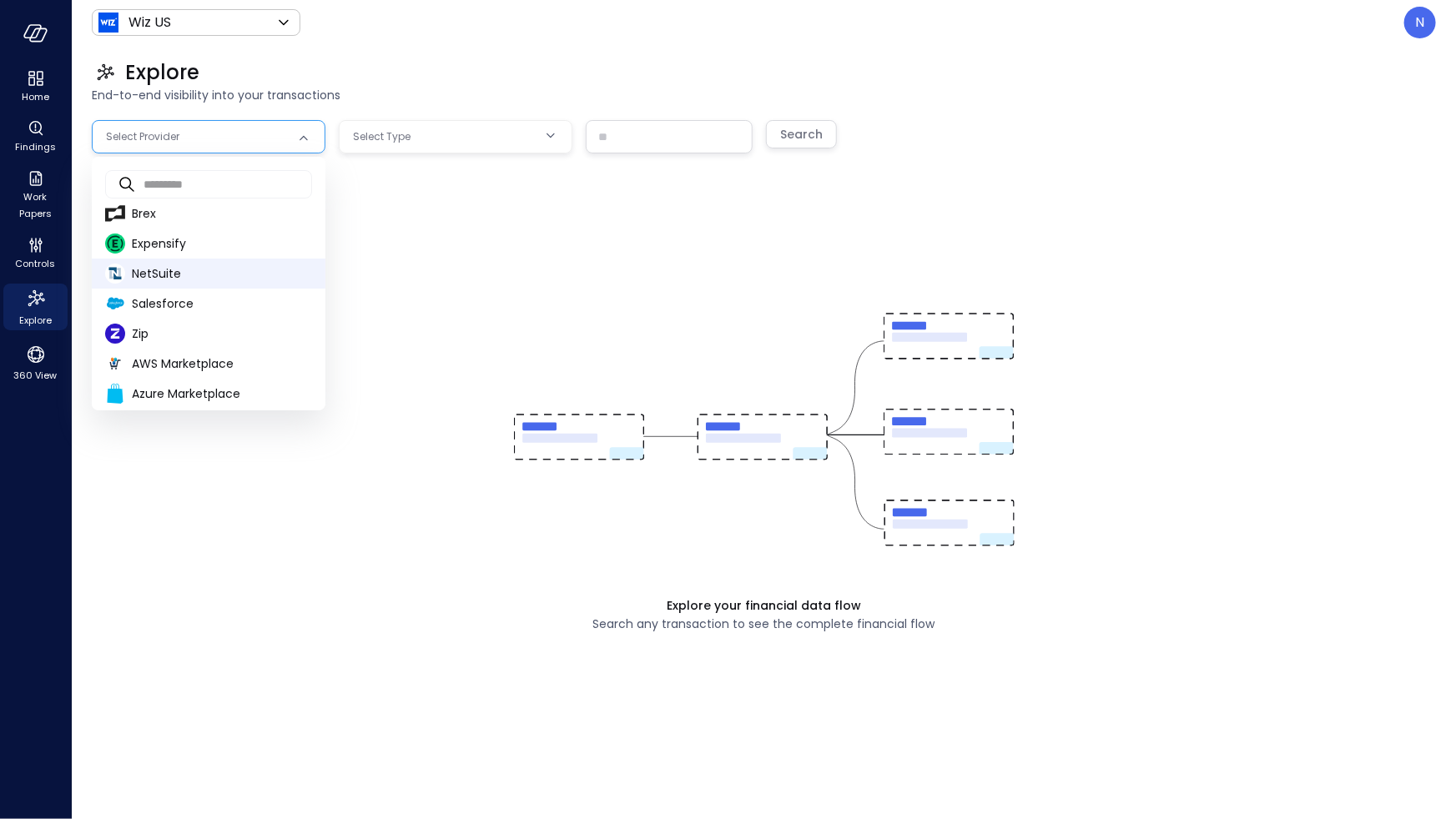 click on "NetSuite" at bounding box center [222, 274] 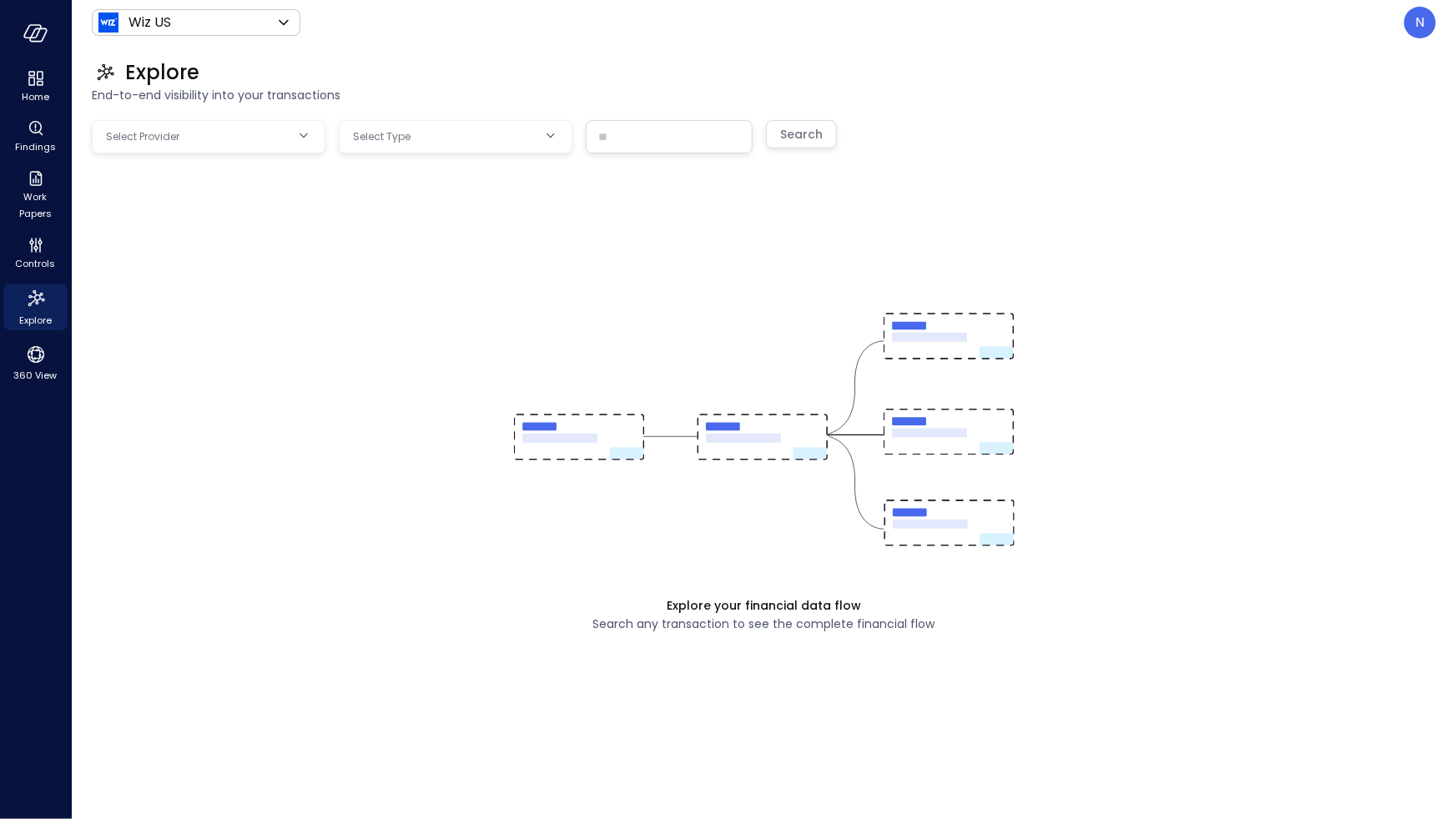 click on "Select Type" at bounding box center (446, 137) 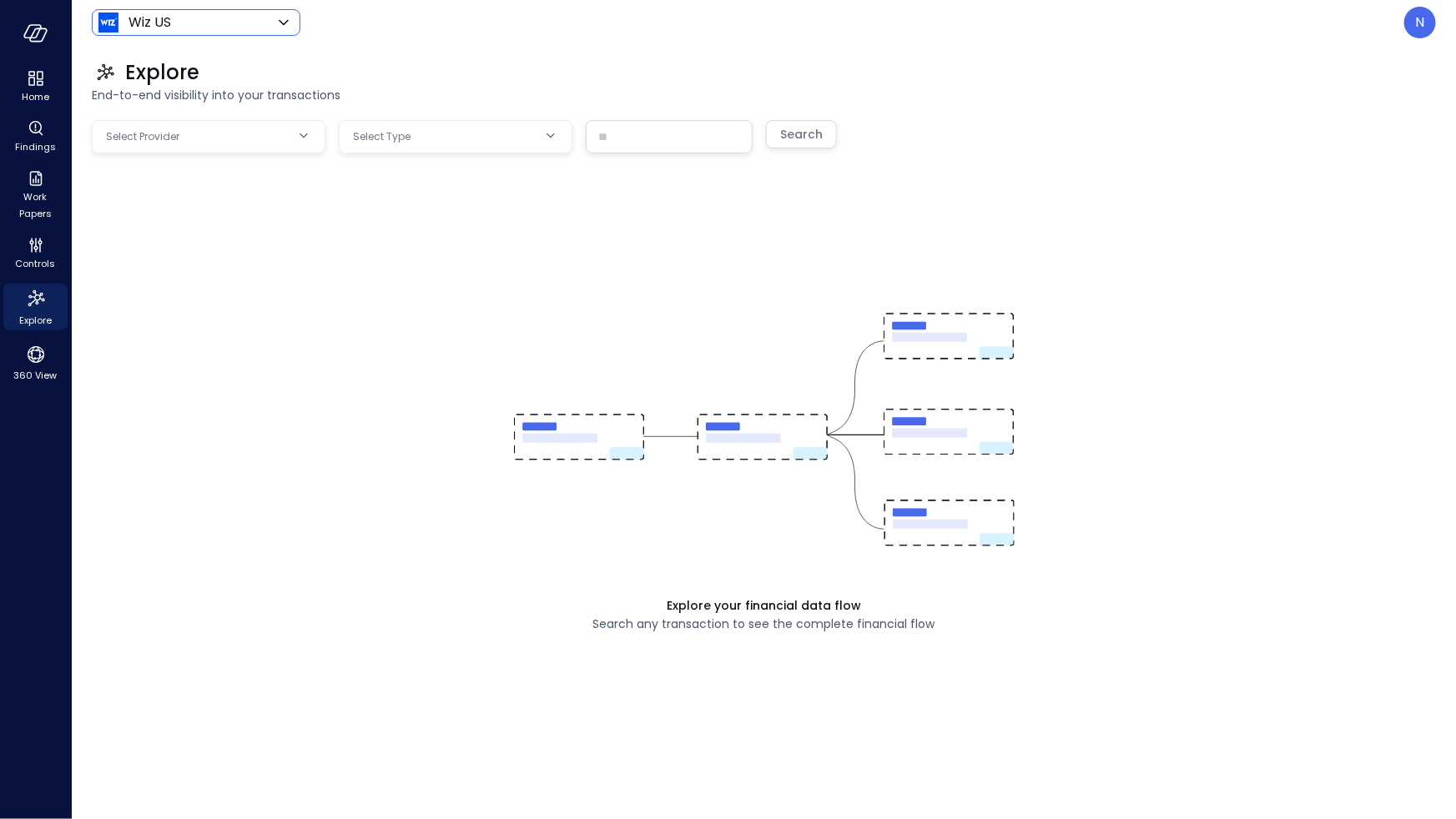 click on "Home Findings Work Papers Controls Explore 360 View Wiz US ****** ​ N Explore   End-to-end visibility into your transactions Select Provider ******** Select Type ​ Search Explore your financial data flow Search any transaction to see the complete financial flow Safebooks.ai" at bounding box center (728, 410) 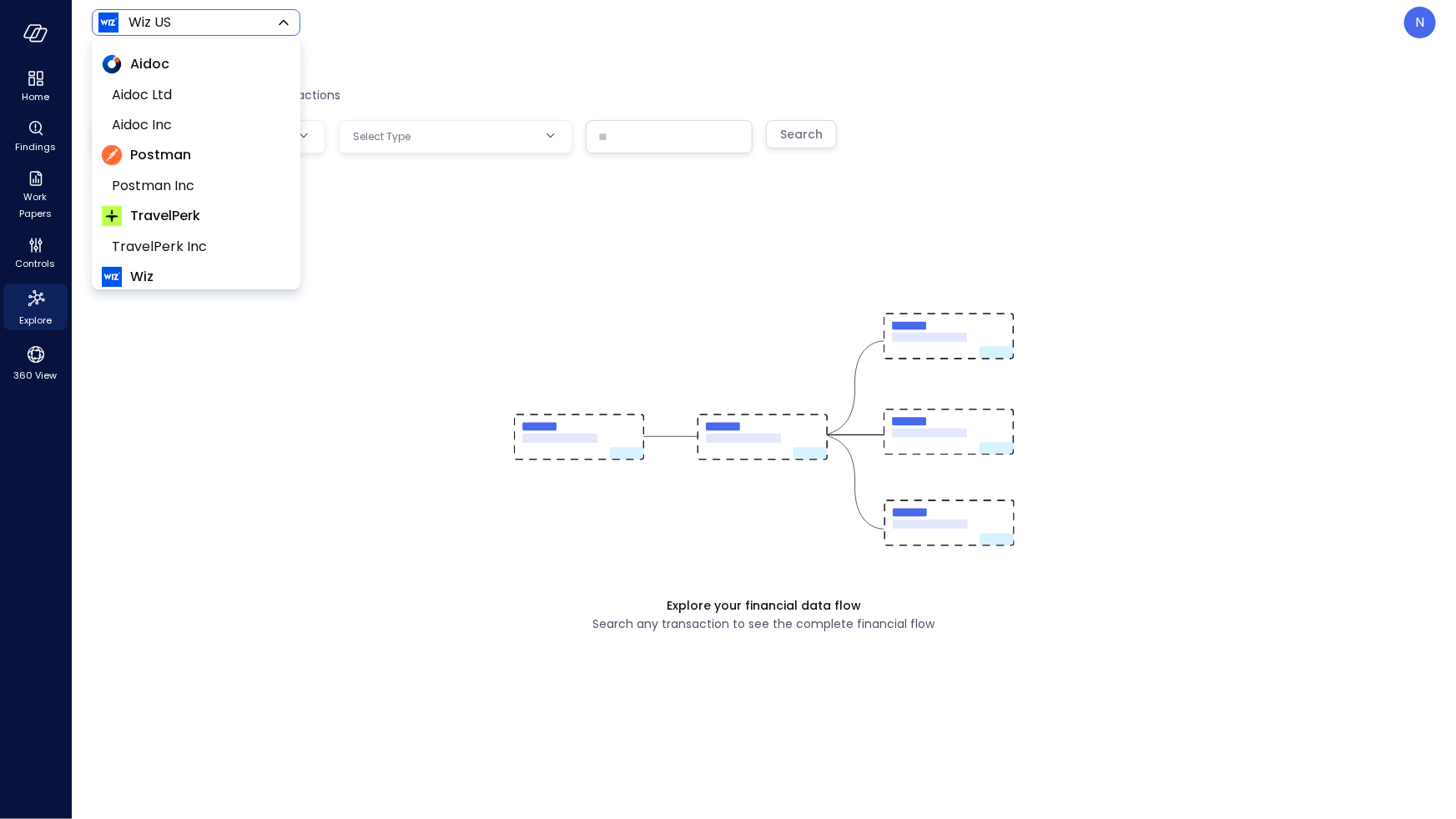 scroll, scrollTop: 103, scrollLeft: 0, axis: vertical 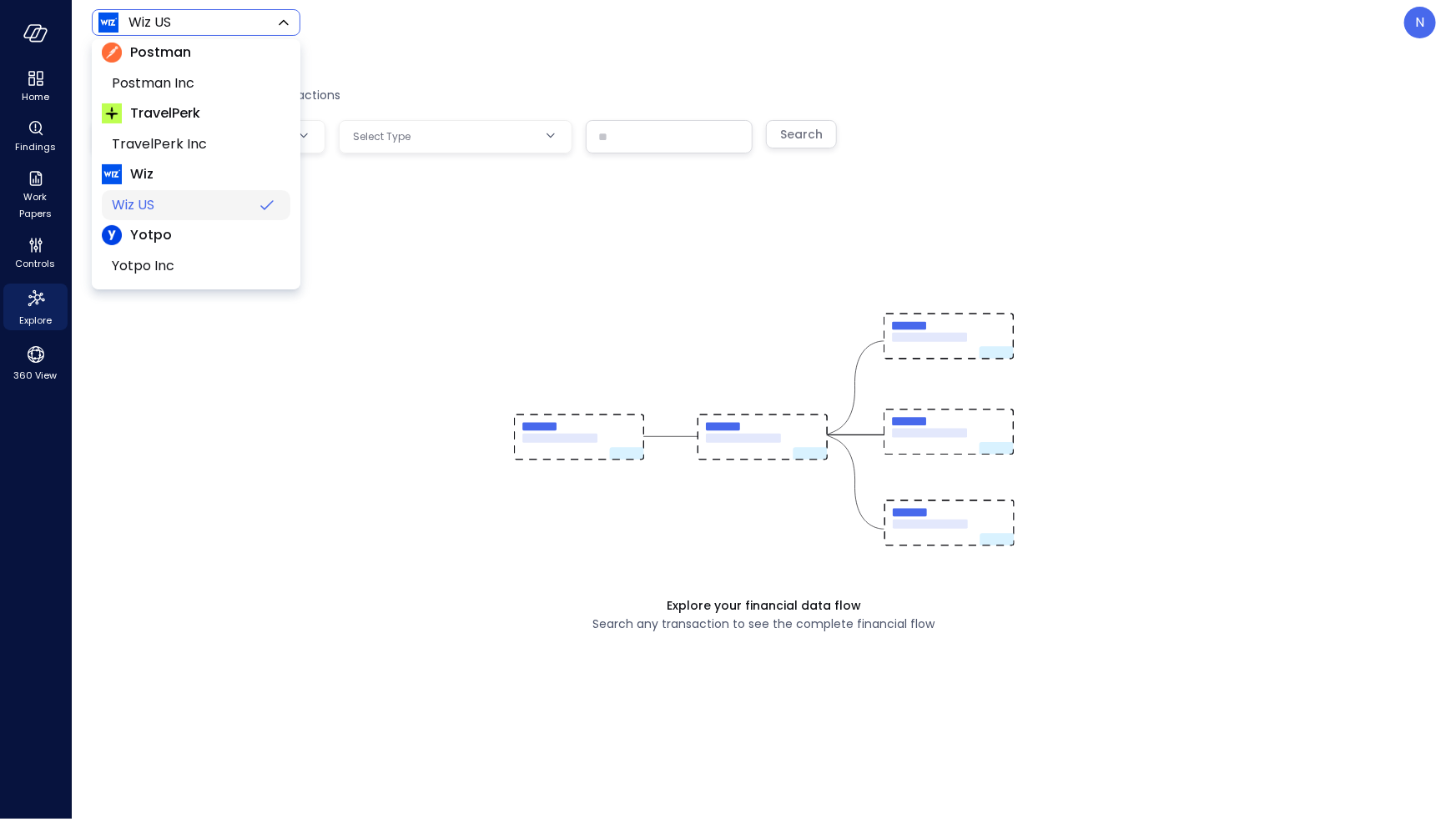 click on "Wiz US" at bounding box center [196, 205] 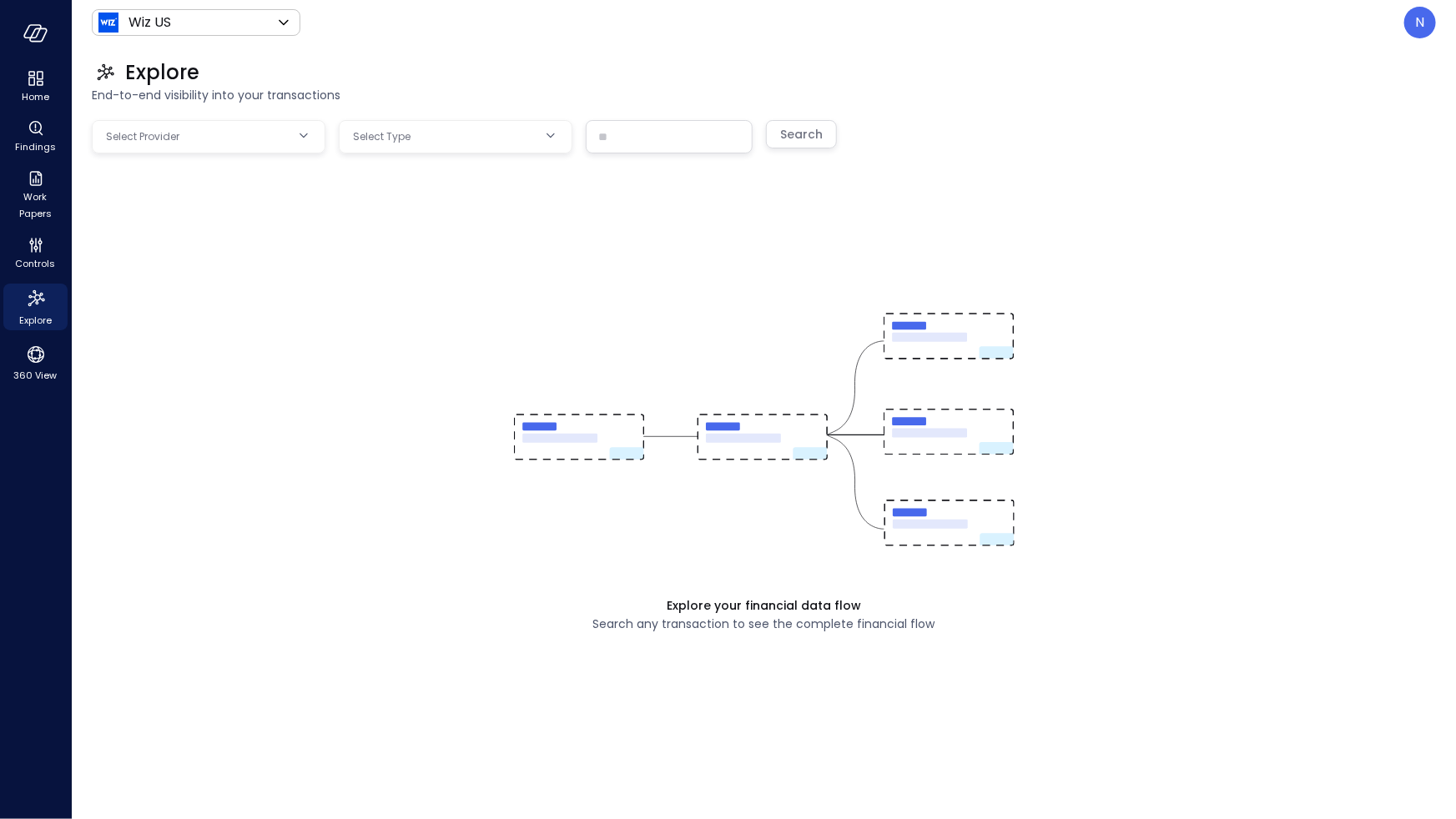 click on "Aidoc Aidoc Ltd Aidoc Inc Postman Postman Inc TravelPerk TravelPerk Inc Wiz Wiz US Yotpo Yotpo Inc" at bounding box center (728, 411) 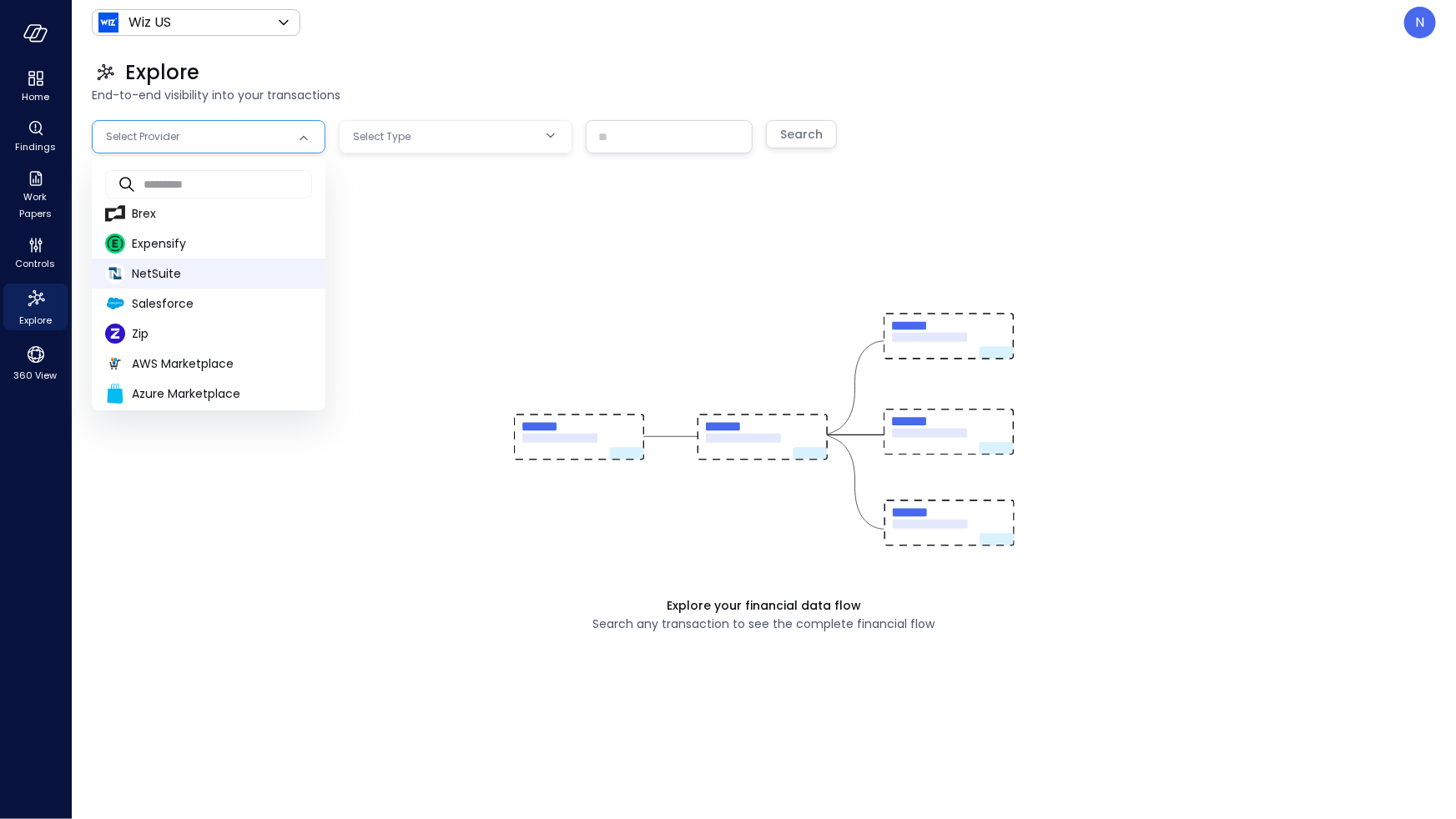 click on "NetSuite" at bounding box center [222, 274] 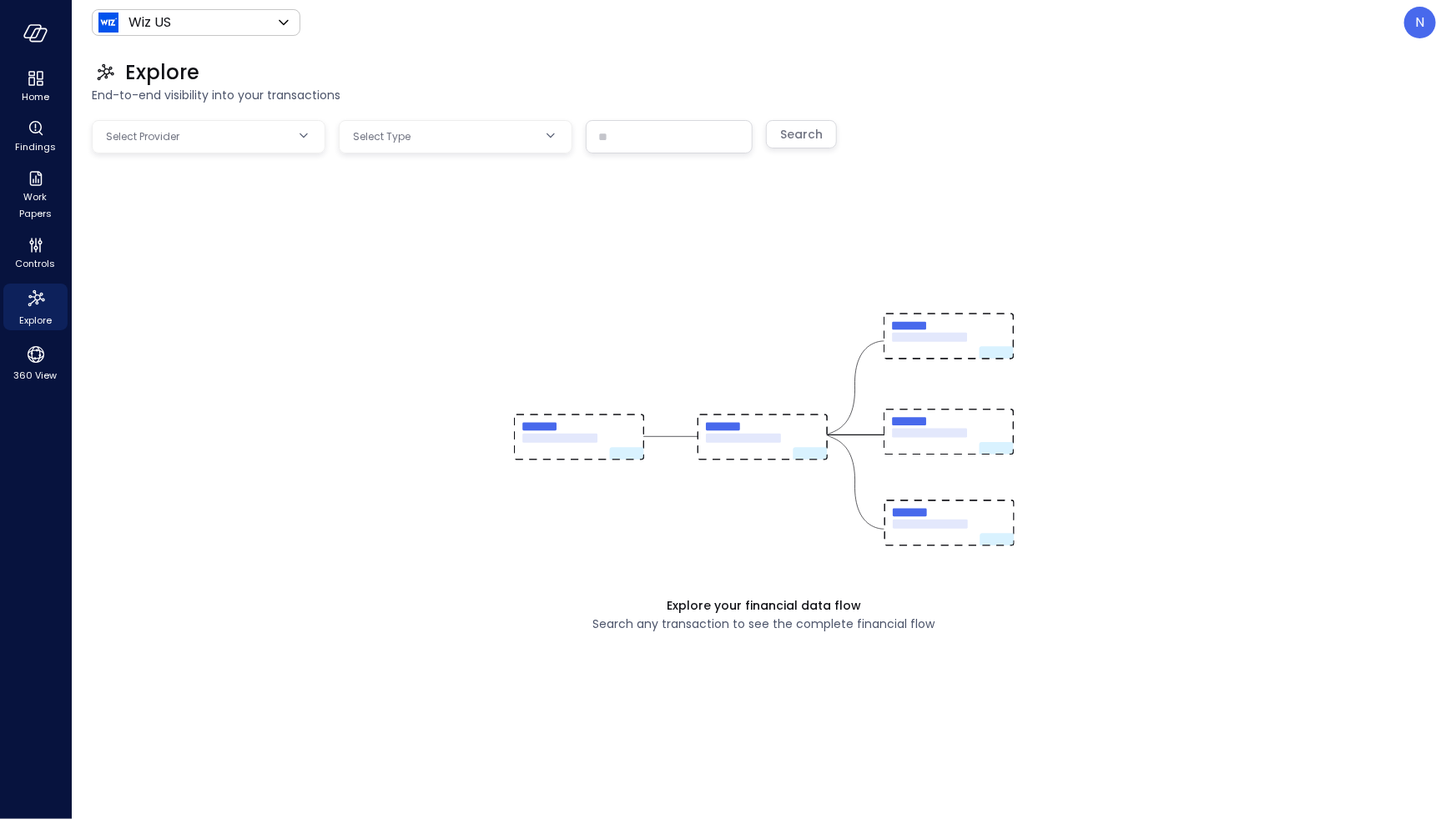 click on "Select Type" at bounding box center [446, 137] 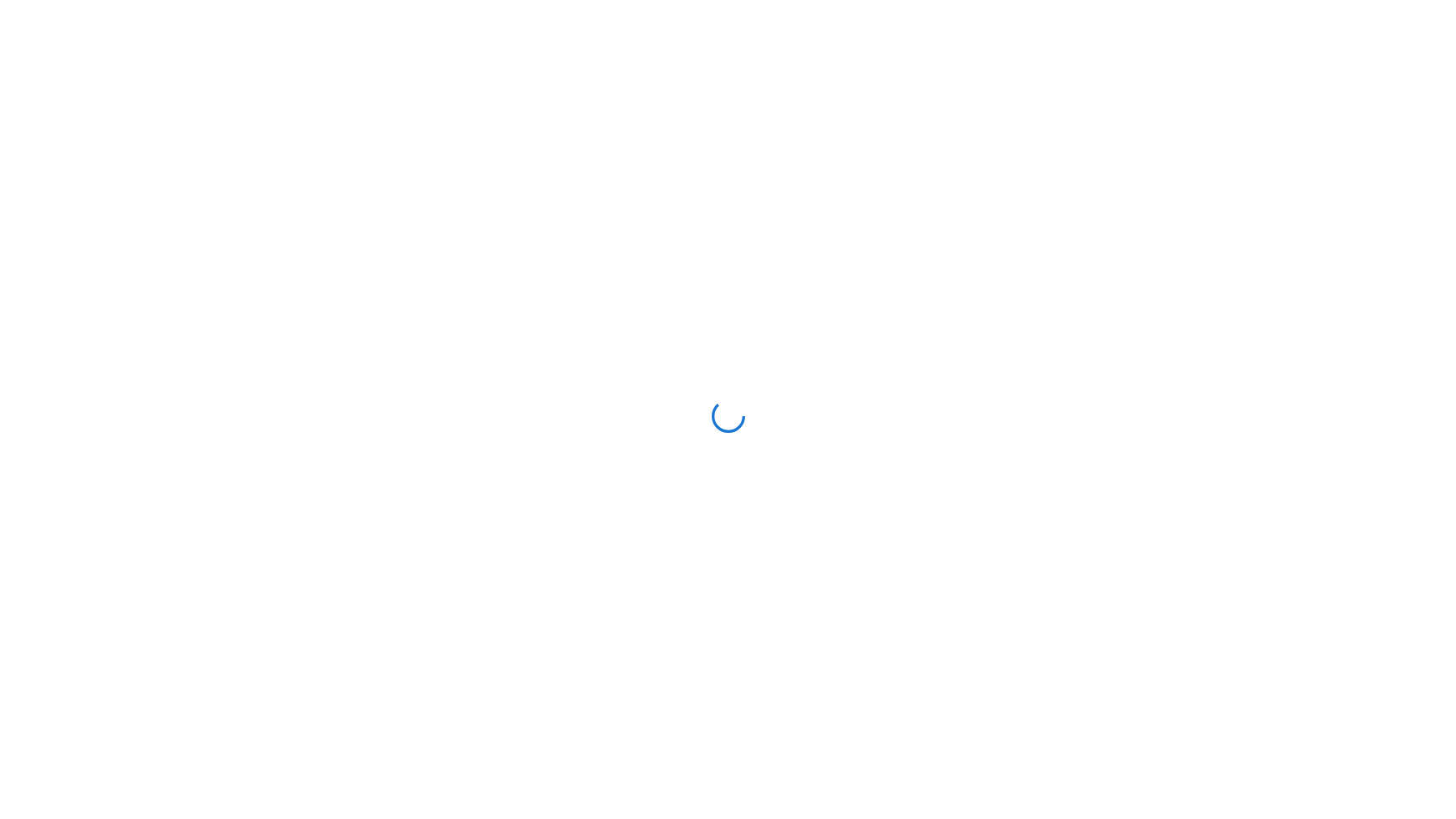 scroll, scrollTop: 0, scrollLeft: 0, axis: both 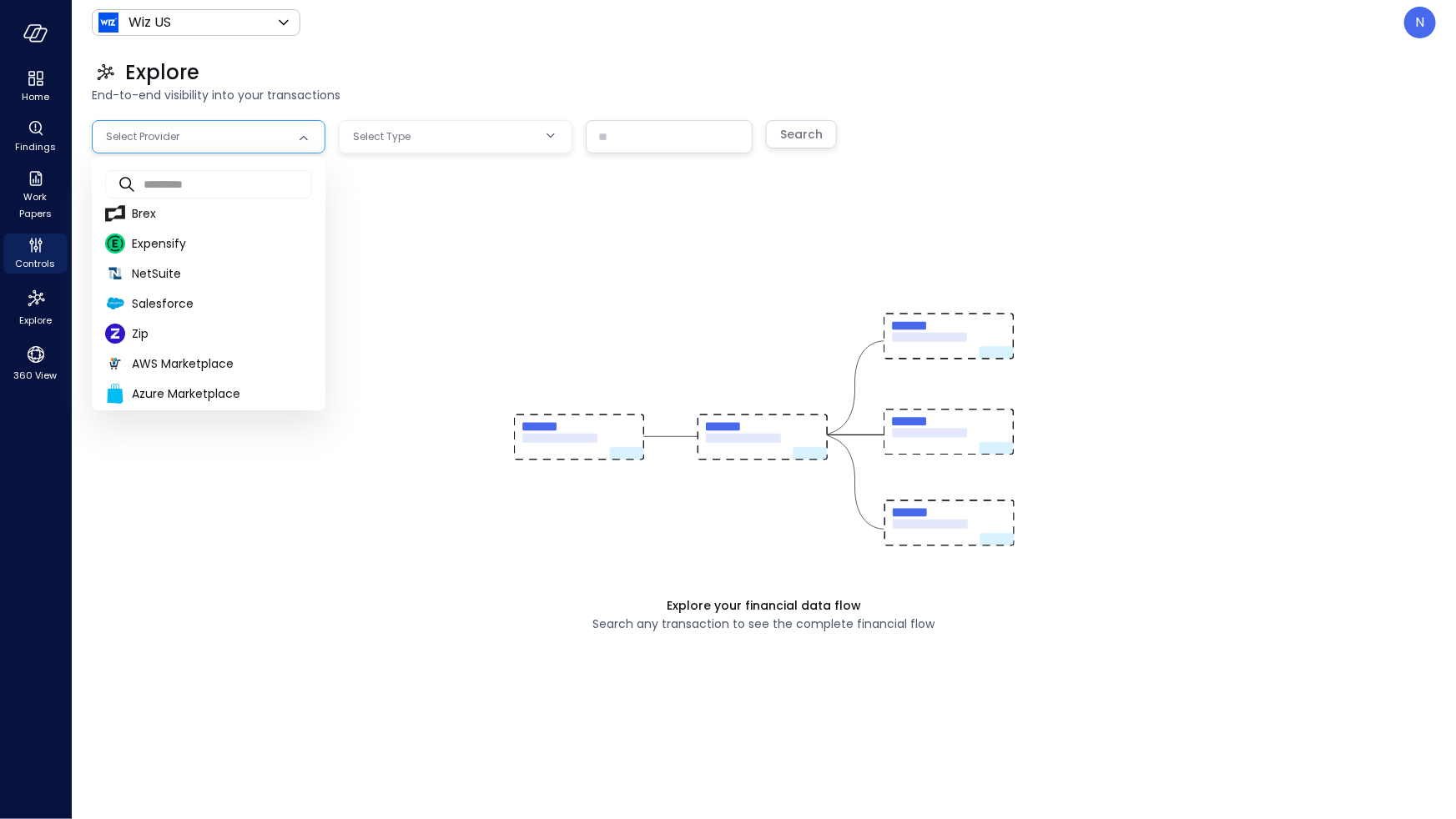 click on "Home Findings Work Papers Controls Explore 360 View Wiz US ****** ​ N Explore   End-to-end visibility into your transactions Select Provider Select Type ​ Search Explore your financial data flow Search any transaction to see the complete financial flow ​ ​ Brex Expensify NetSuite Salesforce Zip AWS Marketplace Azure Marketplace GCP Marketpalce" at bounding box center [728, 410] 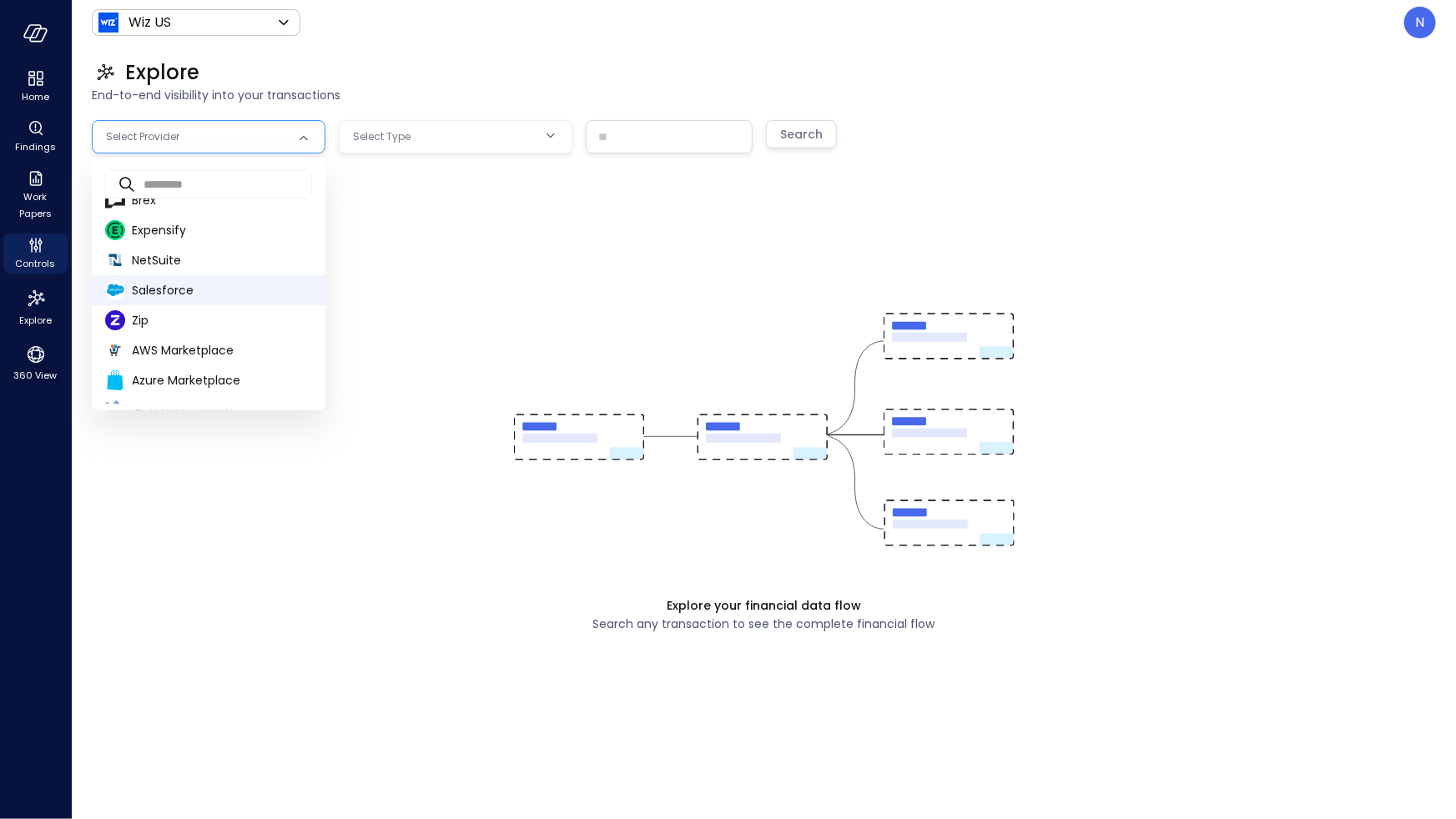 scroll, scrollTop: 34, scrollLeft: 0, axis: vertical 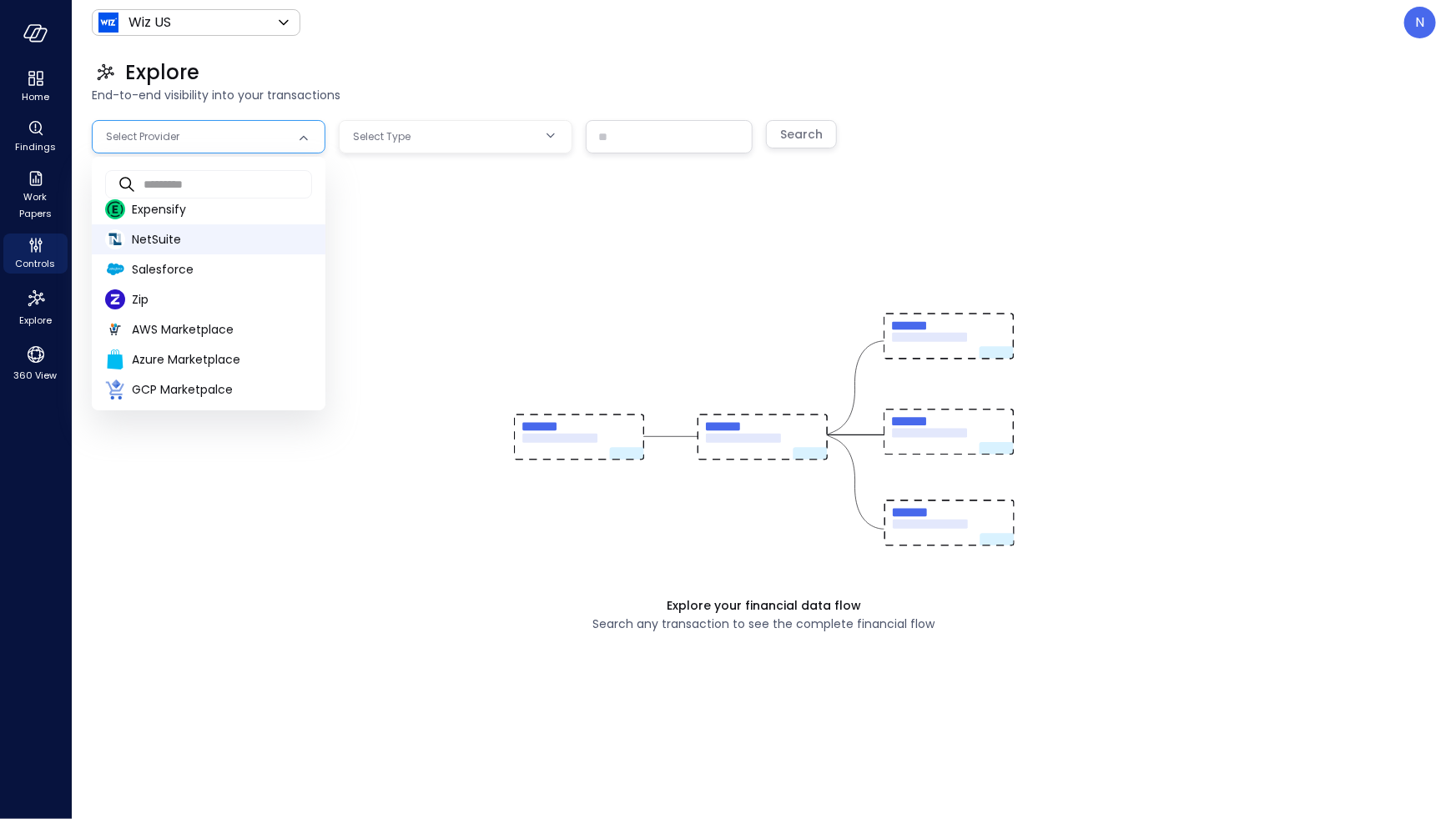 click on "NetSuite" at bounding box center [222, 239] 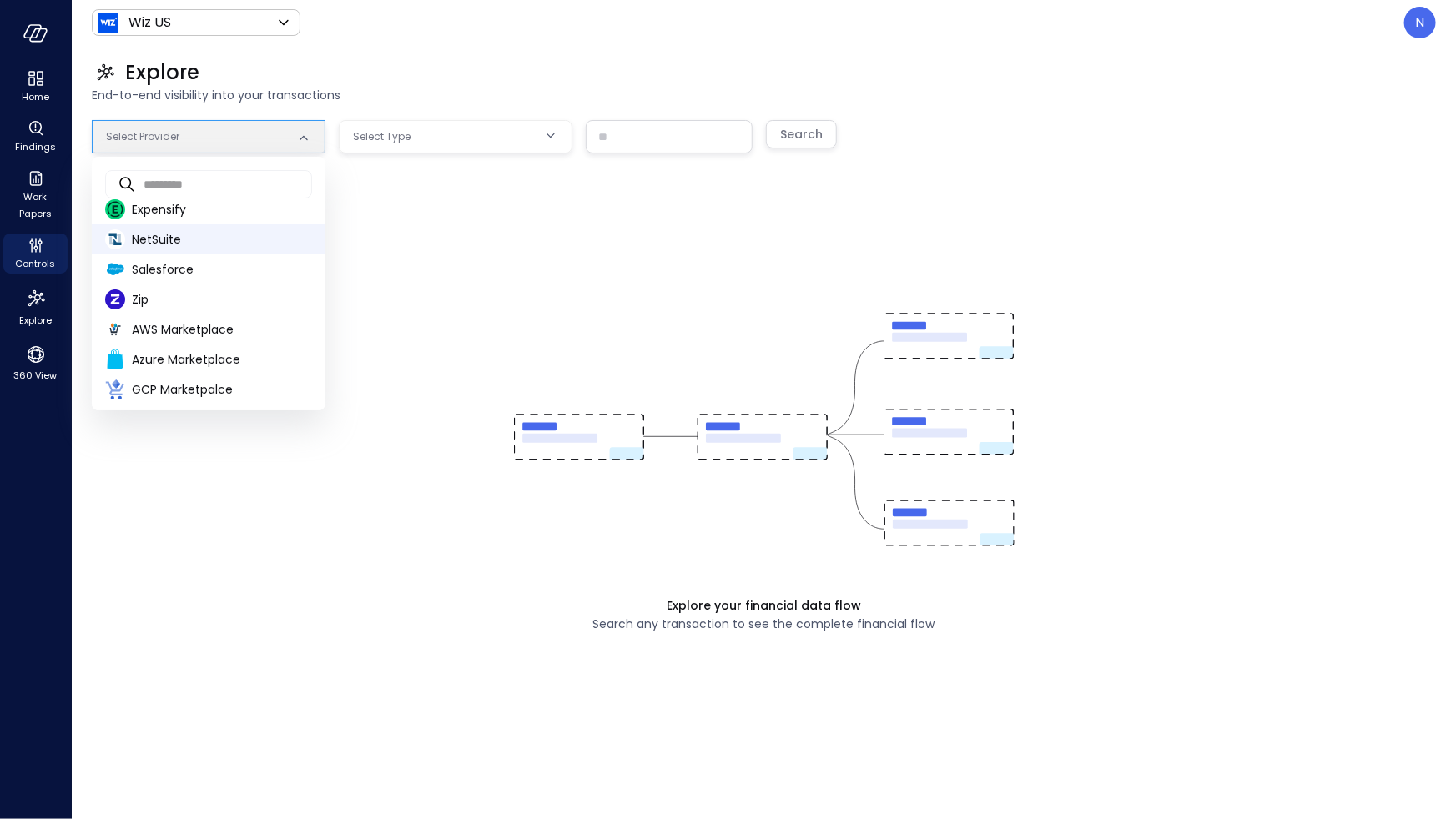 type on "********" 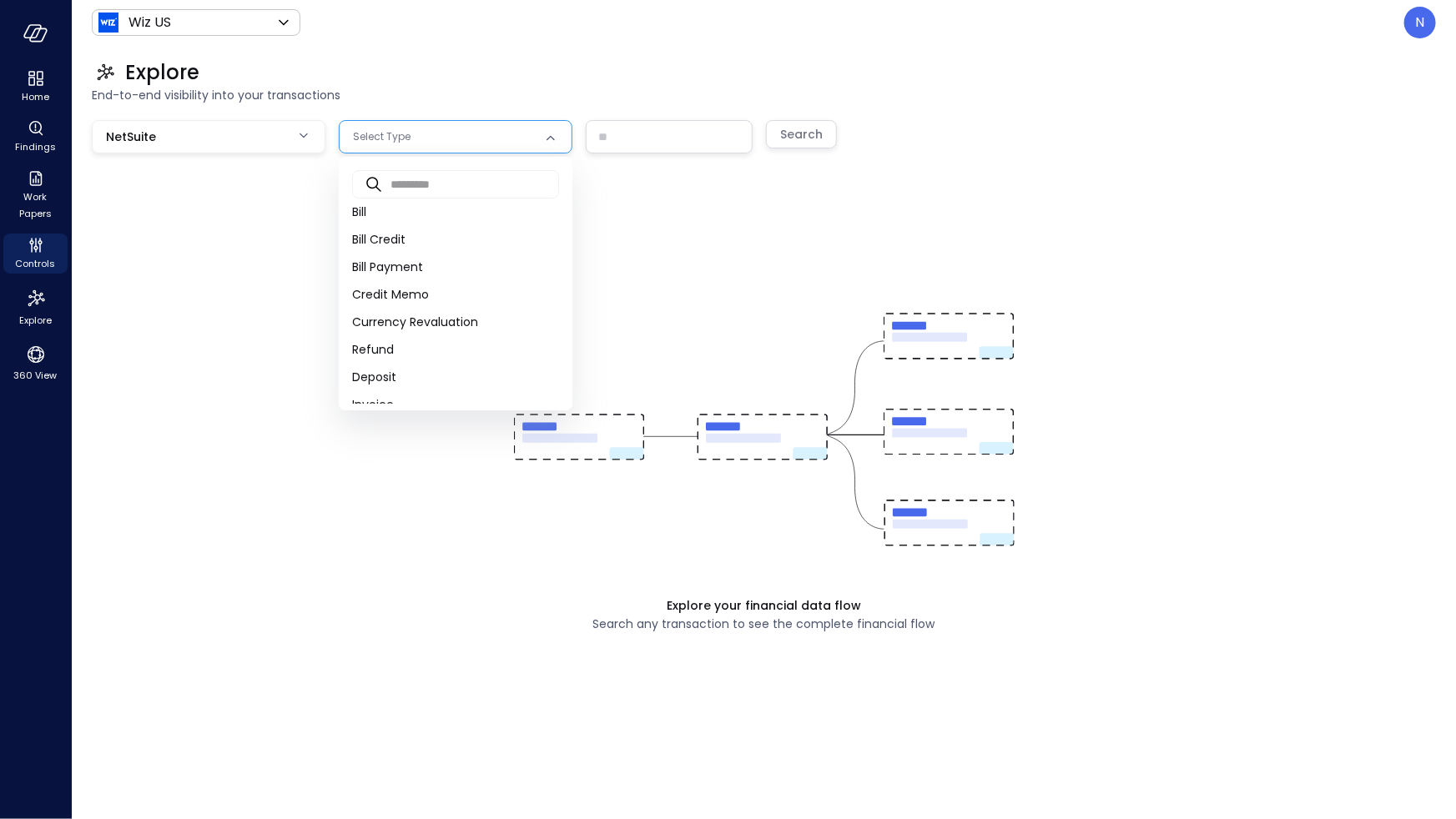 click on "Home Findings Work Papers Controls Explore 360 View Wiz US ****** ​ N Explore   End-to-end visibility into your transactions NetSuite ******** Select Type ​ Search Explore your financial data flow Search any transaction to see the complete financial flow ​ ​ Bill Bill Credit Bill Payment Credit Memo Currency Revaluation Refund Deposit Invoice Journal Payment Transfer Credit Card Customer Deposit Deposit Application Expense Report Sales Order Purchase Order Cheque Return Authorisation Return Authorization" at bounding box center [728, 410] 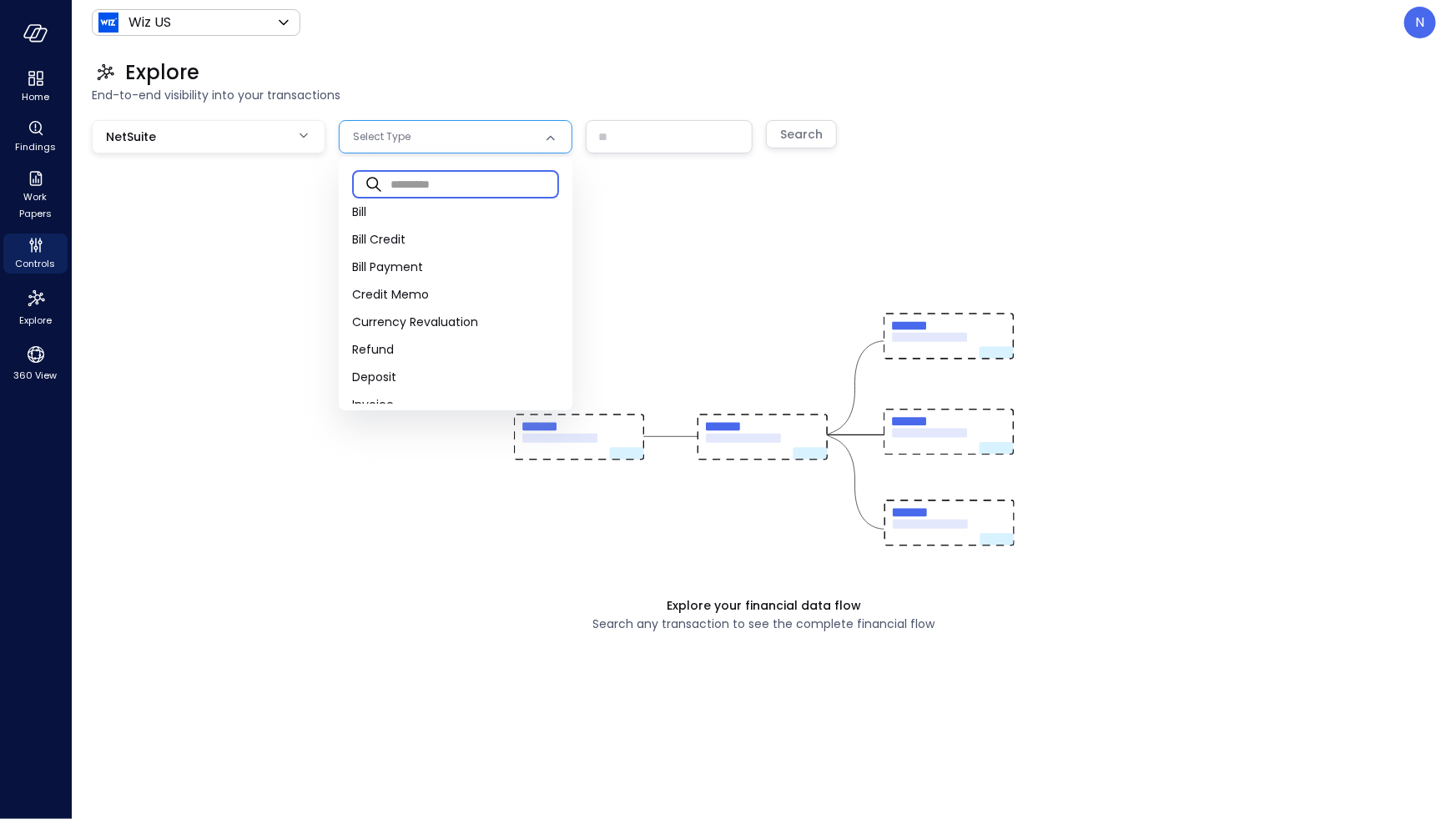 click at bounding box center (475, 183) 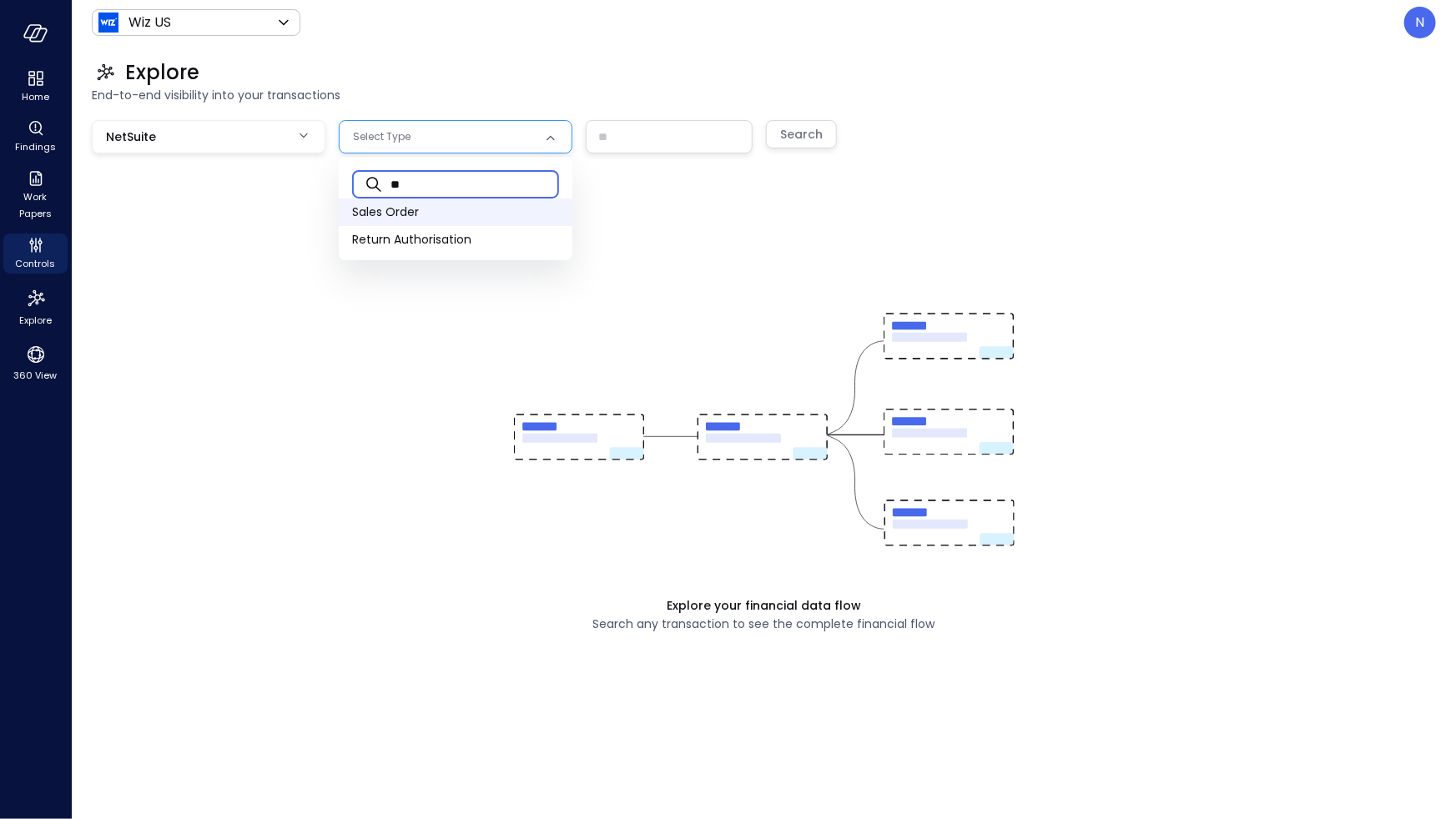 type on "**" 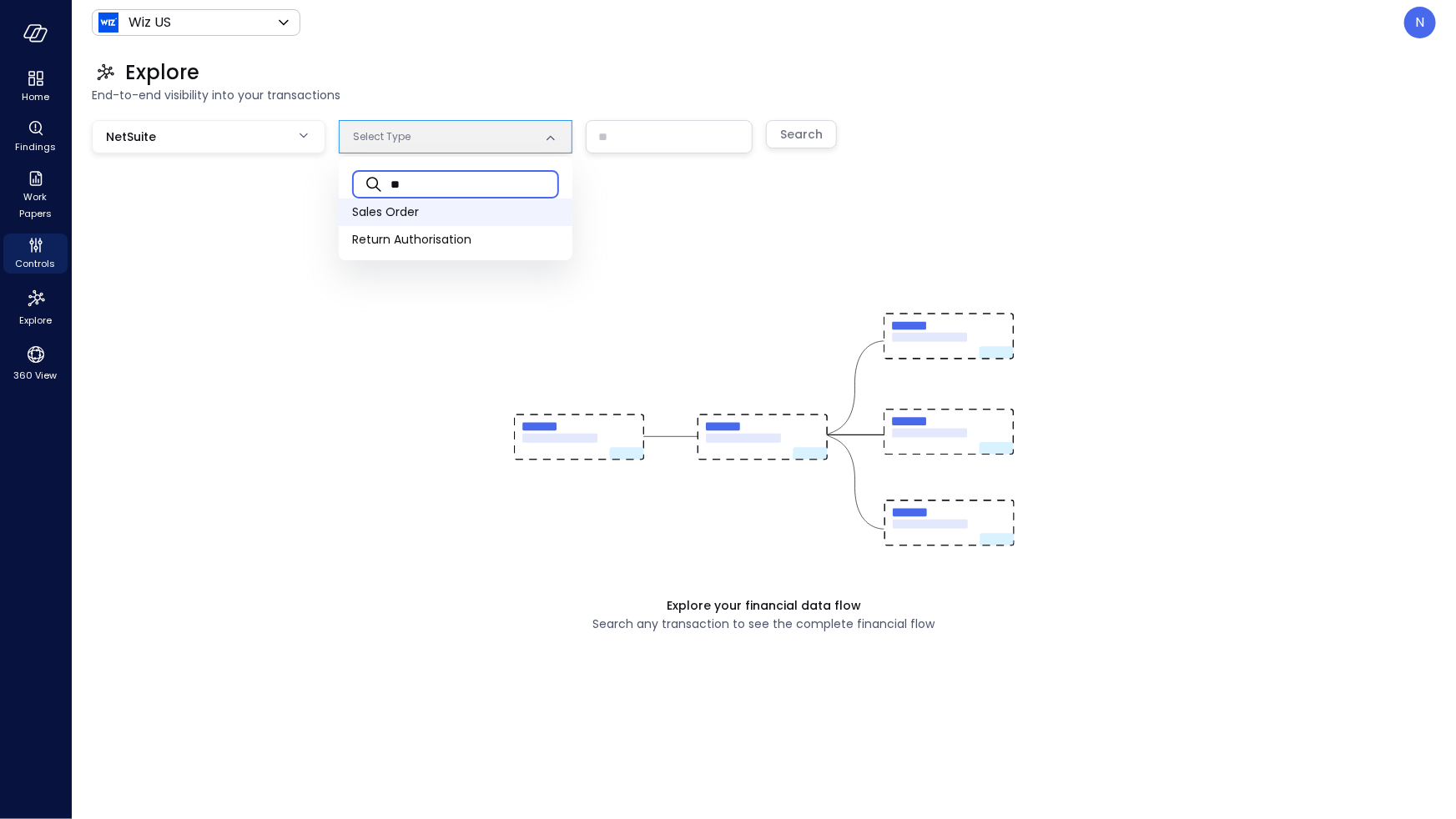 type on "**" 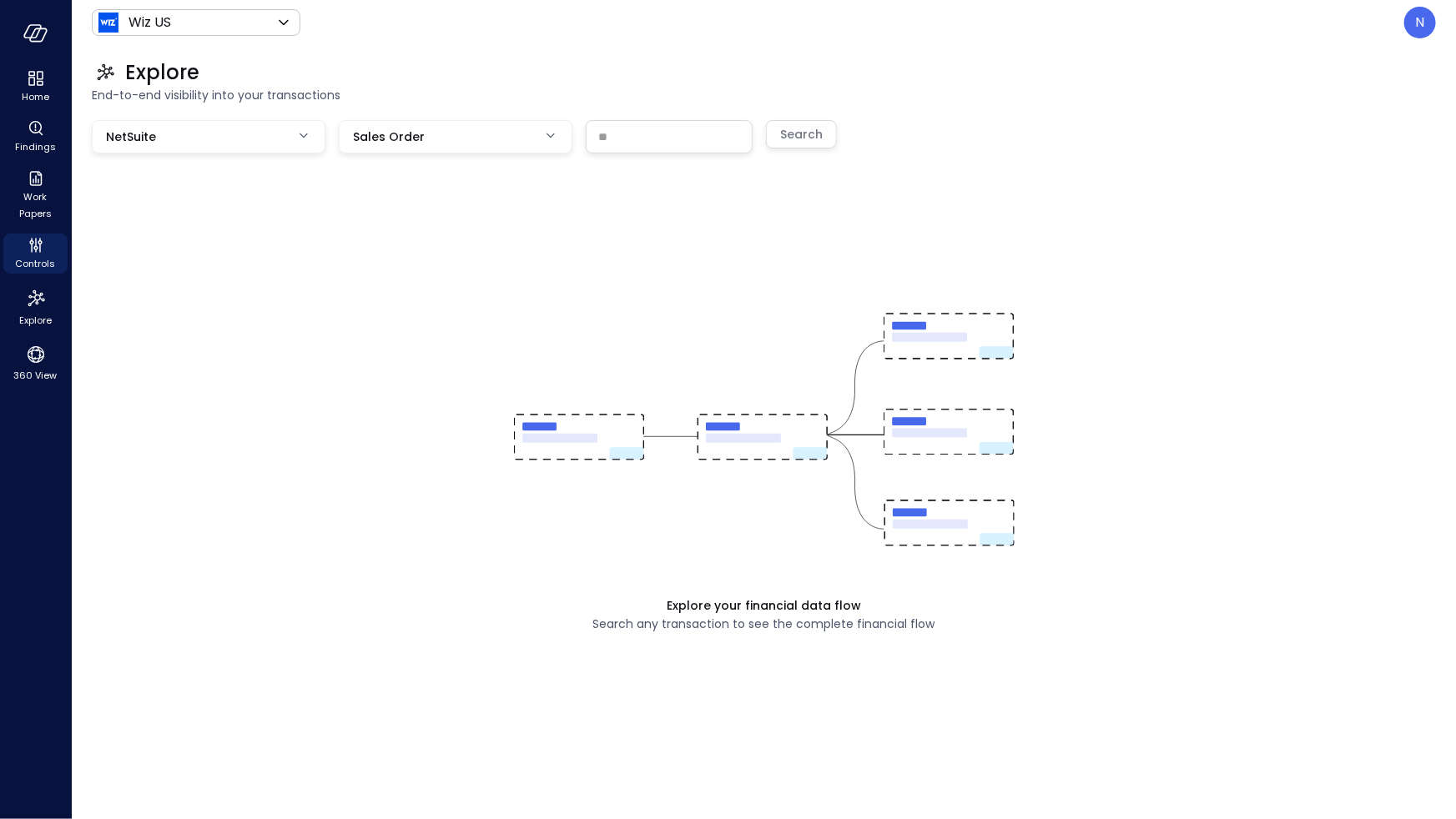 click at bounding box center [669, 136] 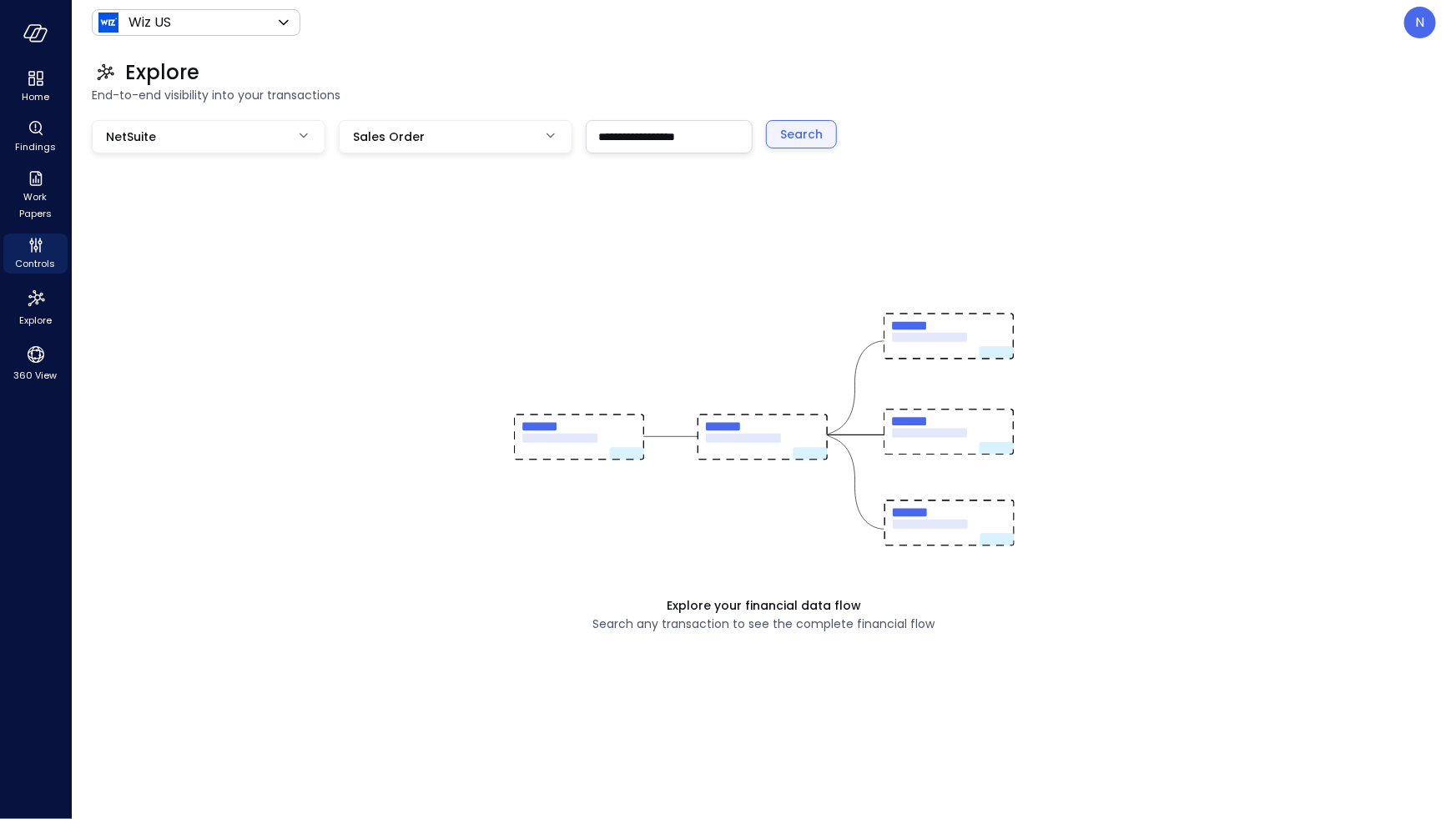 type on "**********" 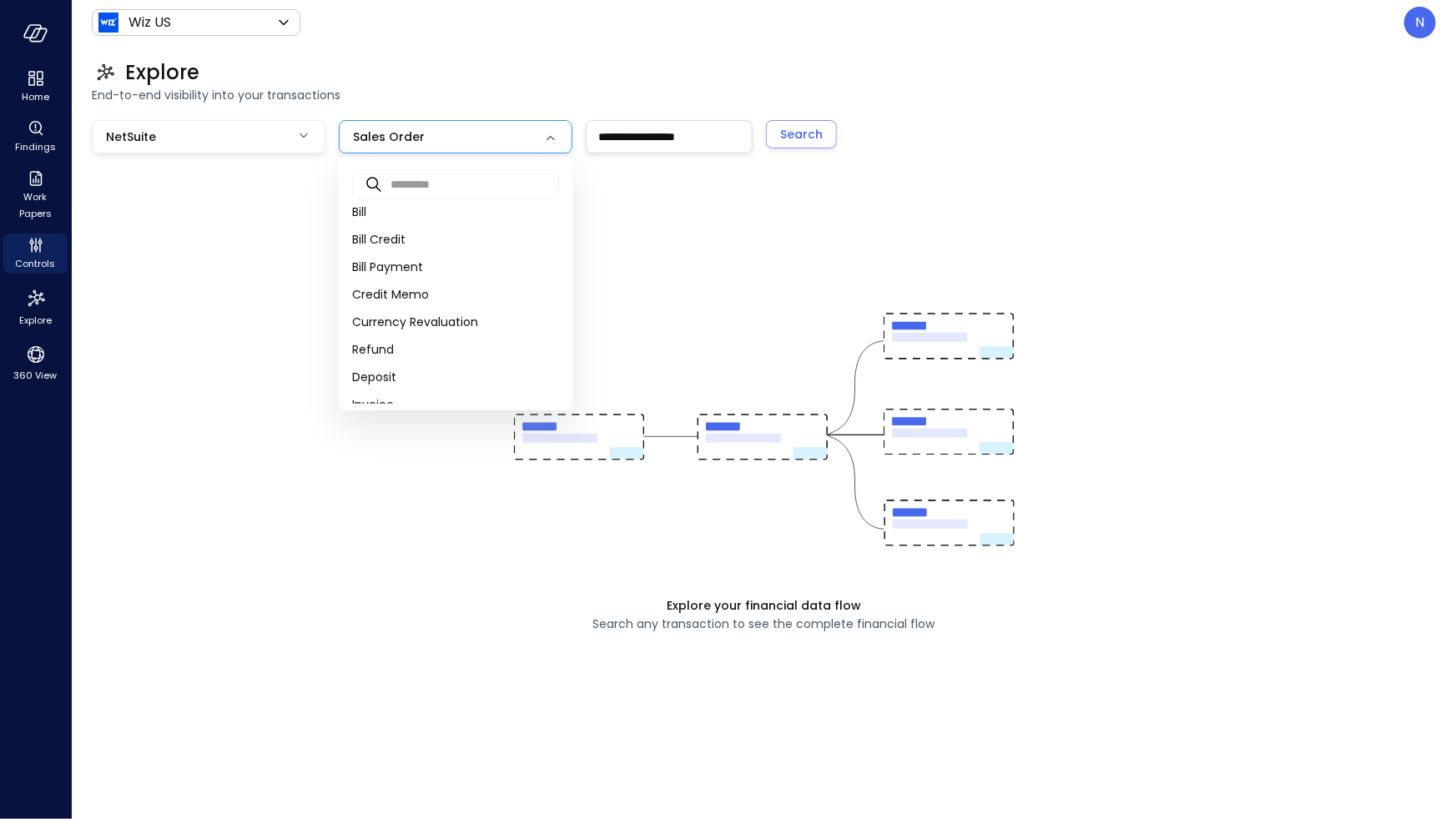 click on "**********" at bounding box center [728, 410] 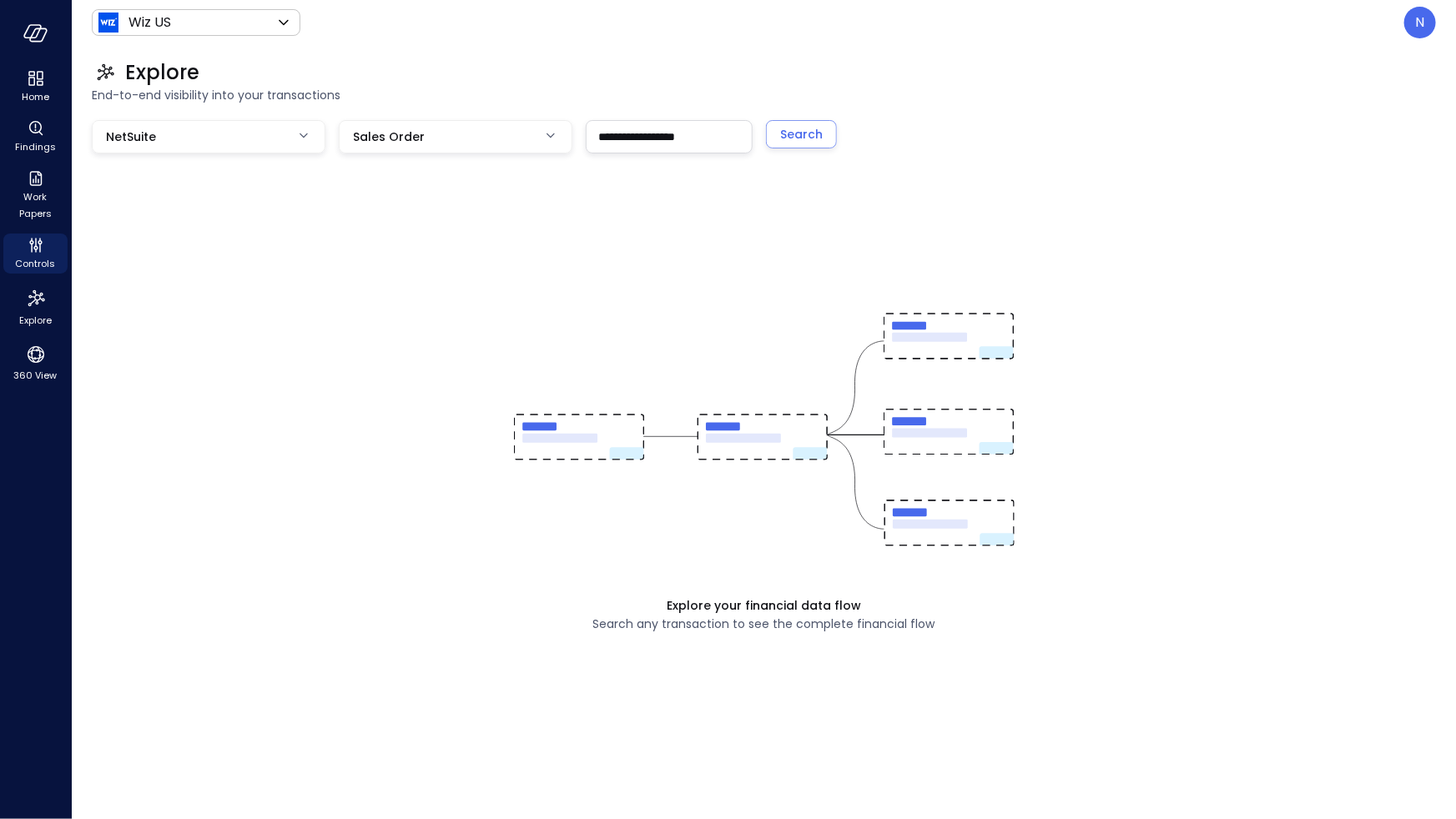 click on "**********" at bounding box center (728, 410) 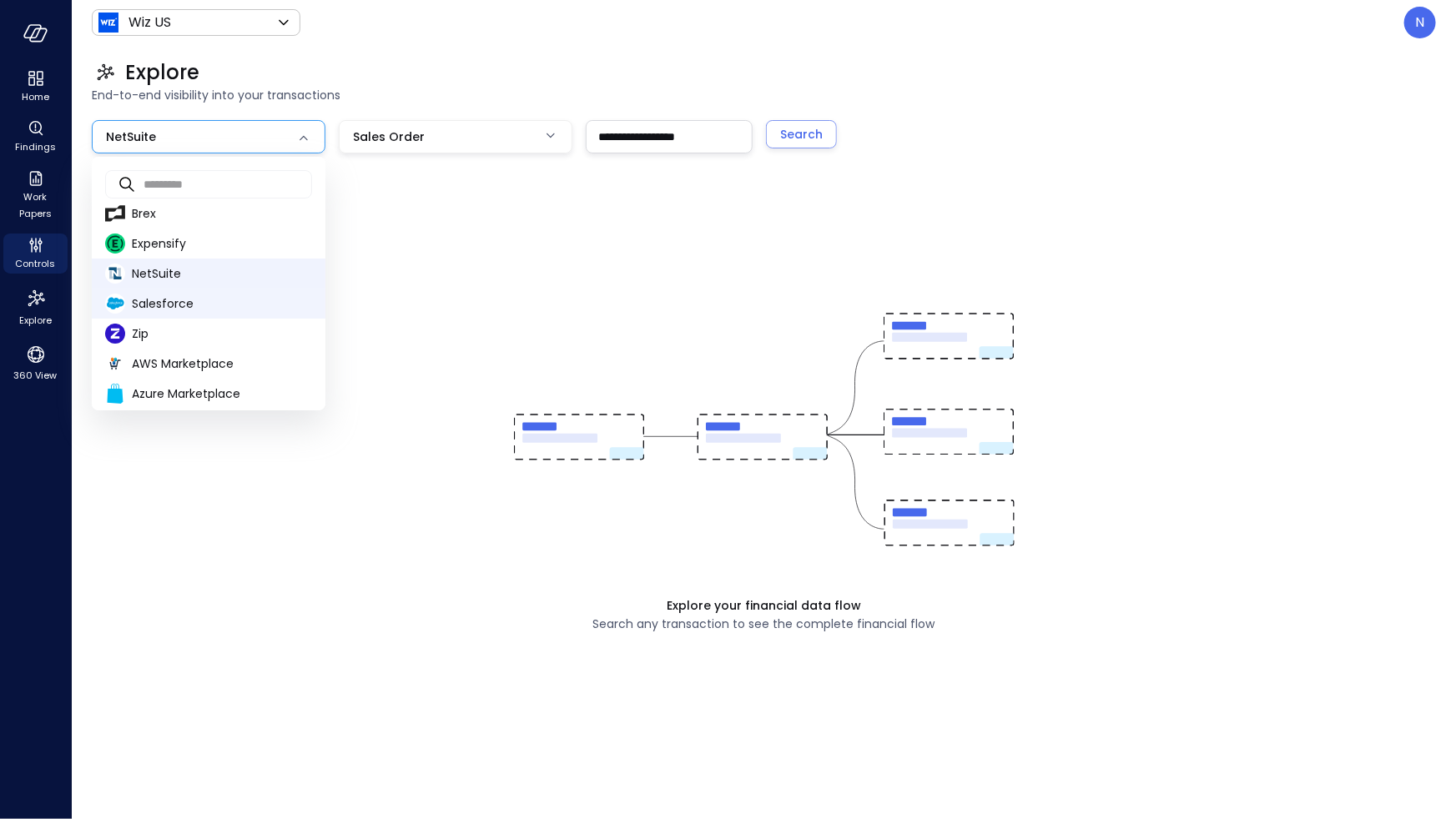 click on "Salesforce" at bounding box center [222, 304] 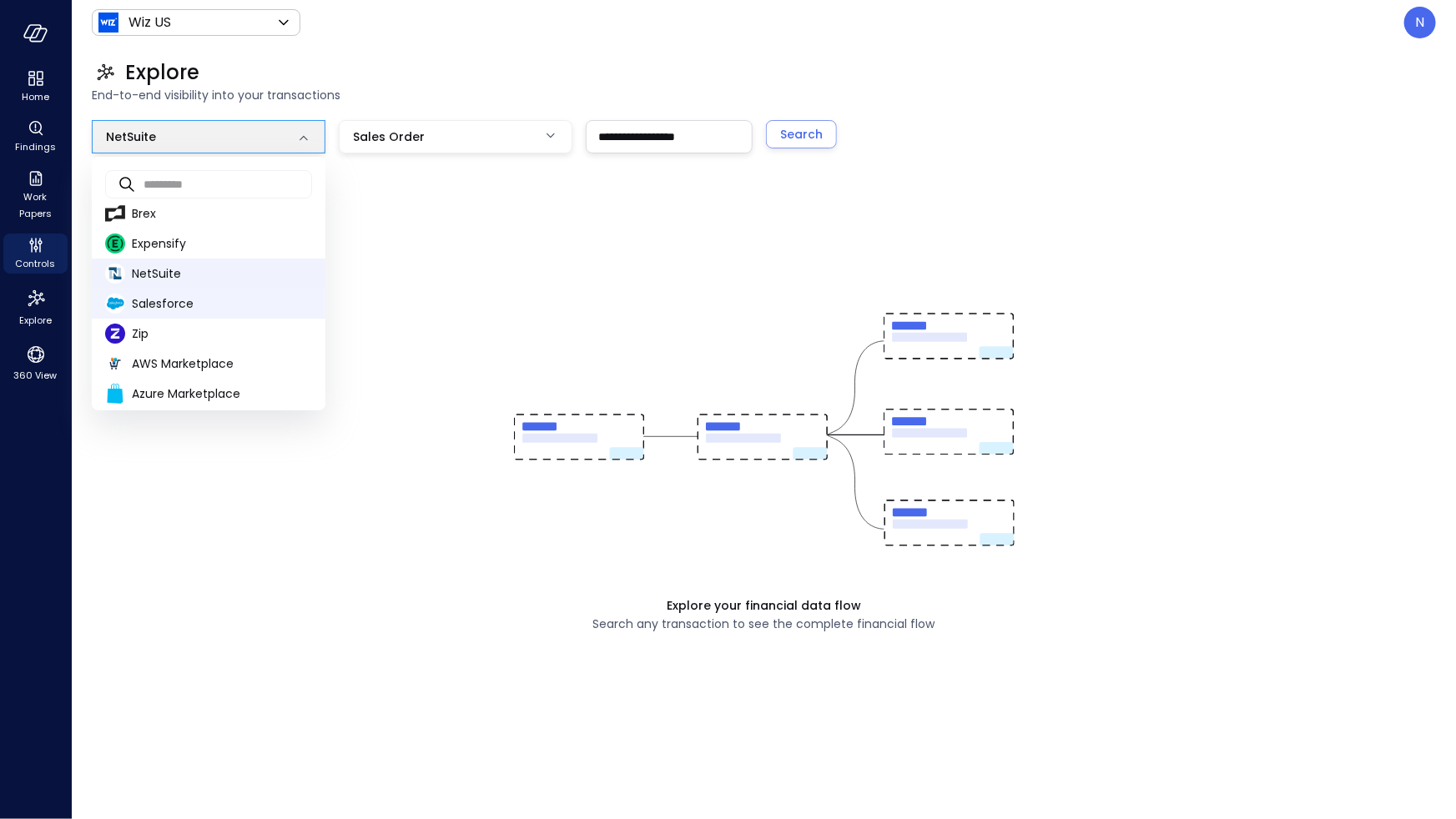 type on "**********" 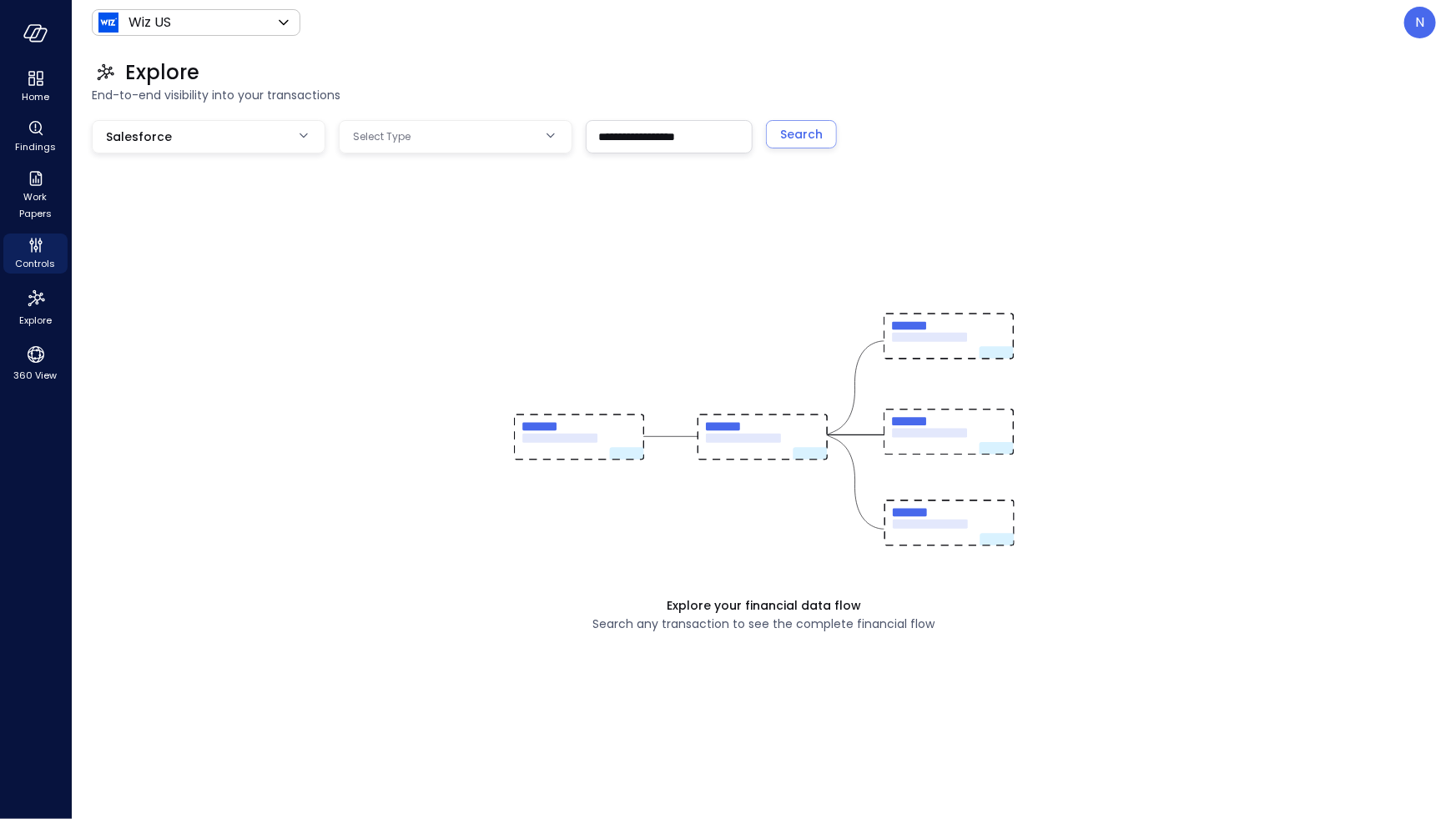 click on "**********" at bounding box center [728, 410] 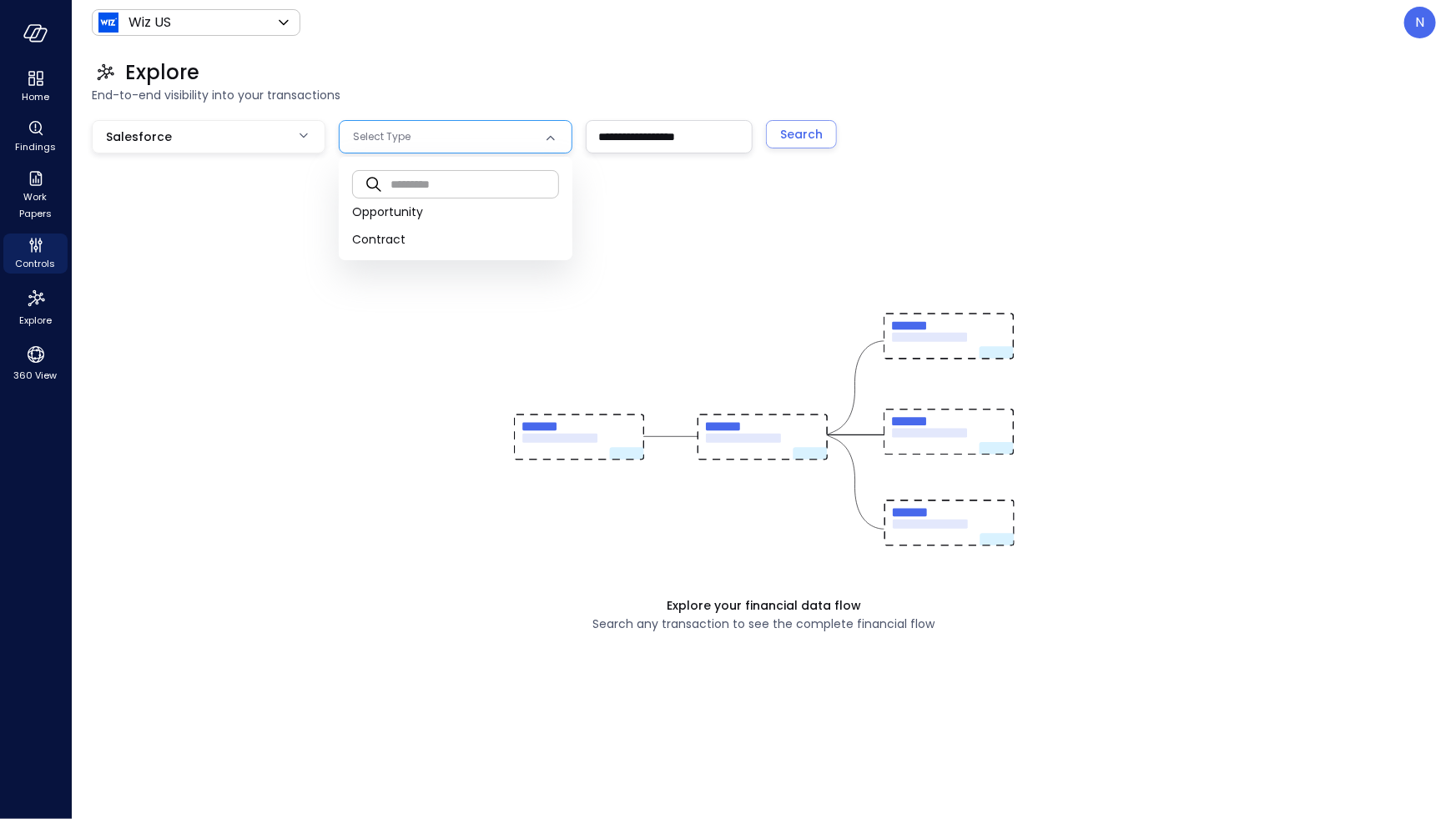 drag, startPoint x: 412, startPoint y: 212, endPoint x: 447, endPoint y: 203, distance: 36.138622 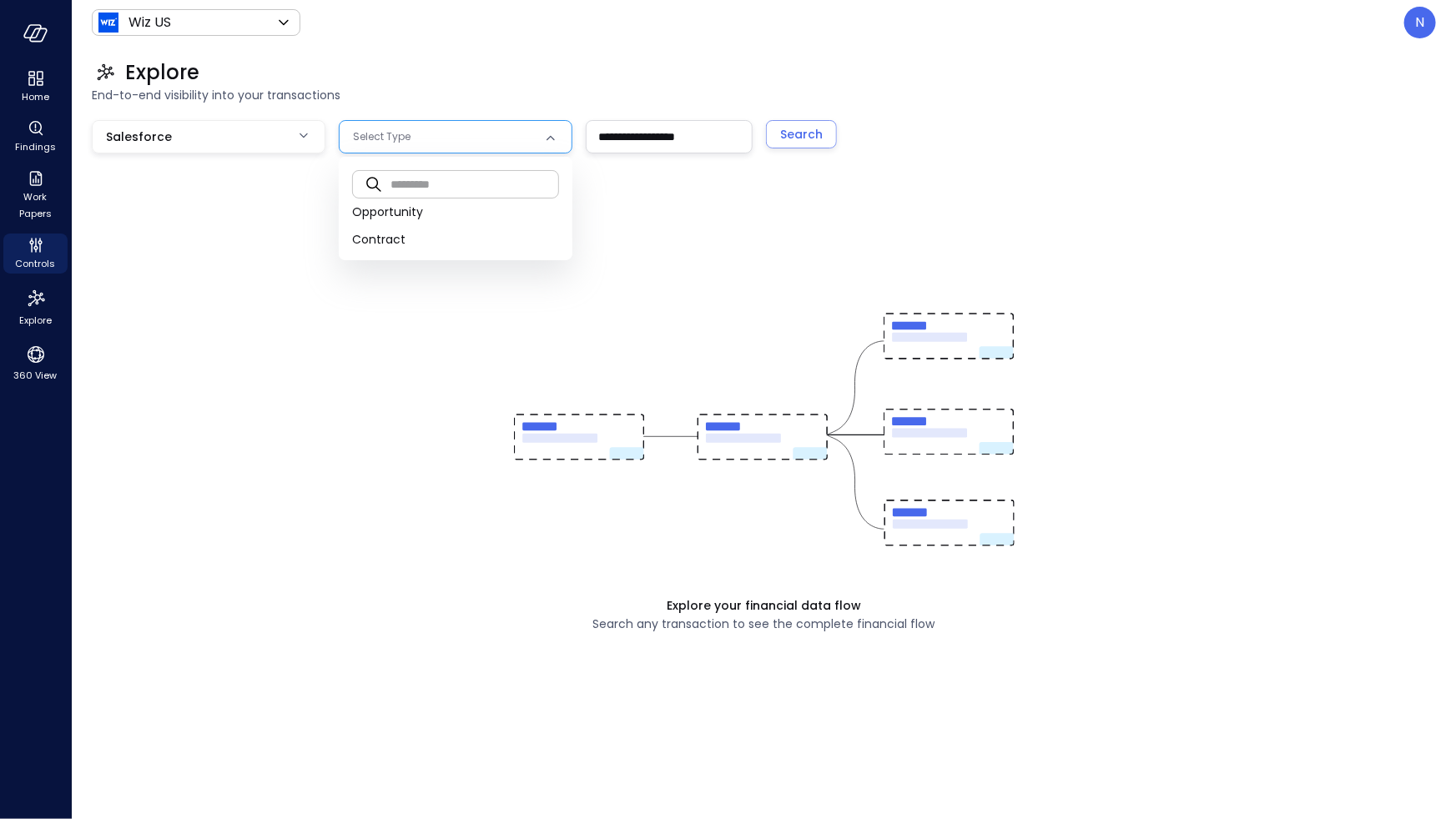 click on "Opportunity" at bounding box center (456, 212) 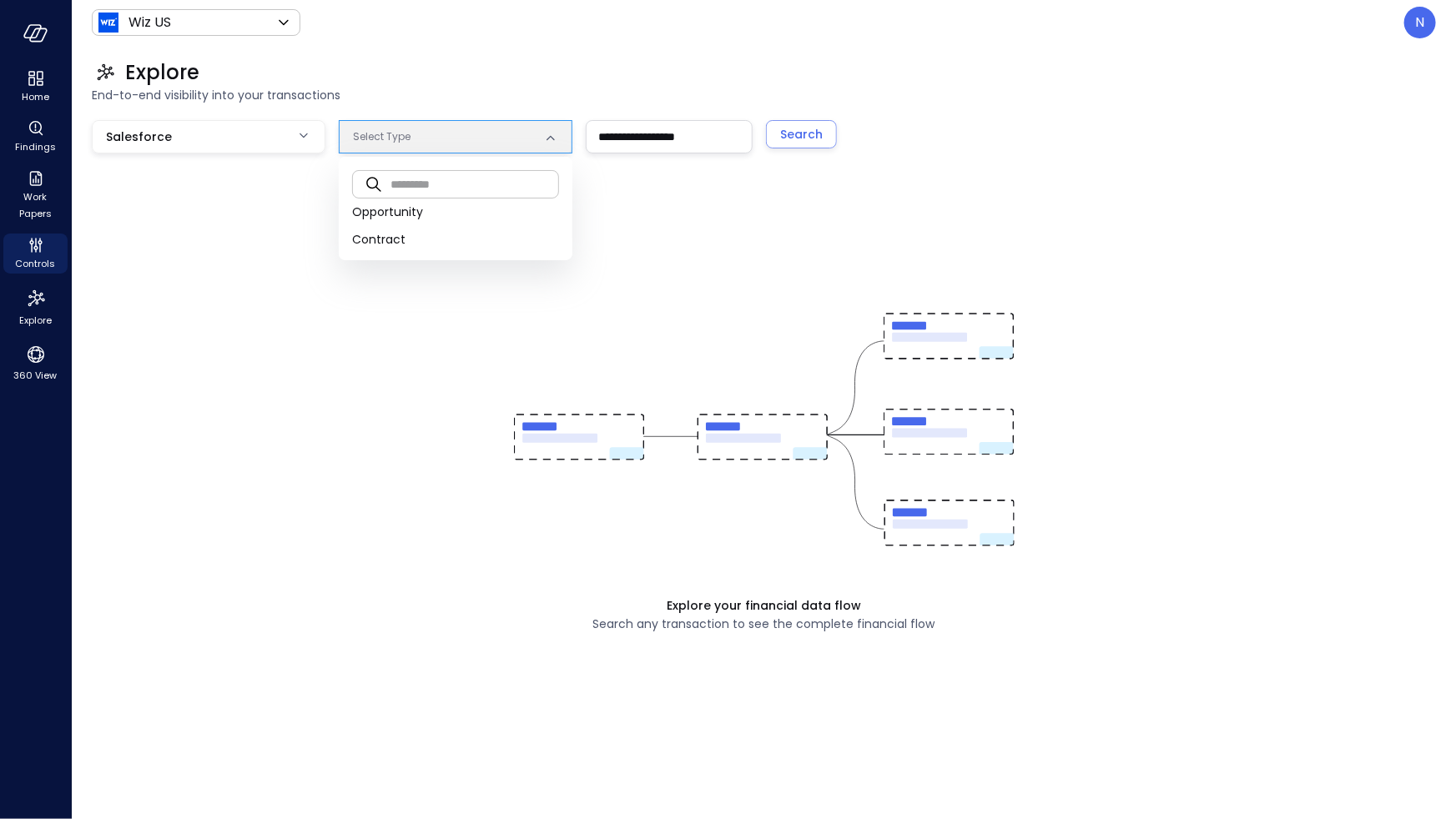 type on "***" 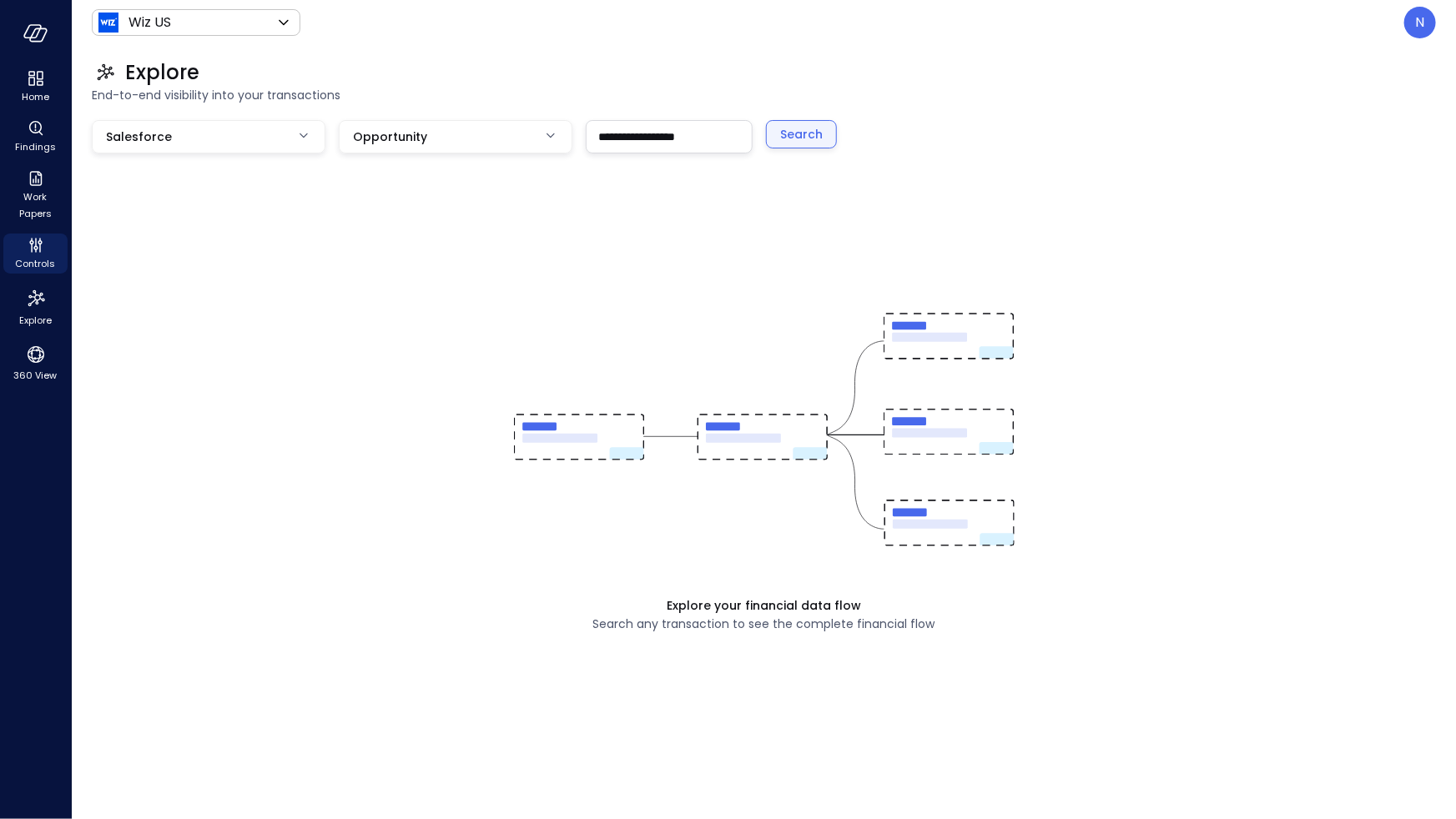 click on "Search" at bounding box center [801, 134] 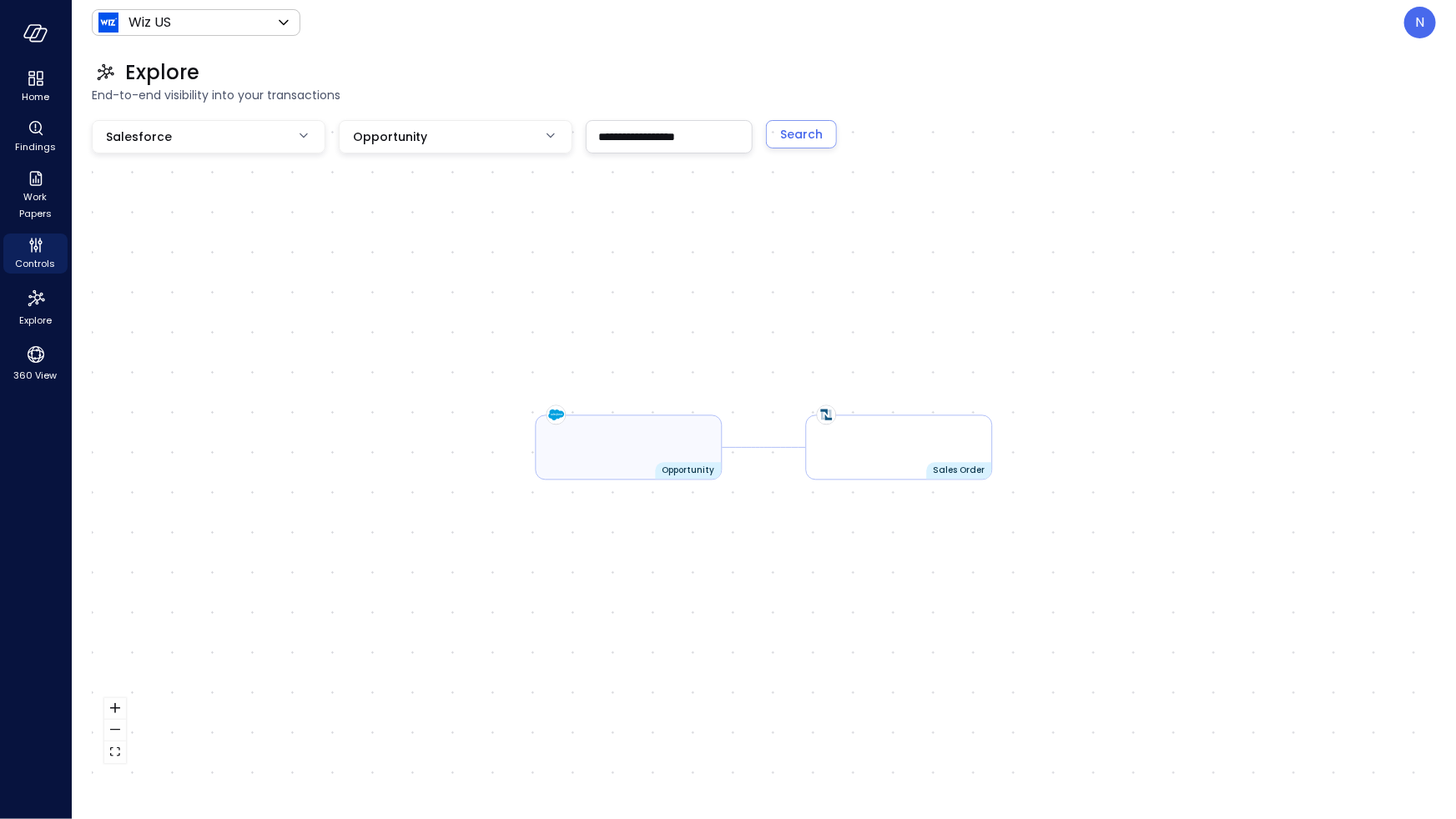 click on "Opportunity" at bounding box center [629, 448] 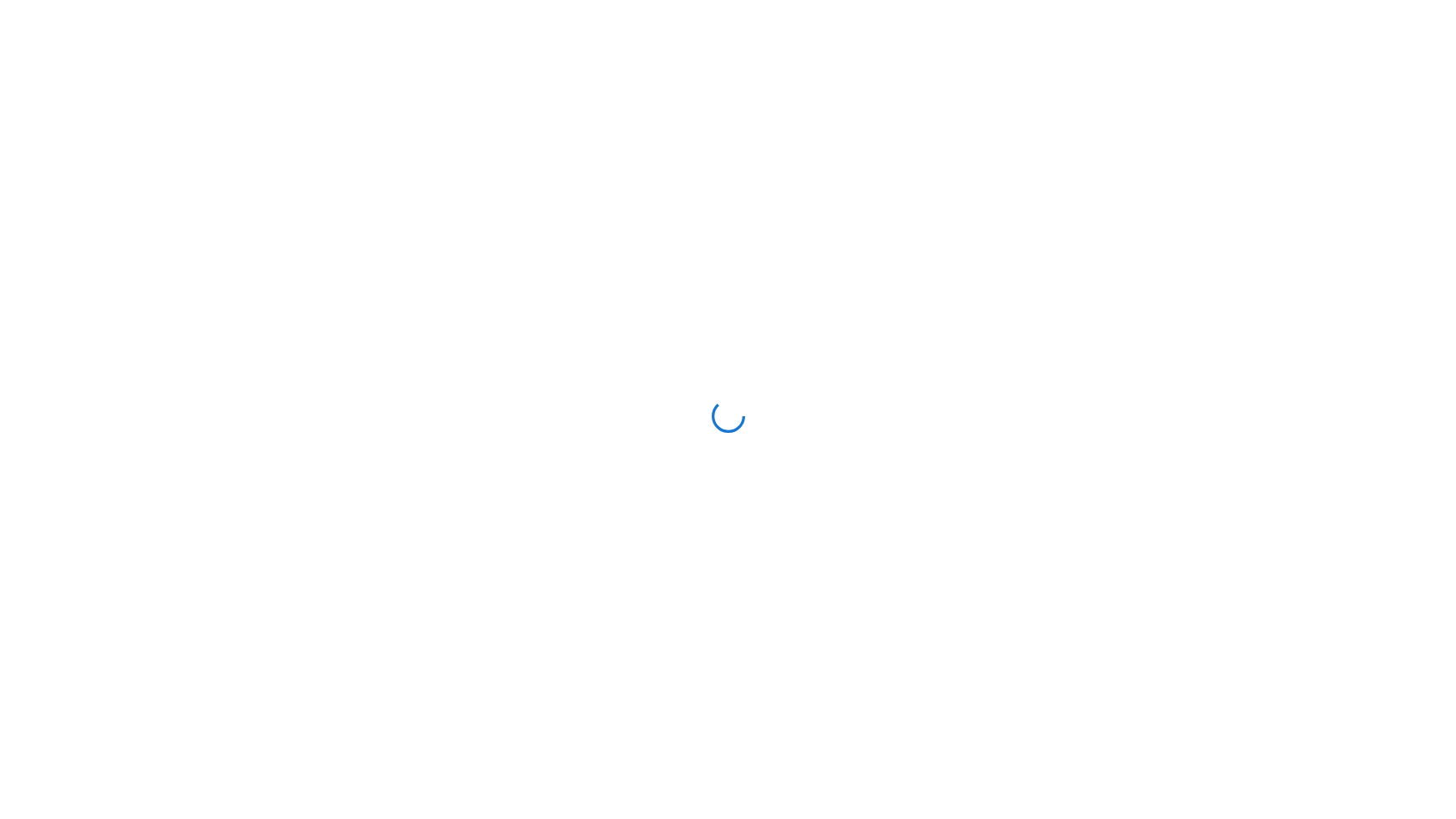 scroll, scrollTop: 0, scrollLeft: 0, axis: both 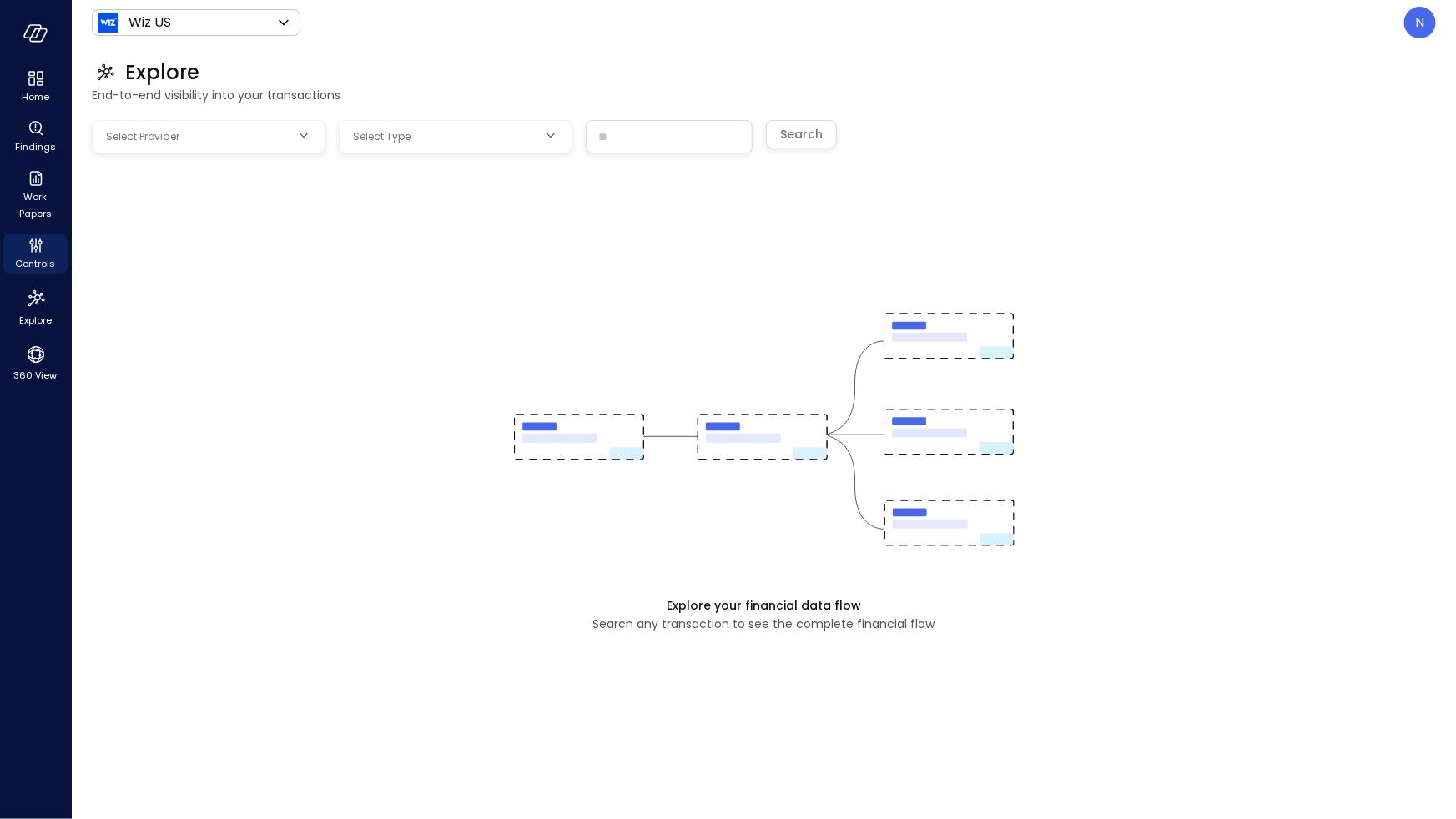 type on "**********" 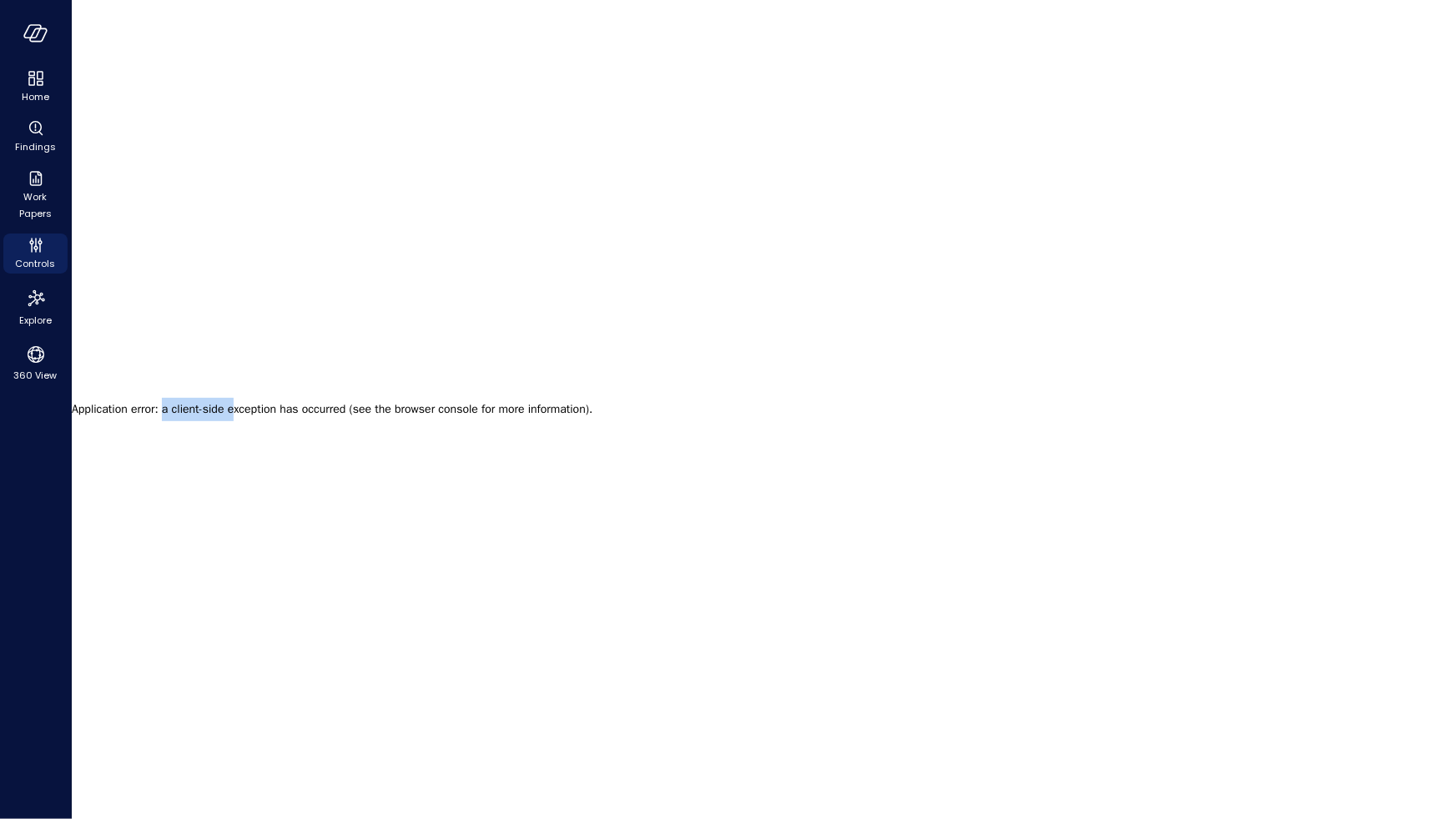 drag, startPoint x: 189, startPoint y: 410, endPoint x: 243, endPoint y: 413, distance: 54.083269 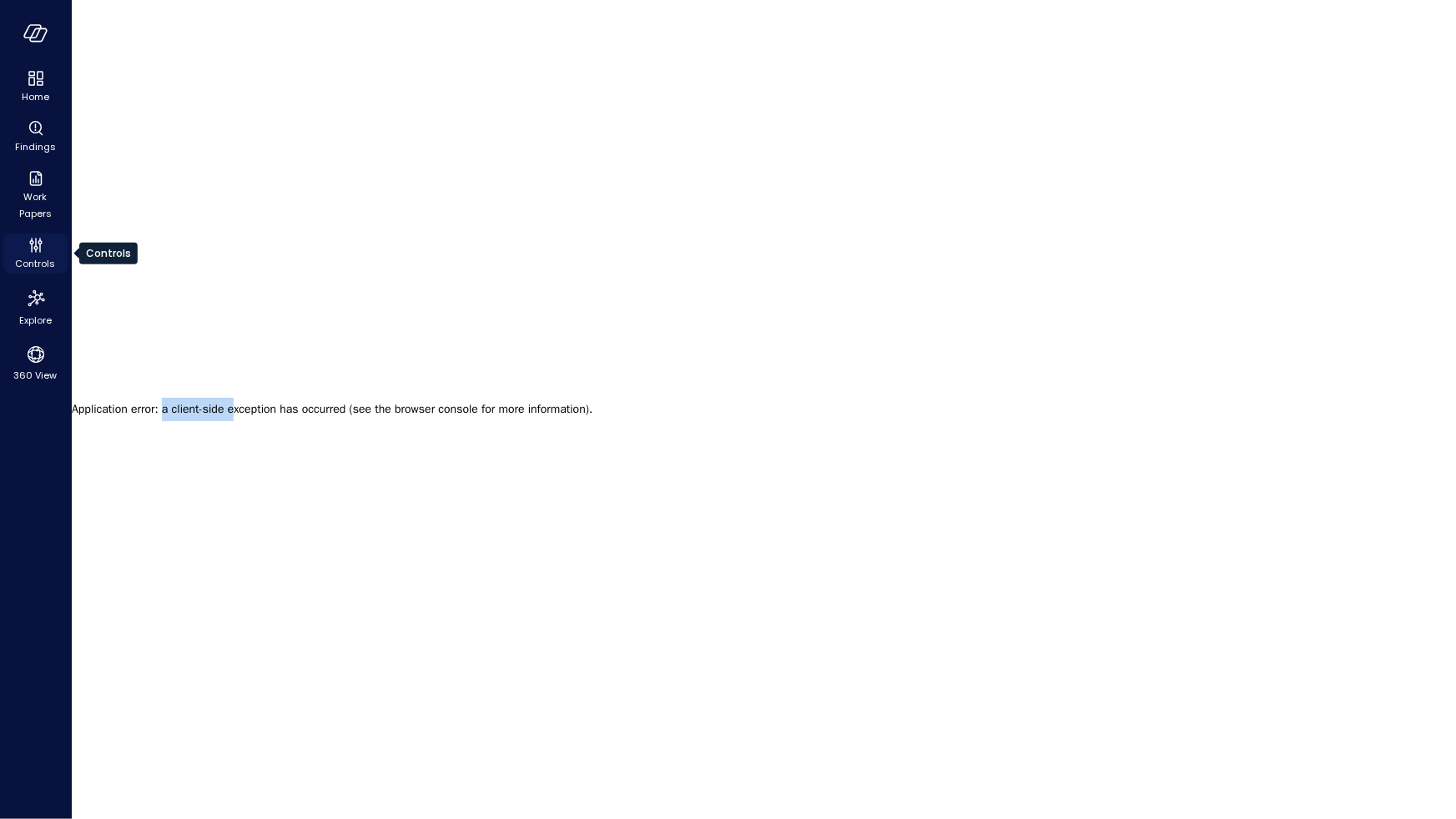 click on "Controls" at bounding box center (35, 254) 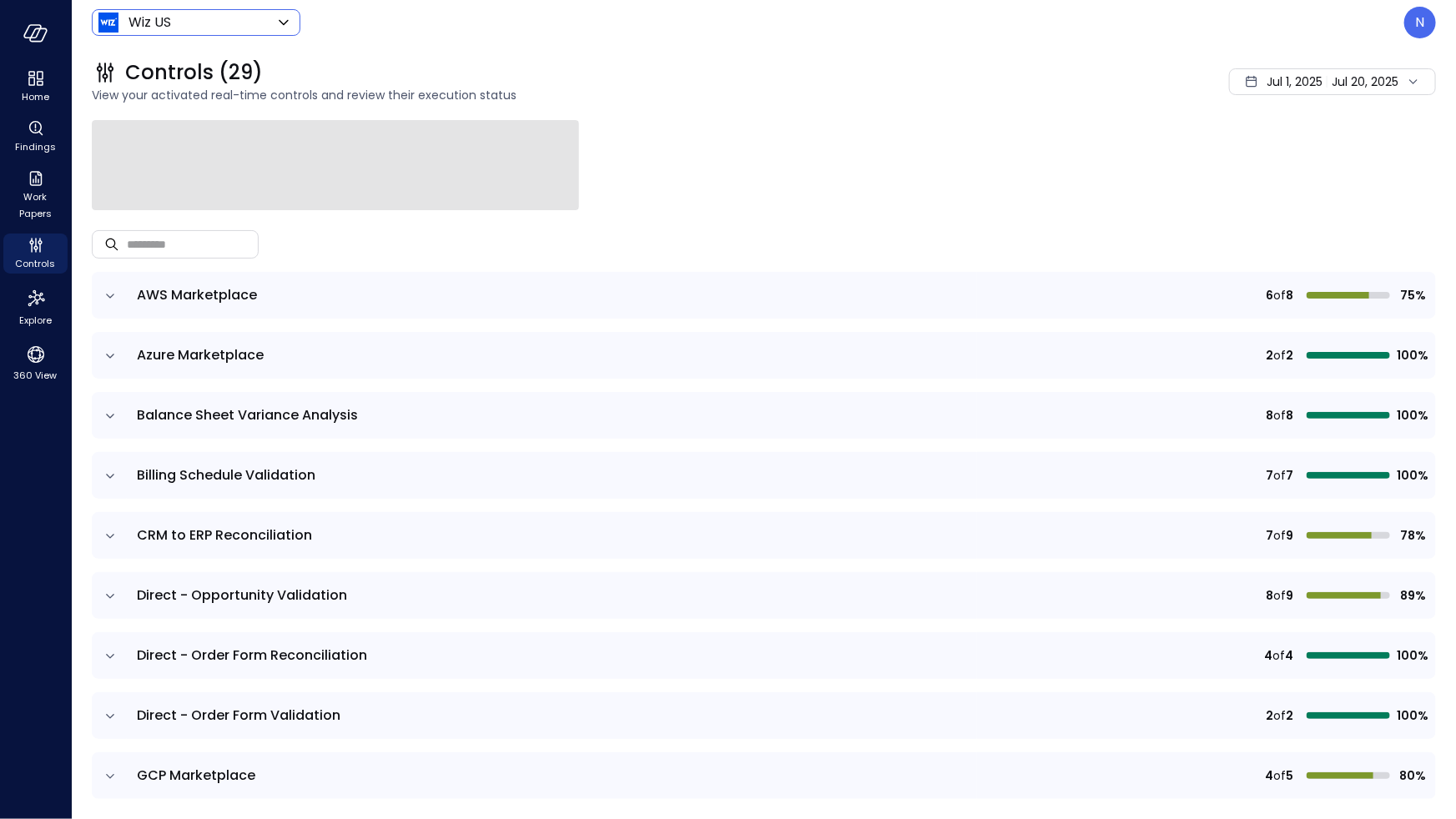 click on "Home Findings Work Papers Controls Explore 360 View Wiz US ****** ​ N Controls (29)   View your activated real-time controls and review their execution status [DATE] [DATE] ​ ​ AWS Marketplace 6  of  8 75% Azure Marketplace 2  of  2 100% Balance Sheet Variance Analysis 8  of  8 100% Billing Schedule Validation 7  of  7 100% CRM to ERP Reconciliation 7  of  9 78% Direct - Opportunity Validation 8  of  9 89% Direct - Order Form Reconciliation 4  of  4 100% Direct - Order Form Validation 2  of  2 100% GCP Marketplace 4  of  5 80% General 4  of  4 100% Marketplace  - Order Form Reconciliation 4  of  4 100% Marketplace - Opportunity Validation 8  of  9 89% Marketplace - Order Form Validation 2  of  2 100% Marketplace - Tackle Reconciliation 3  of  5 60% Marketplace - Tackle Validation 1  of  1 100% Marketplace Reseller - Opportunity Validation 9  of  13 69% Marketplace Reseller - Order Form Reconciliation 4  of  7 57% Marketplace Reseller - Order Form Validation 2" at bounding box center [728, 410] 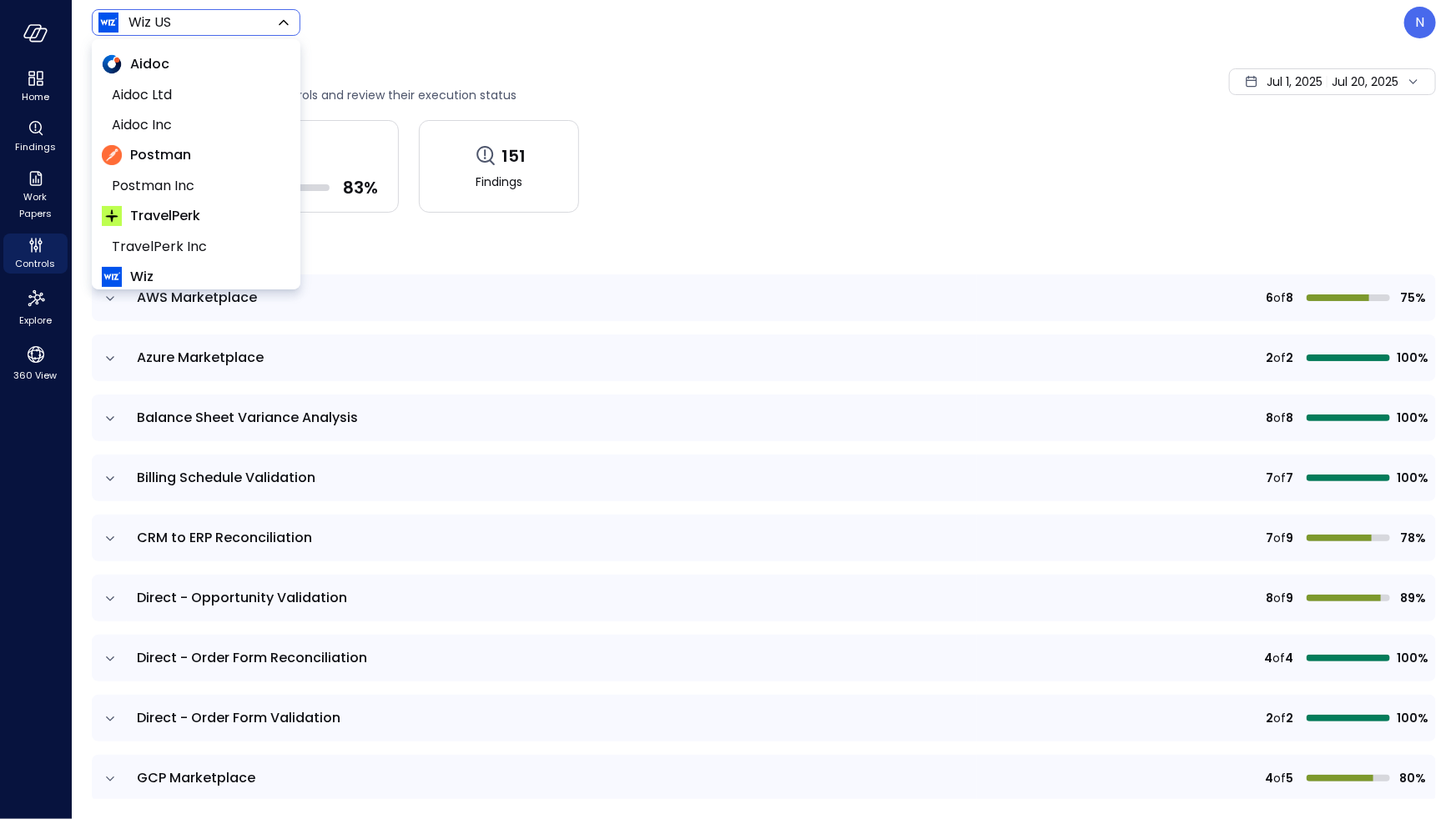 scroll, scrollTop: 53, scrollLeft: 0, axis: vertical 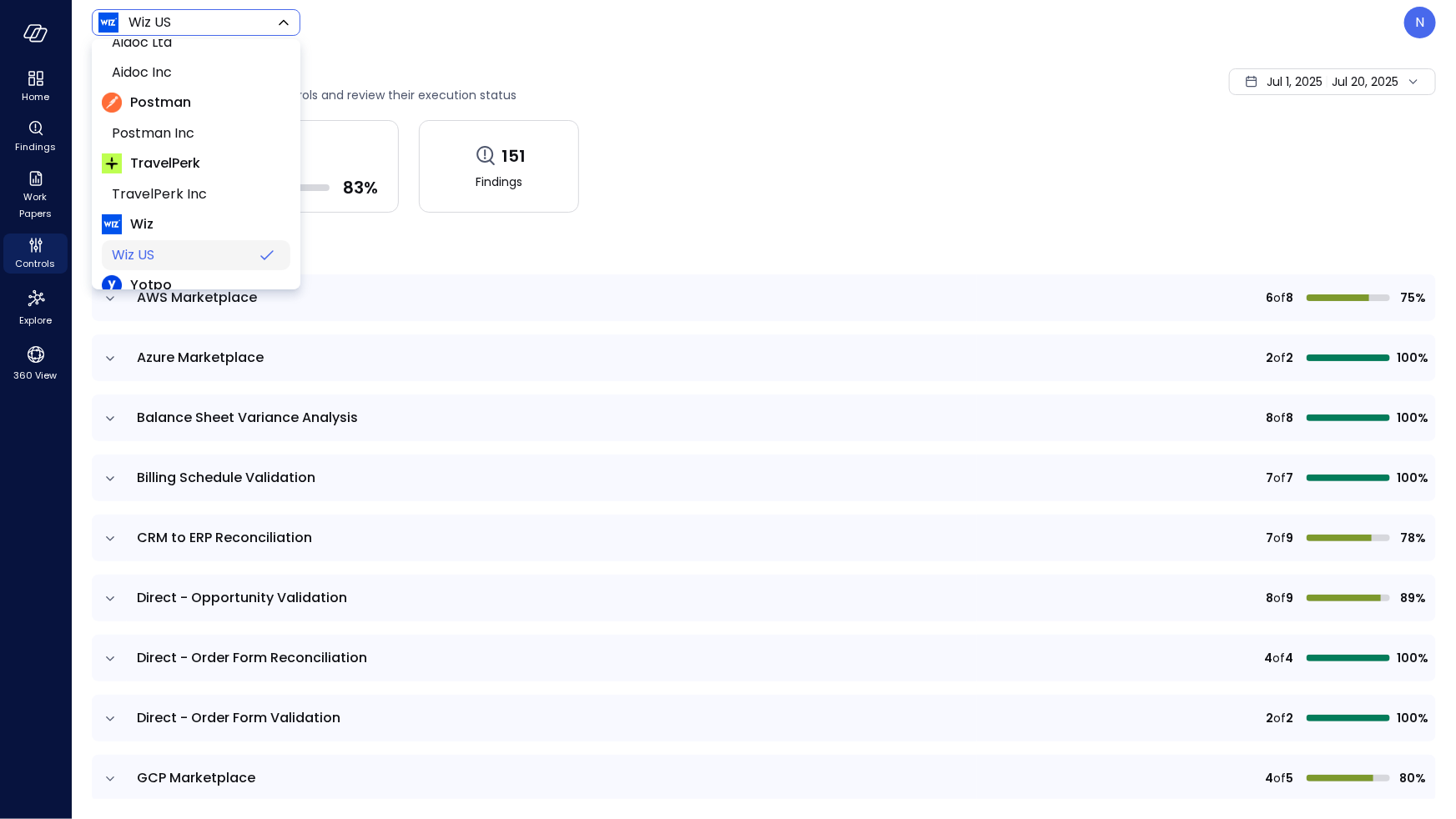 click on "Wiz US" at bounding box center (181, 255) 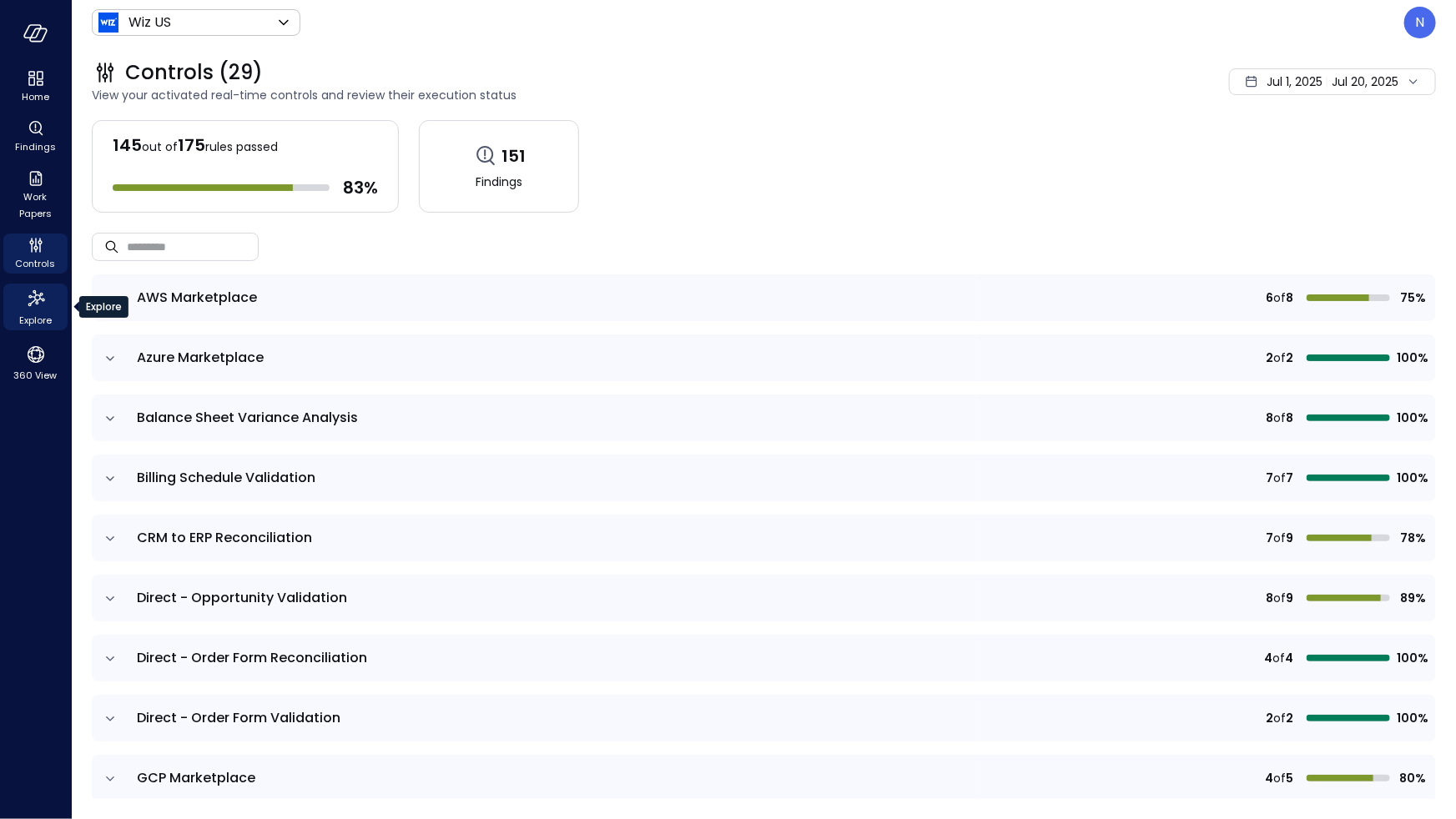 click on "Explore" at bounding box center (35, 320) 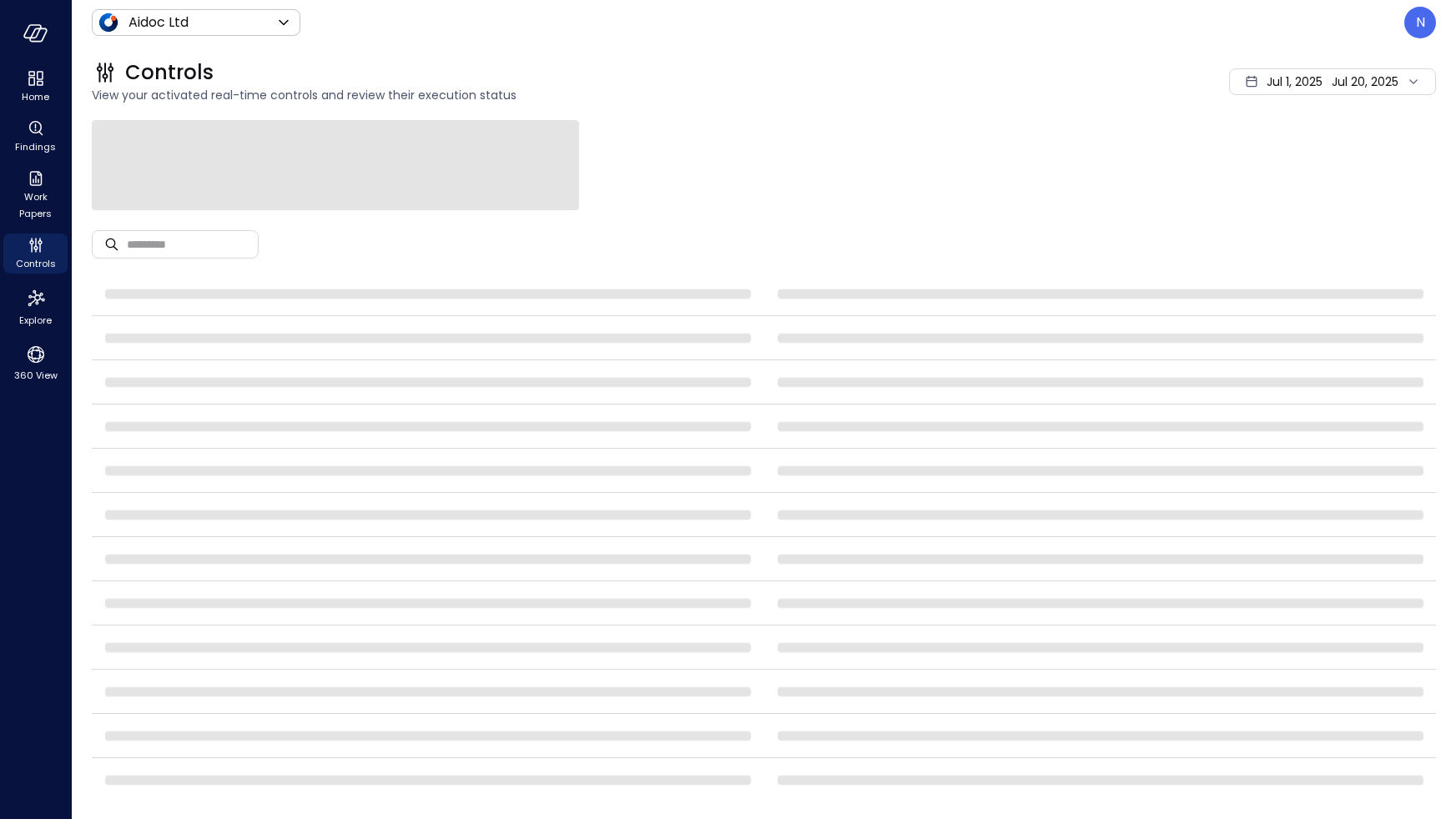 scroll, scrollTop: 0, scrollLeft: 0, axis: both 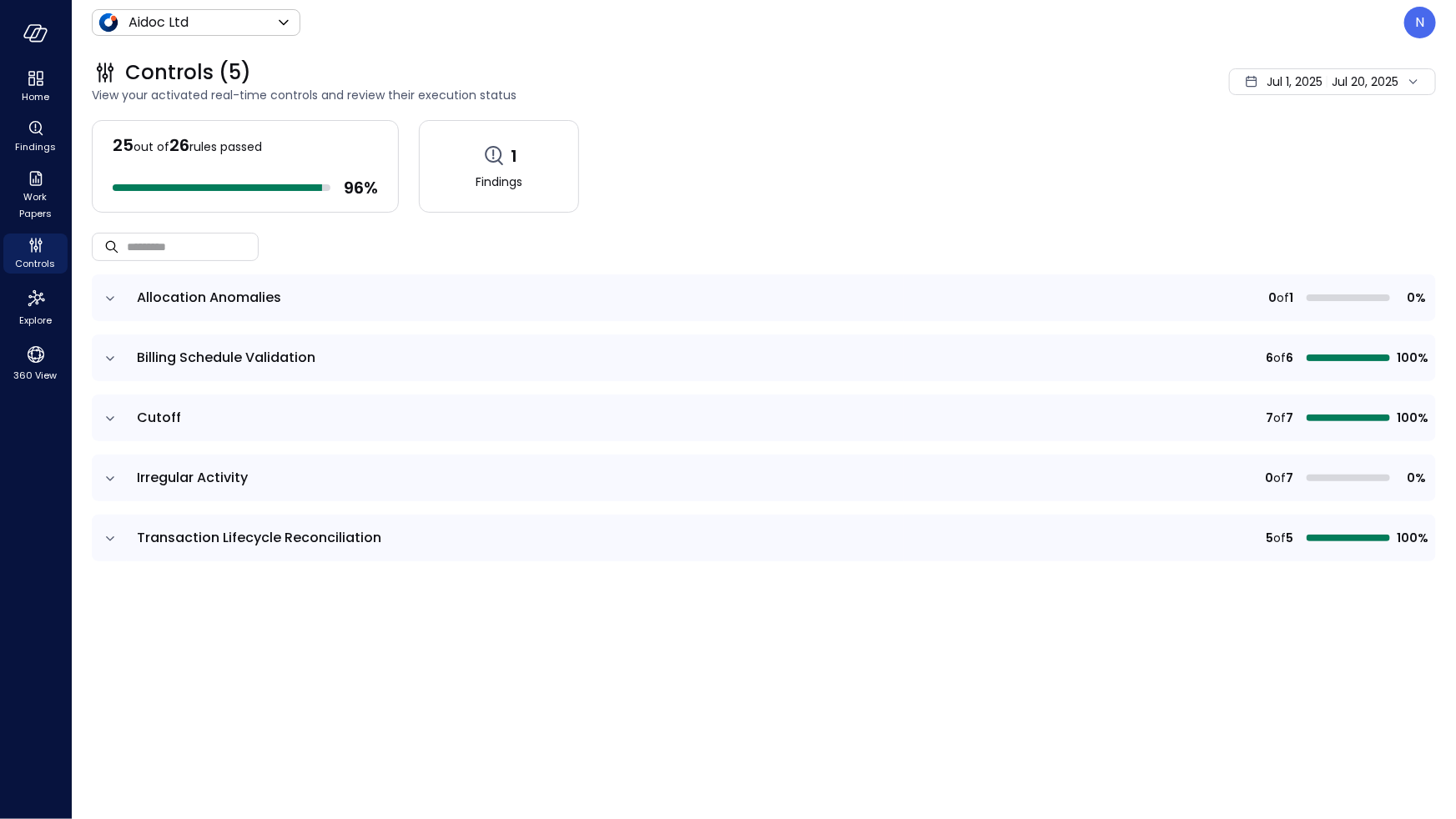 click on "Aidoc Ltd ****** ​ N" at bounding box center (763, 23) 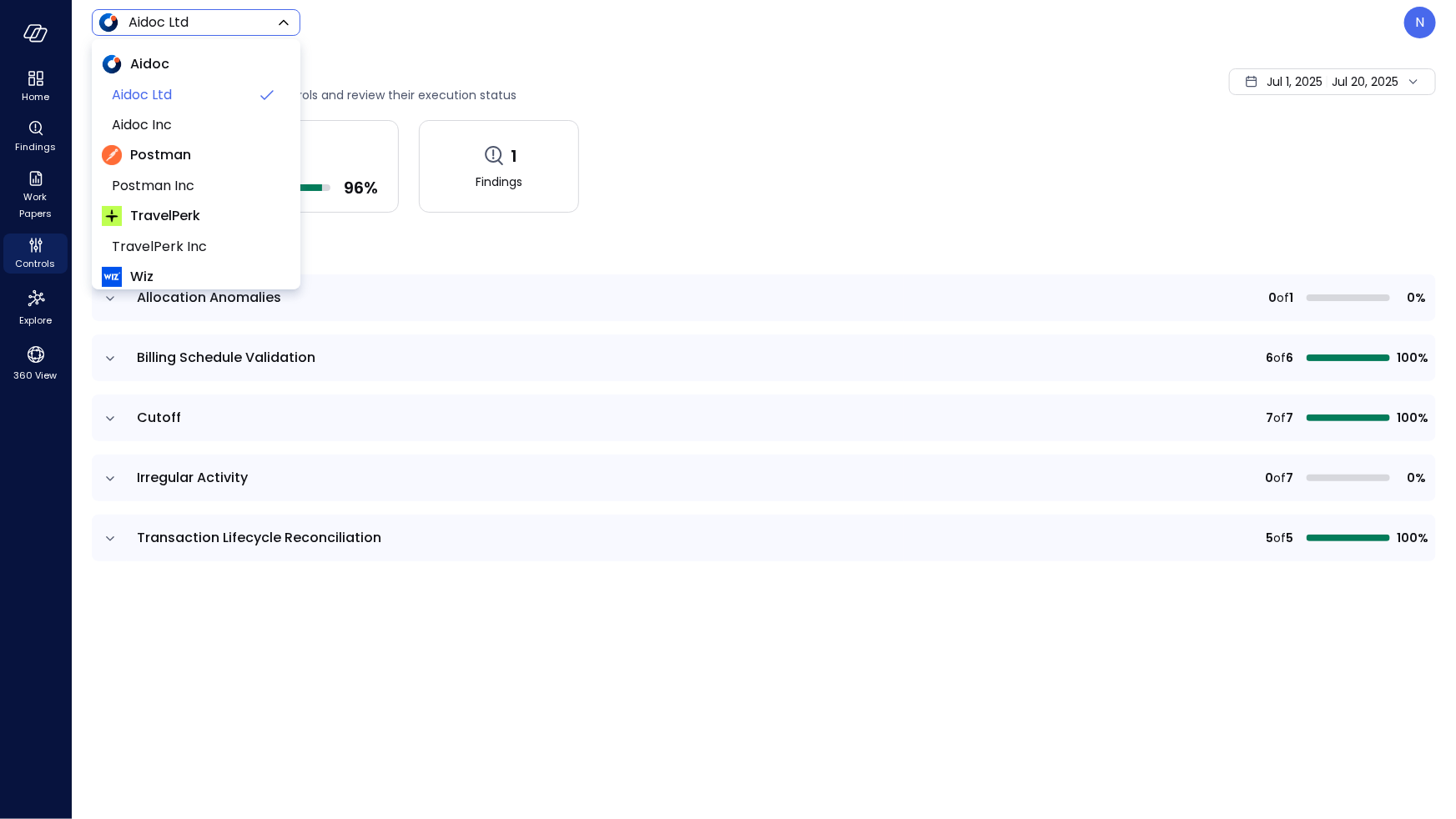click on "Home Findings Work Papers Controls Explore 360 View Aidoc Ltd ****** ​ N Controls (5)   View your activated real-time controls and review their execution status [DATE] [DATE] 25  out of  26  rules passed 96 % 1 Findings ​ ​ Allocation Anomalies 0  of  1 0% Billing Schedule Validation 6  of  6 100% Cutoff 7  of  7 100% Irregular Activity 0  of  7 0% Transaction Lifecycle Reconciliation 5  of  5 100% Safebooks.ai Aidoc Aidoc Ltd Aidoc Inc Postman Postman Inc TravelPerk TravelPerk Inc Wiz Wiz [COUNTRY] Yotpo Yotpo Inc" at bounding box center [728, 410] 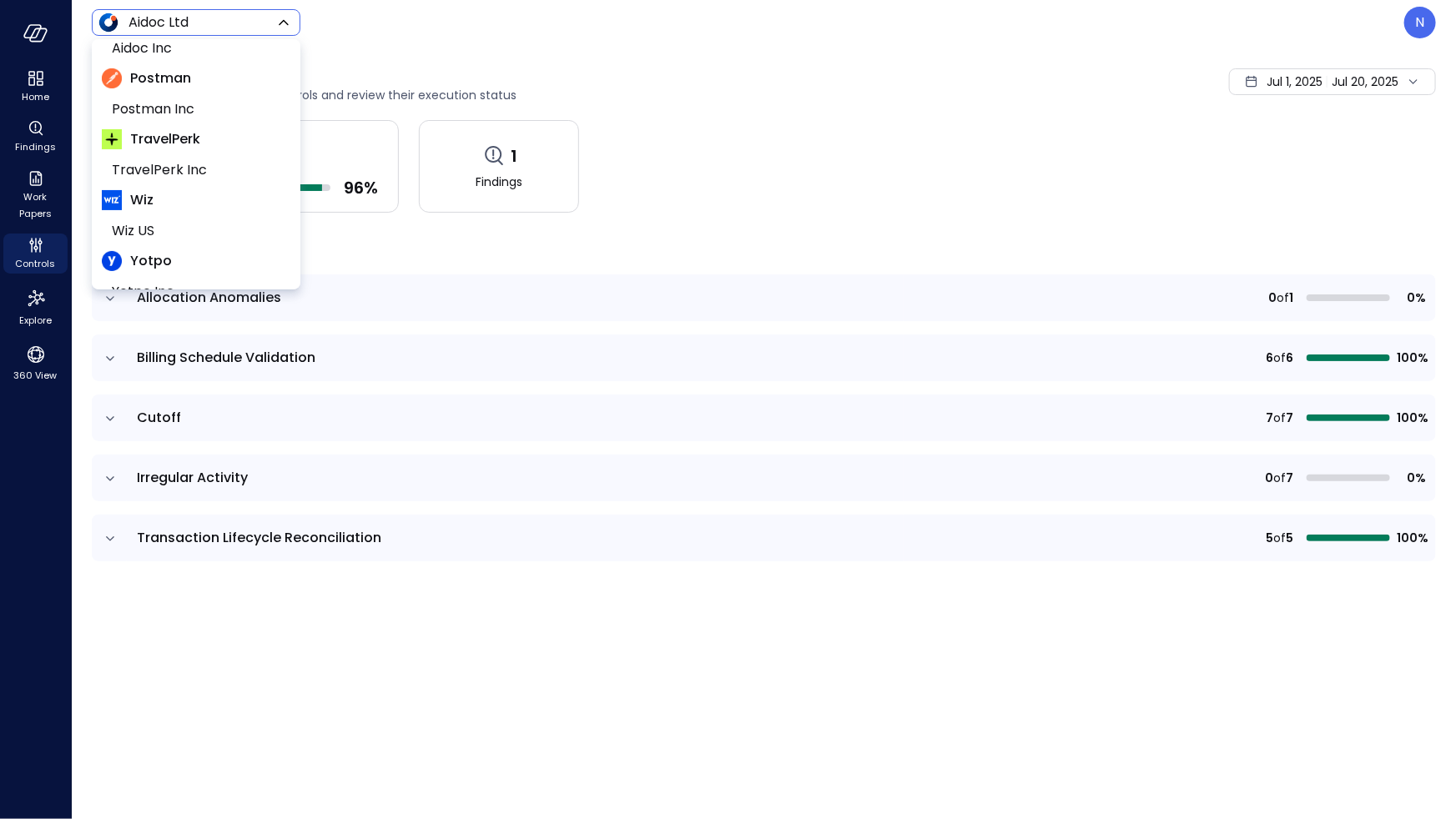 scroll, scrollTop: 103, scrollLeft: 0, axis: vertical 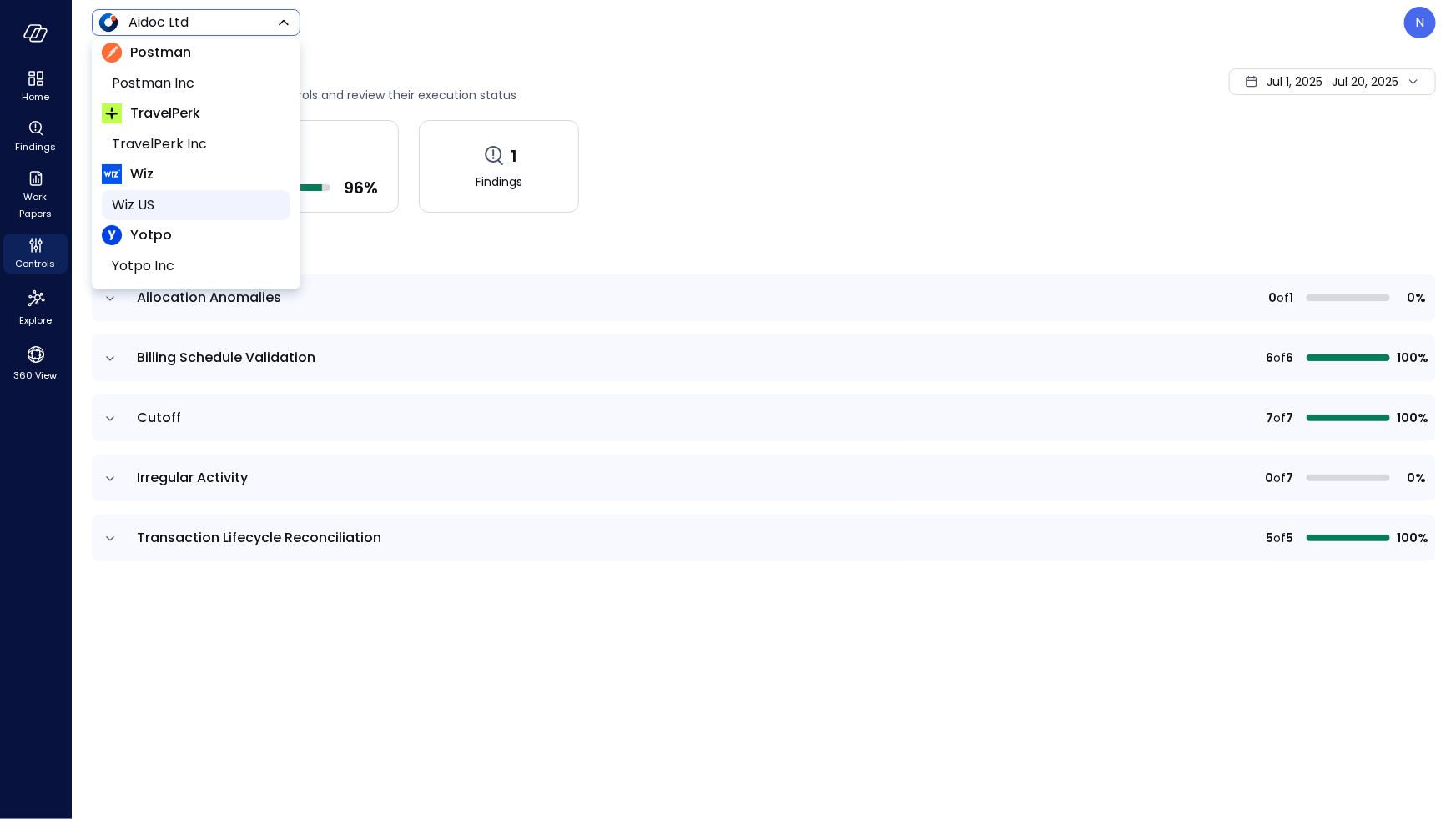 click on "Wiz US" at bounding box center [194, 205] 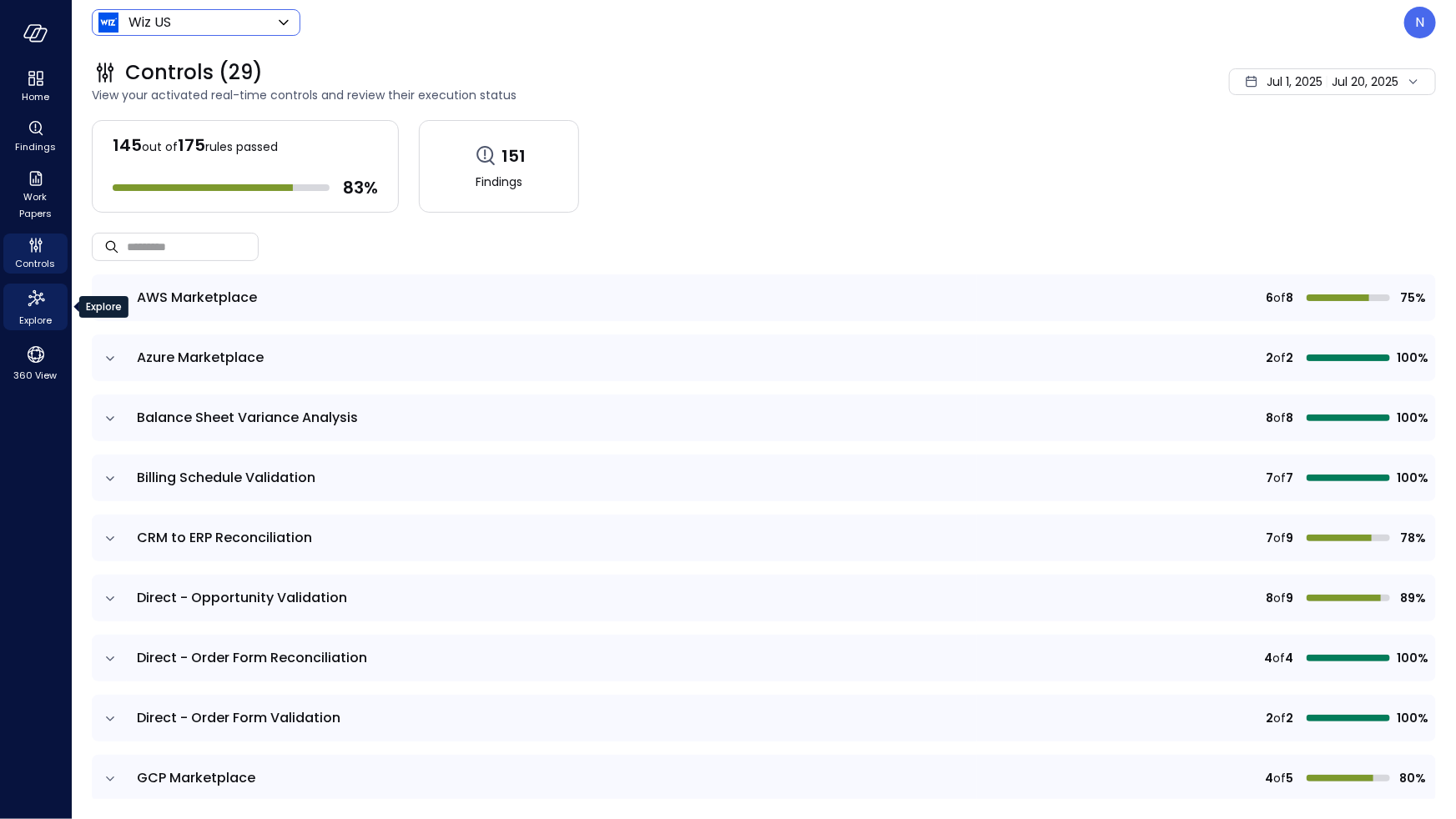 click on "Explore" at bounding box center (35, 320) 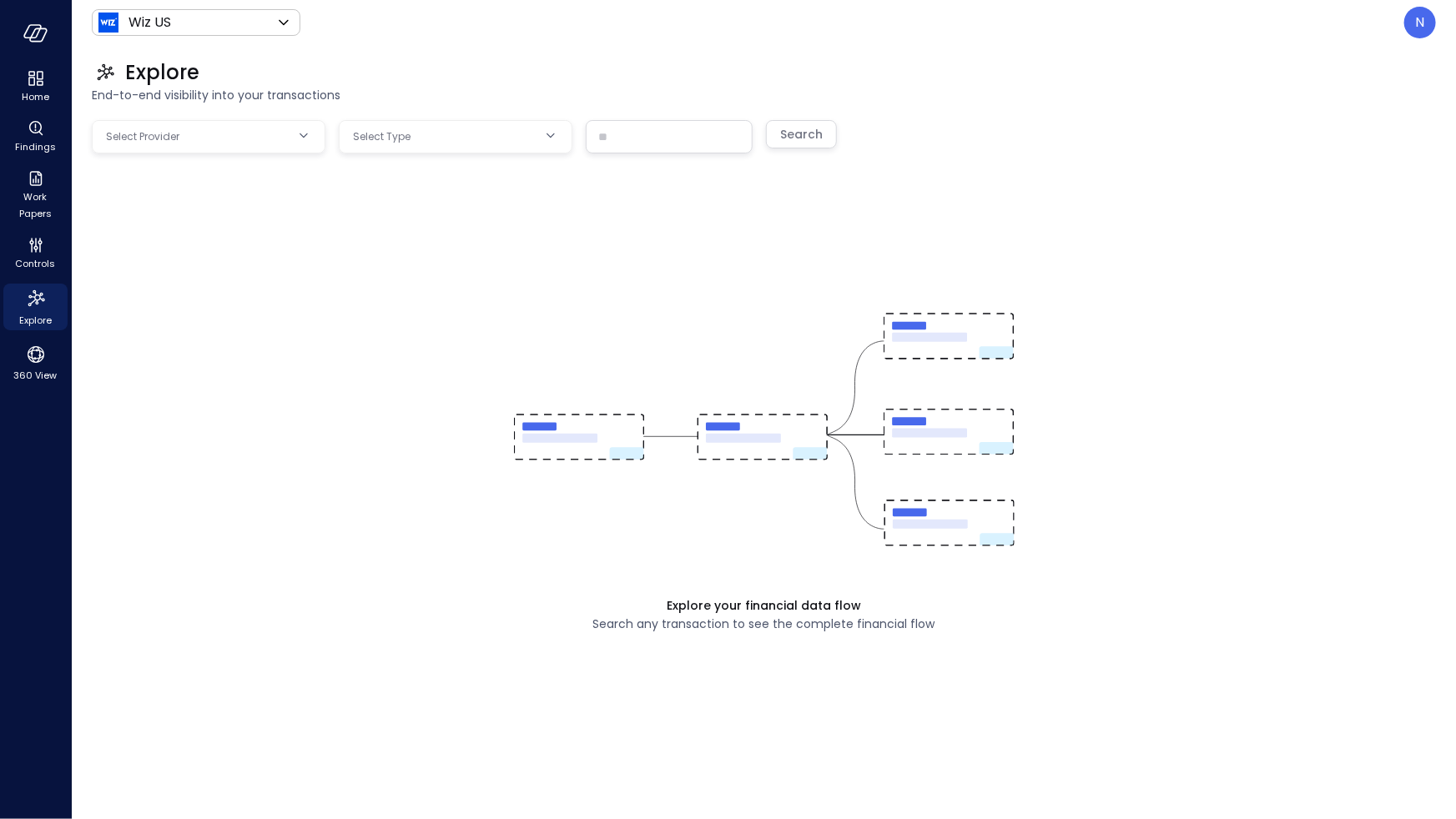 click on "Home Findings Work Papers Controls Explore 360 View Wiz US ****** ​ N Explore   End-to-end visibility into your transactions Select Provider Select Type ​ Search Explore your financial data flow Search any transaction to see the complete financial flow Safebooks.ai" at bounding box center (728, 410) 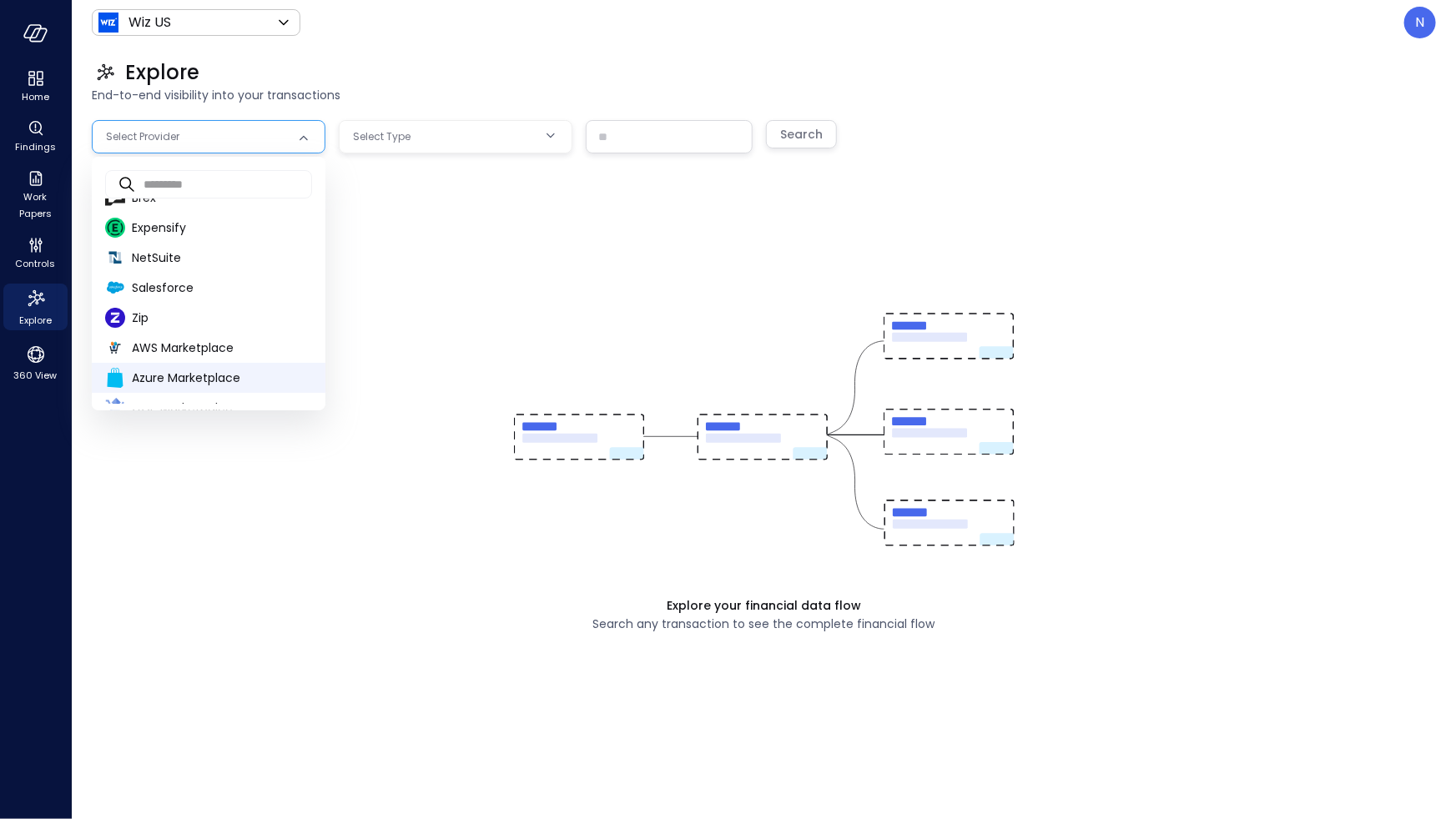 scroll, scrollTop: 34, scrollLeft: 0, axis: vertical 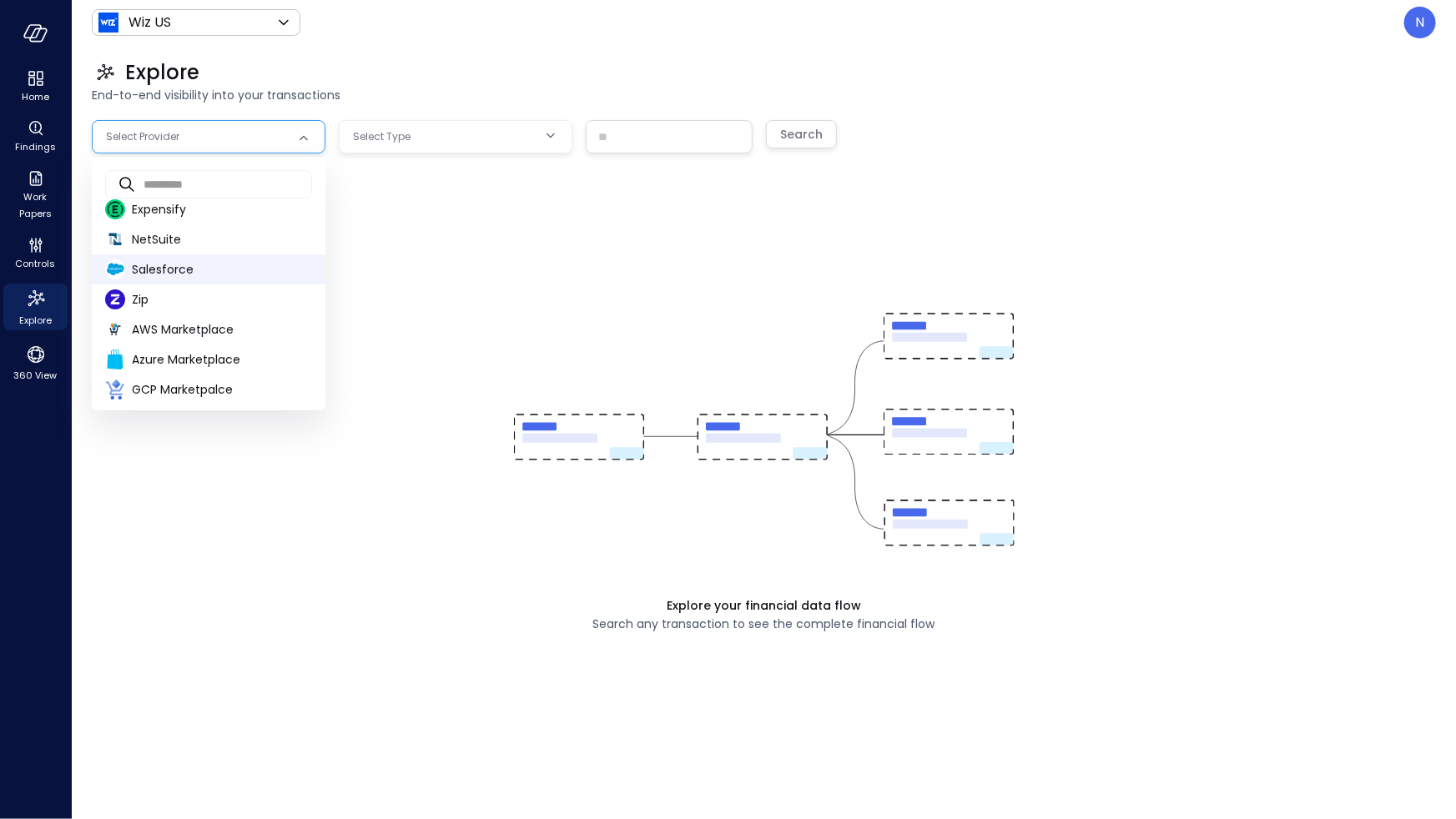 click on "Salesforce" at bounding box center (209, 269) 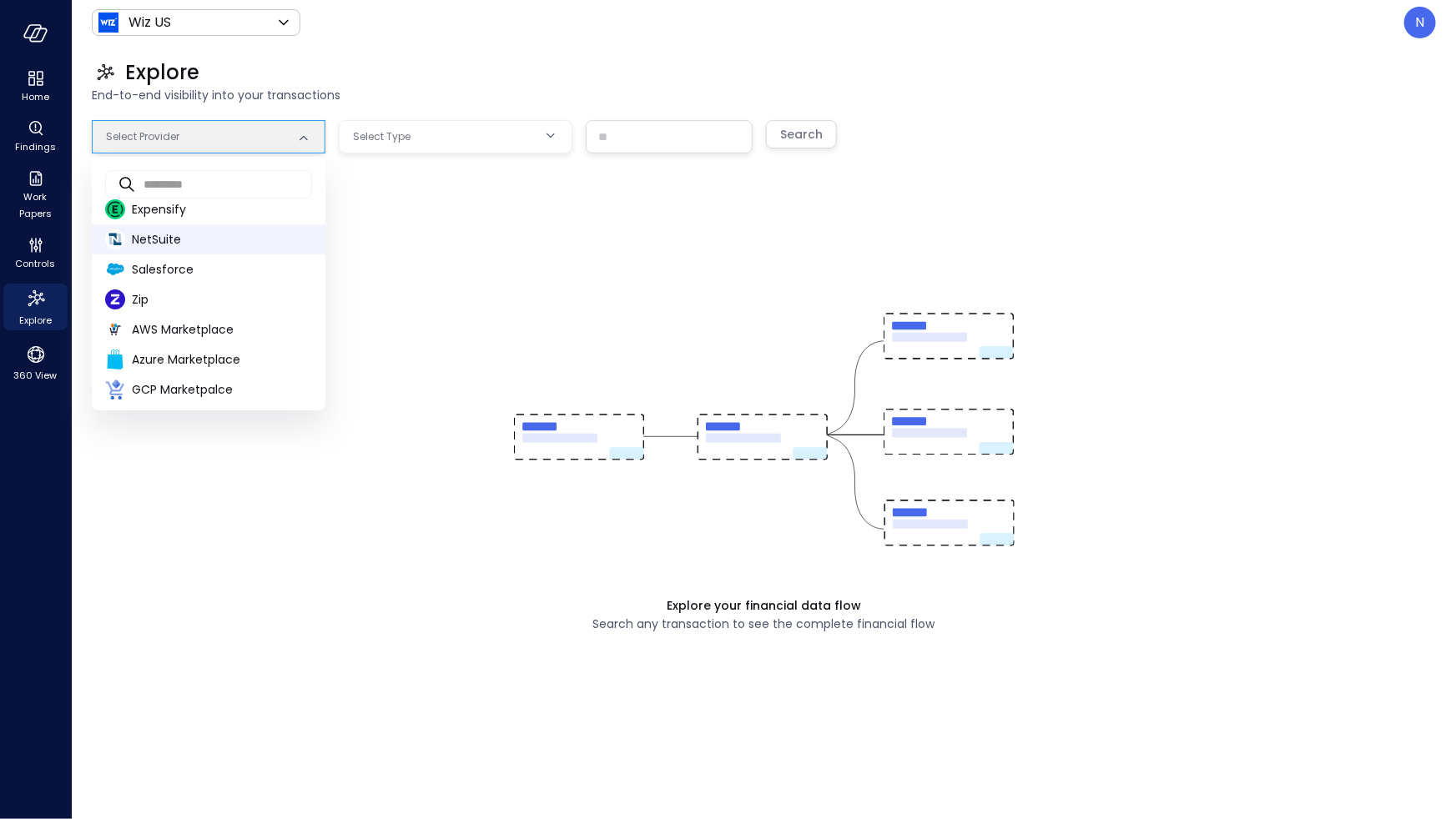 type on "**********" 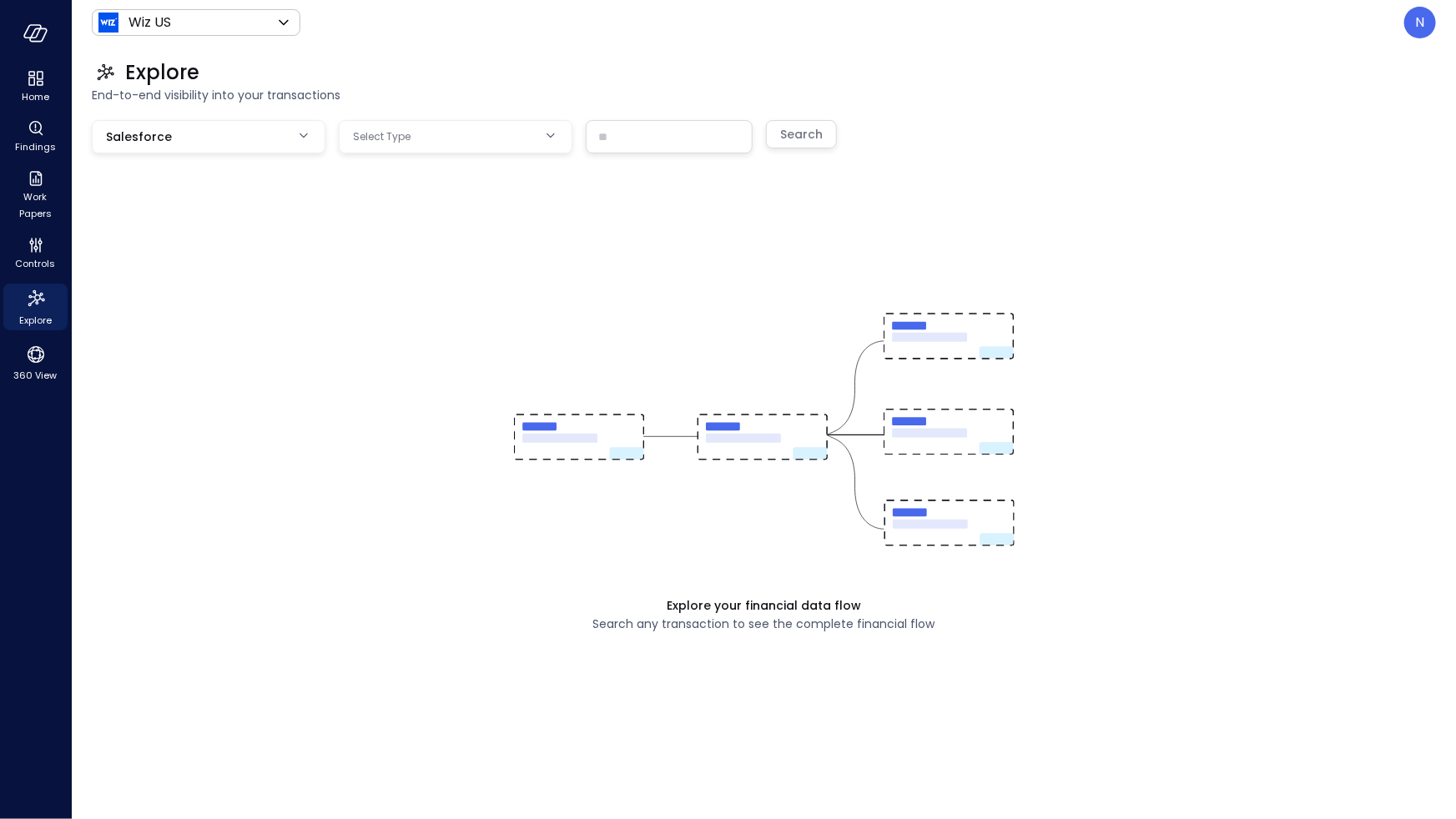 click on "**********" at bounding box center [728, 410] 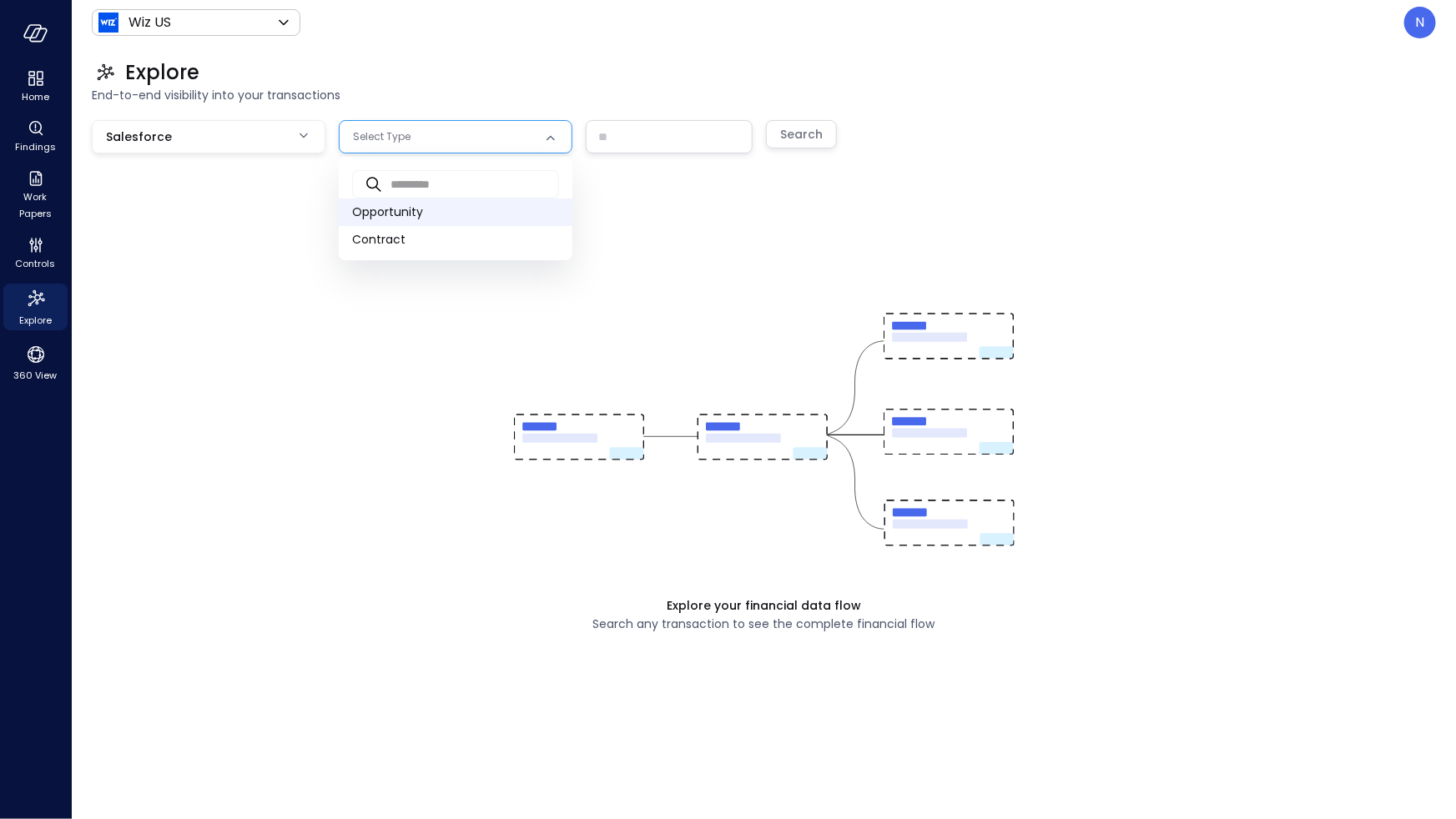 click on "Opportunity" at bounding box center [456, 212] 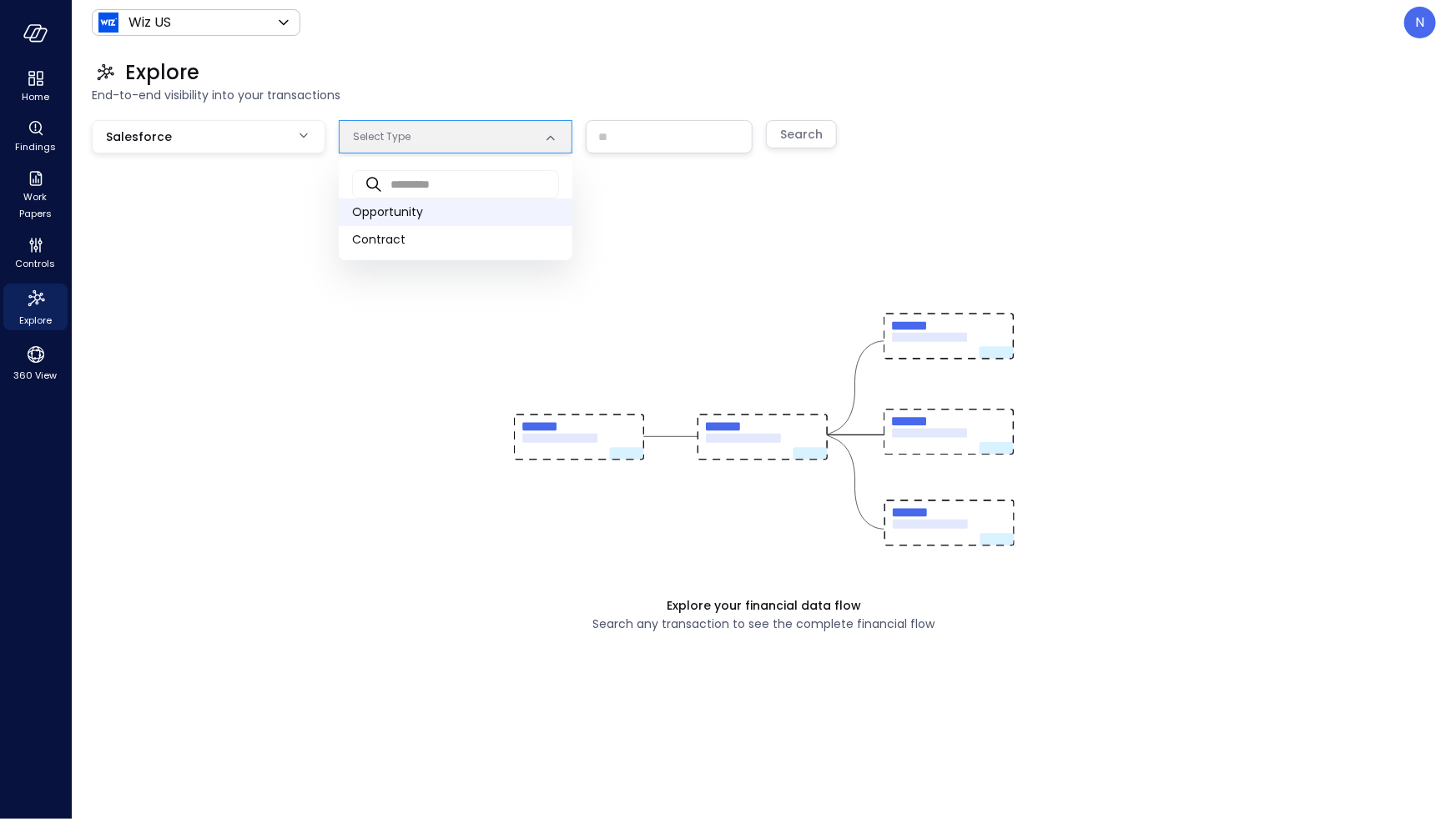 type on "***" 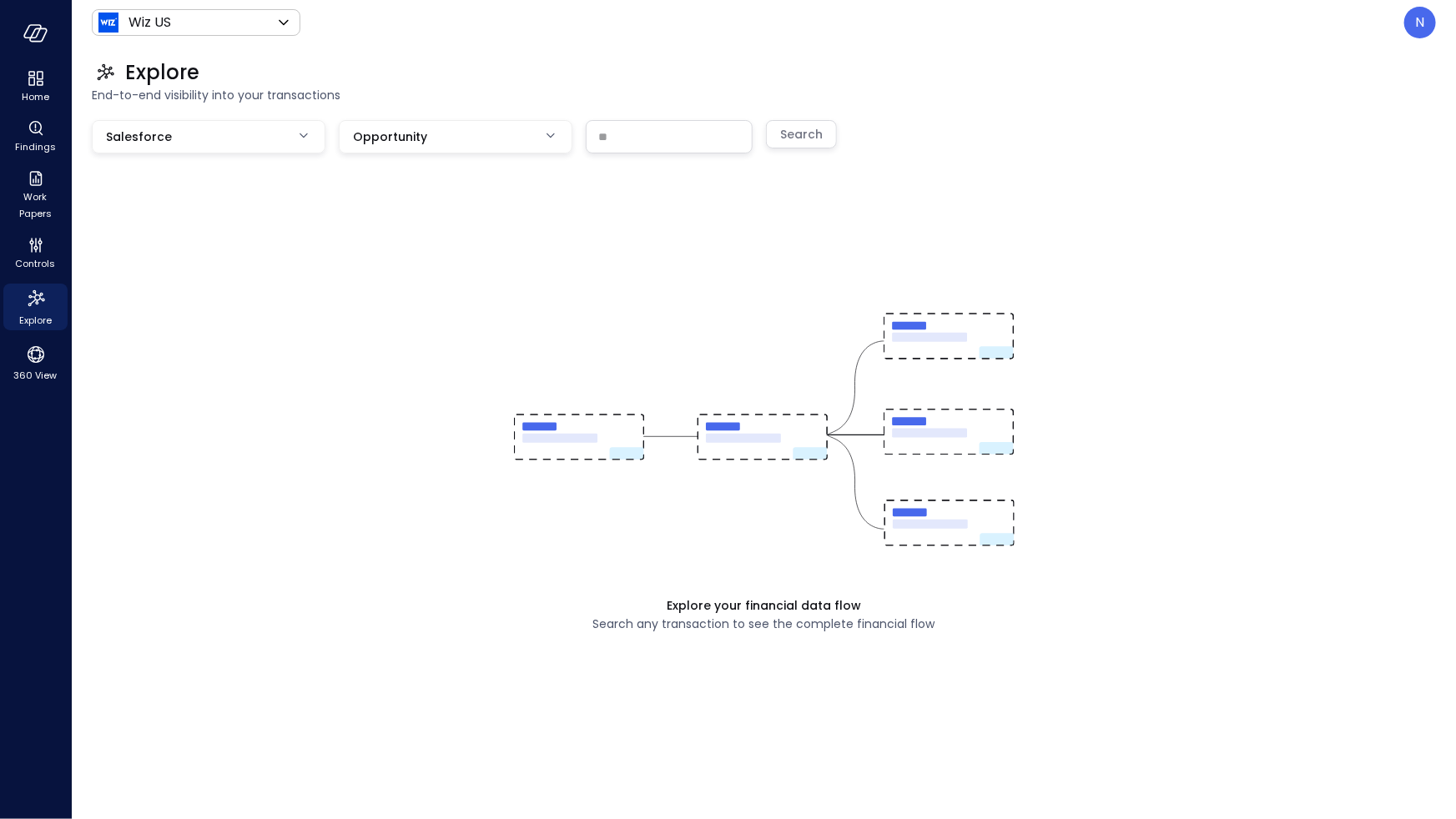 click at bounding box center [669, 136] 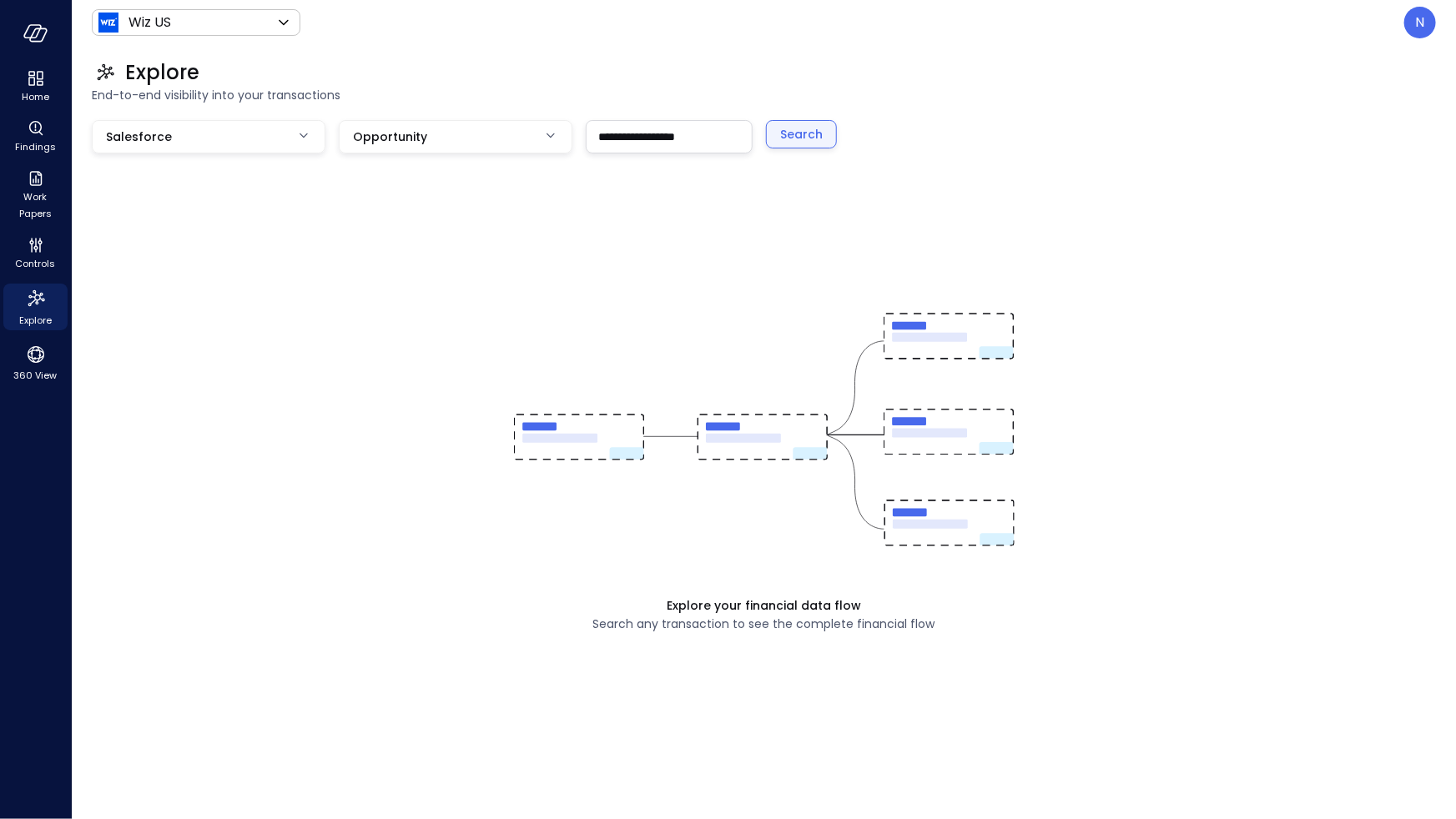 type on "**********" 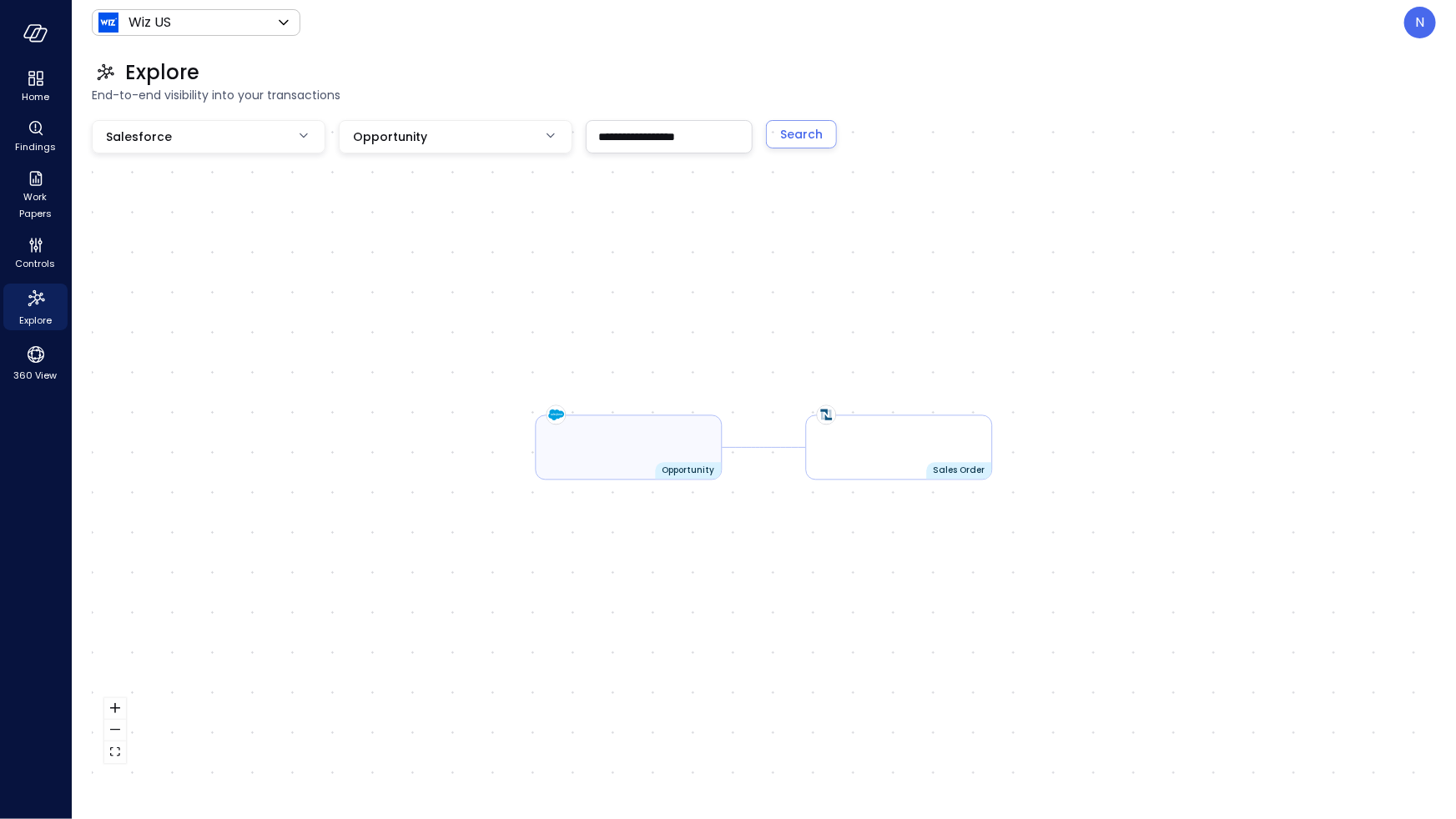 click on "Opportunity" at bounding box center (629, 448) 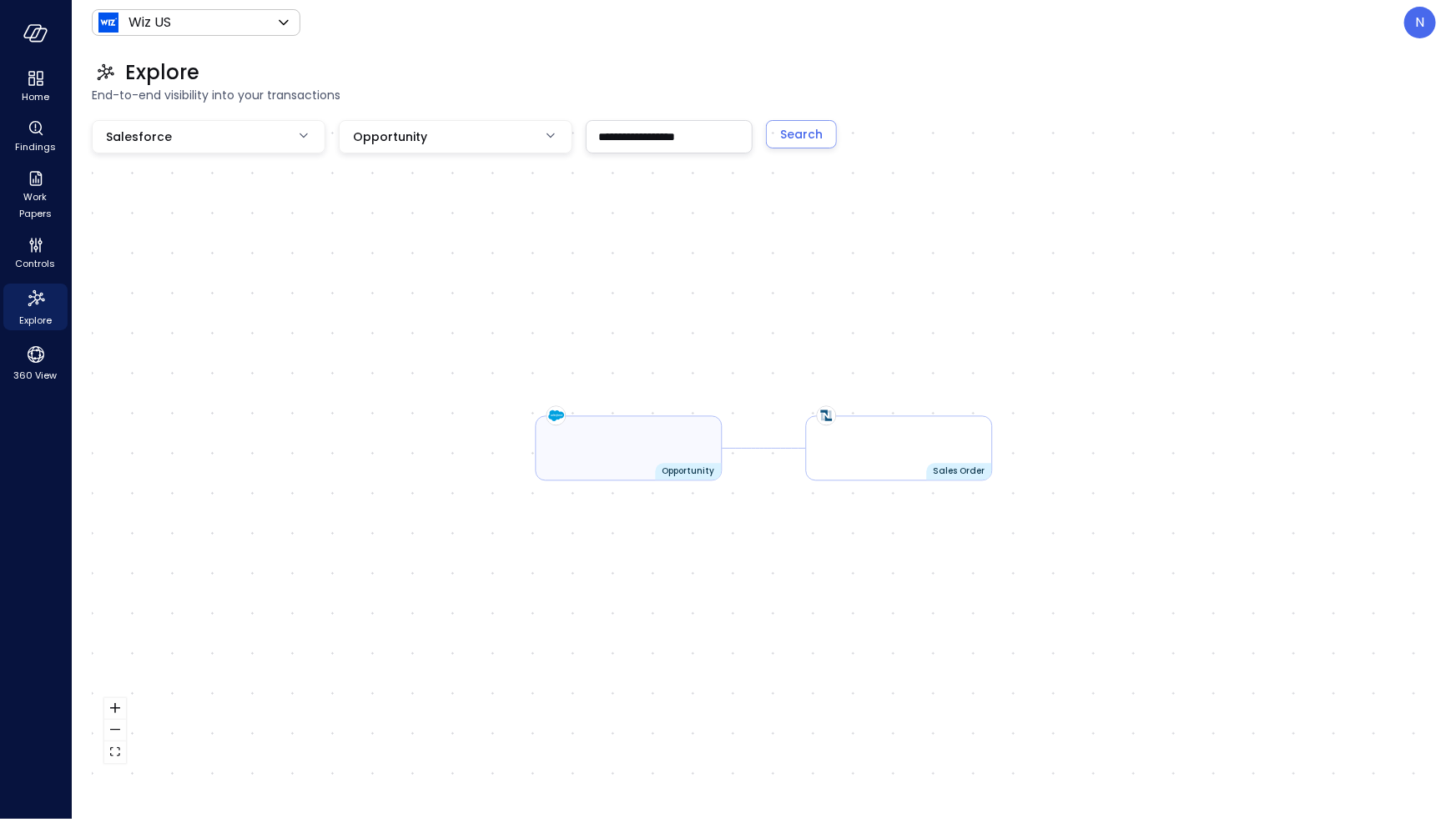 click on "Opportunity" at bounding box center [629, 449] 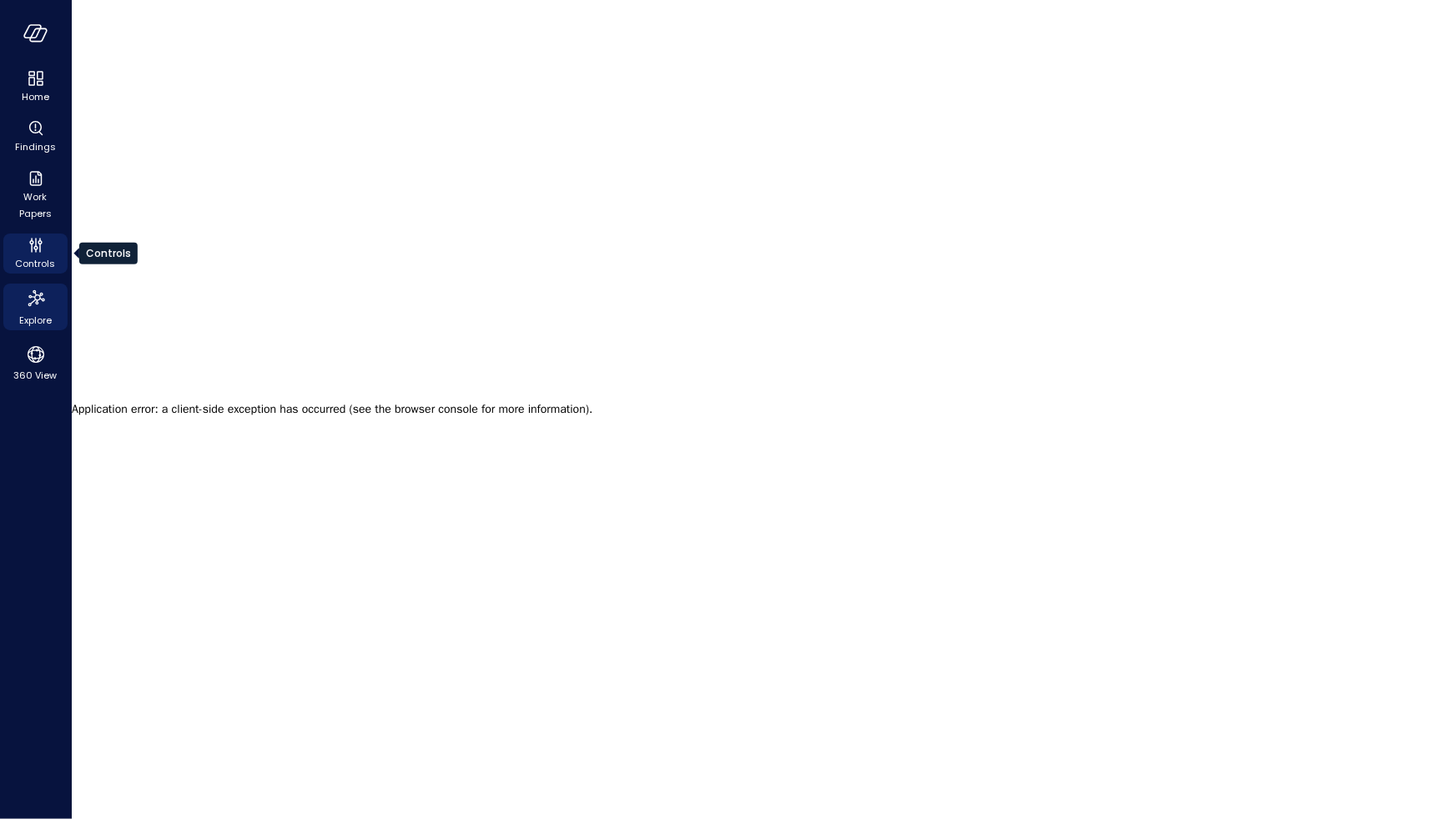 click 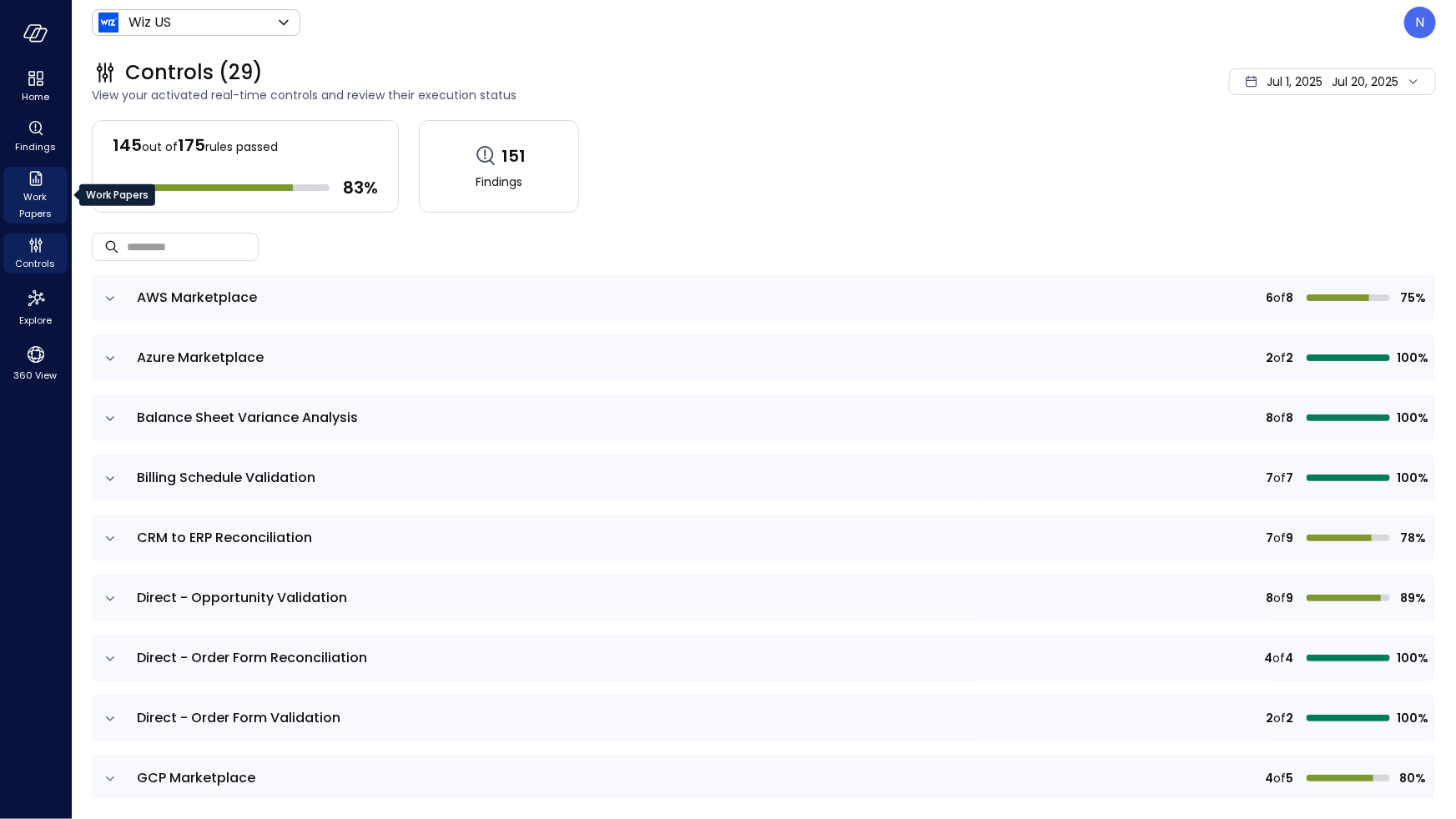 click 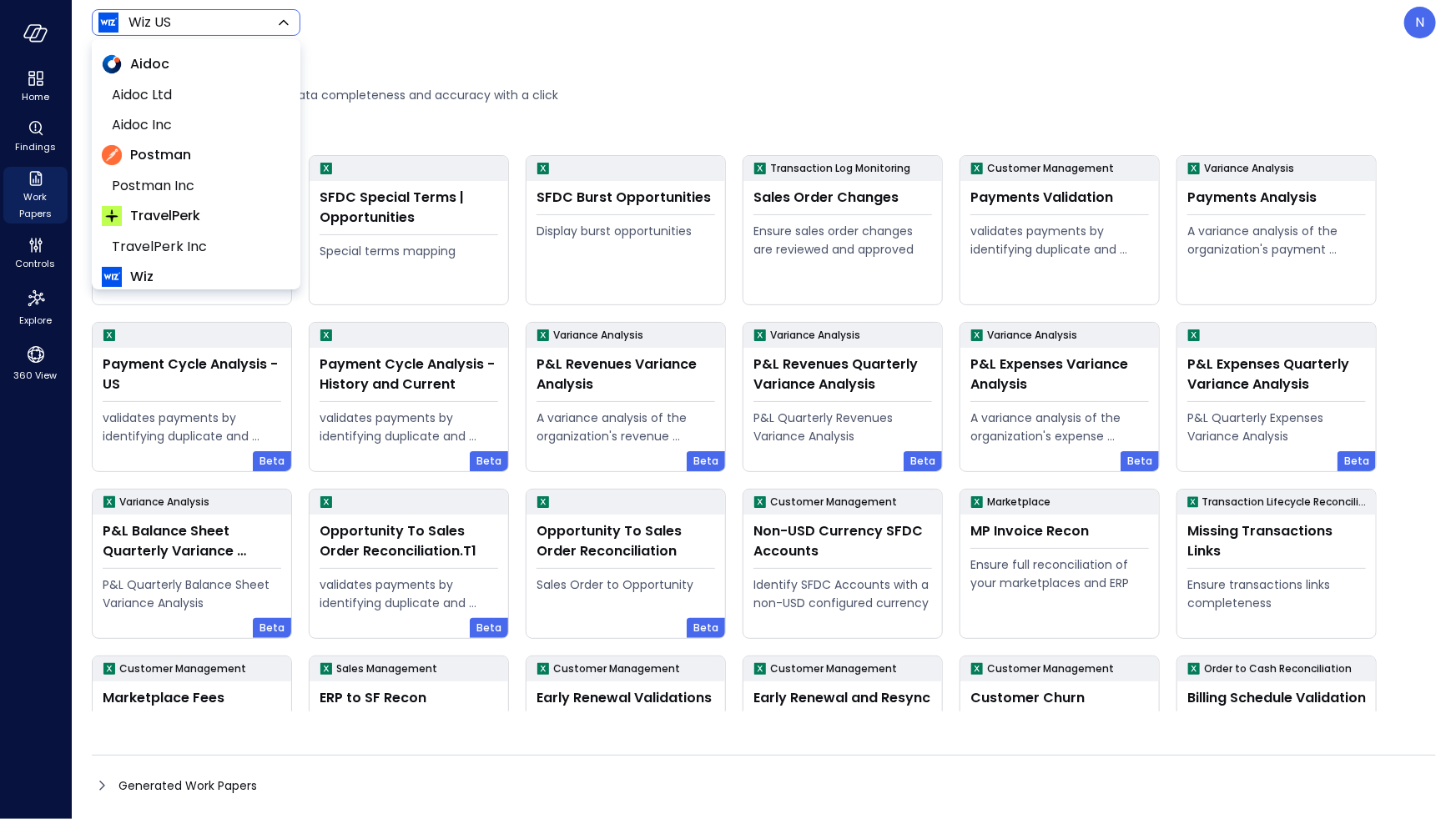 click on "Home Findings Work Papers Controls Explore 360 View Wiz US ****** ​ N Work Papers   Generate work papers to confirm data
completeness and accuracy with a click My Work Papers ( 24 ) T4C Workpaper Display T4C opportunities SFDC Special Terms | Opportunities Special terms mapping SFDC Burst Opportunities Display burst opportunities Transaction Log Monitoring Sales Order Changes Ensure sales order changes are reviewed and approved Customer Management Payments Validation  validates payments by identifying duplicate and erroneous entries. Variance Analysis Payments Analysis A variance analysis of the organization's payment transactions Payment Cycle Analysis - US  validates payments by identifying duplicate and erroneous entries. Beta Payment Cycle Analysis - History and Current  validates payments by identifying duplicate and erroneous entries. Beta Variance Analysis P&L Revenues Variance Analysis A variance analysis of the organization's revenue accounts Beta Variance Analysis Beta Variance Analysis Beta Beta" at bounding box center (728, 410) 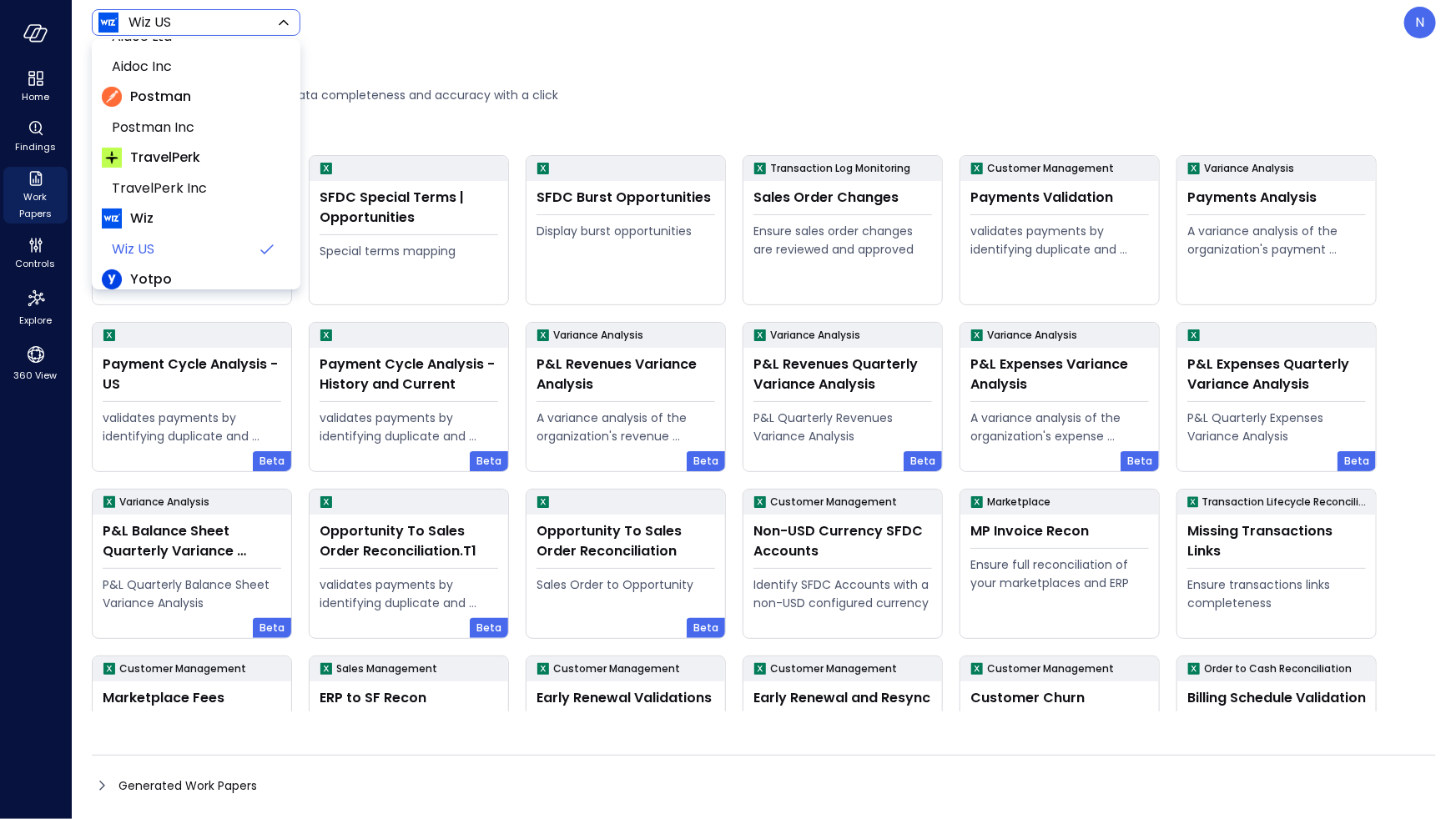 scroll, scrollTop: 103, scrollLeft: 0, axis: vertical 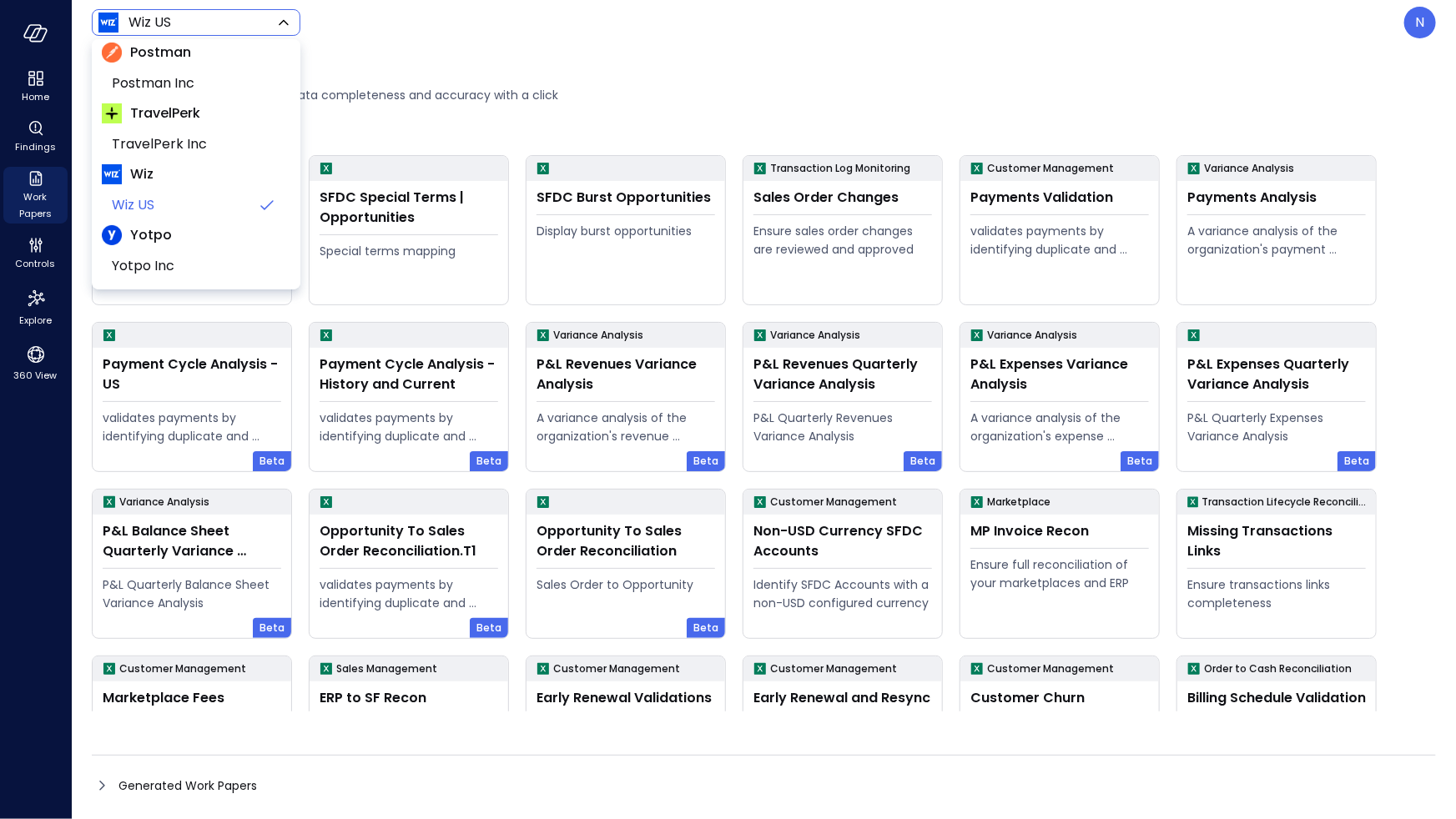 click at bounding box center (728, 410) 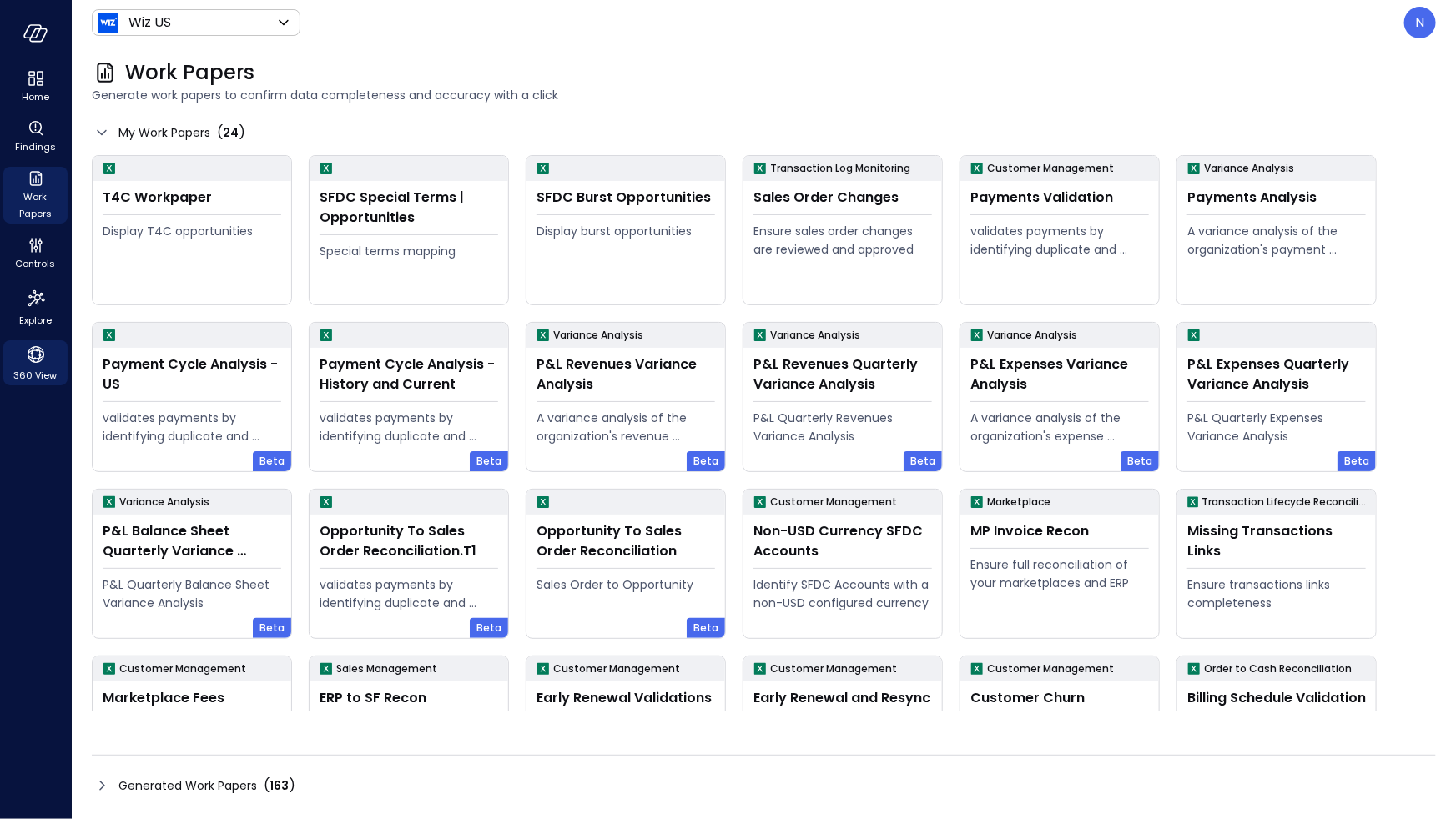click 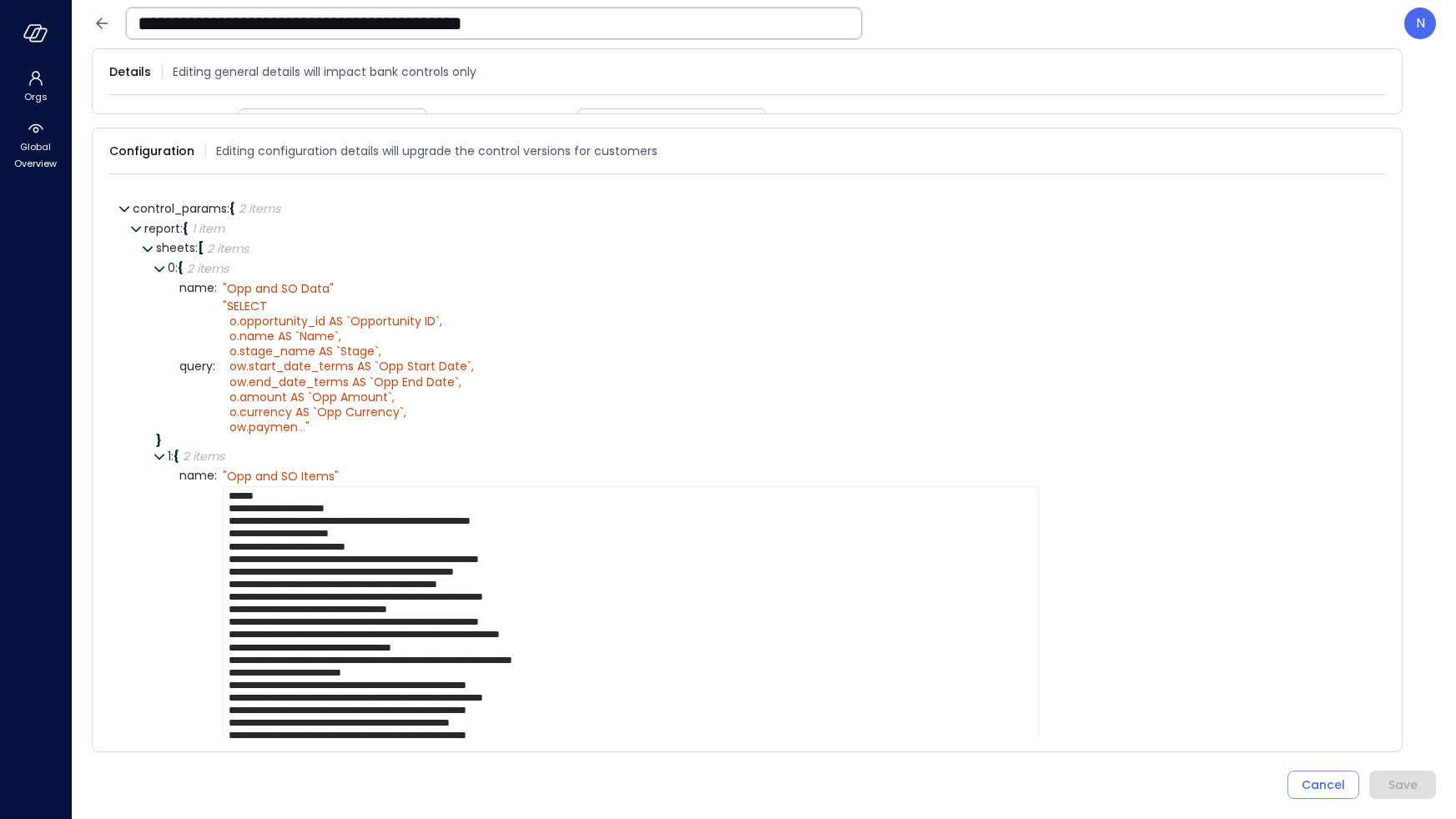 scroll, scrollTop: 0, scrollLeft: 0, axis: both 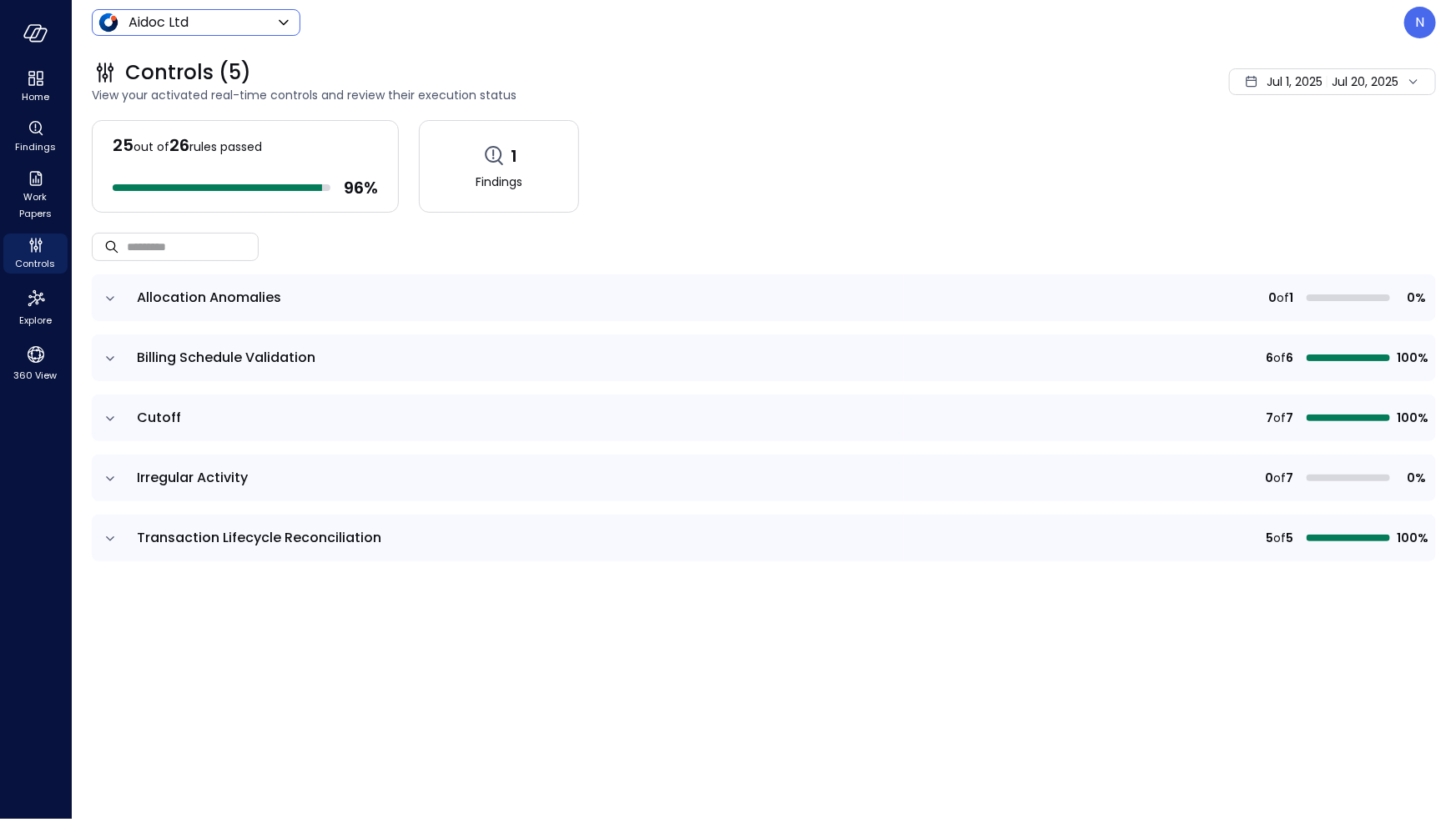 click on "Home Findings Work Papers Controls Explore 360 View Aidoc Ltd ****** ​ N Controls (5)   View your activated real-time controls and review their execution status Jul 1, 2025 Jul 20, 2025 25  out of  26  rules passed 96 % 1 Findings ​ ​ Allocation Anomalies 0  of  1 0% Billing Schedule Validation 6  of  6 100% Cutoff 7  of  7 100% Irregular Activity 0  of  7 0% Transaction Lifecycle Reconciliation 5  of  5 100% /controls?subsidiary=eyJzdGF0ZSI6eyJ2YWx1ZXMiOnsiY3VzdG9tZXJJZCI6W119fSwidmVyc2lvbiI6MH0%3D" at bounding box center (728, 410) 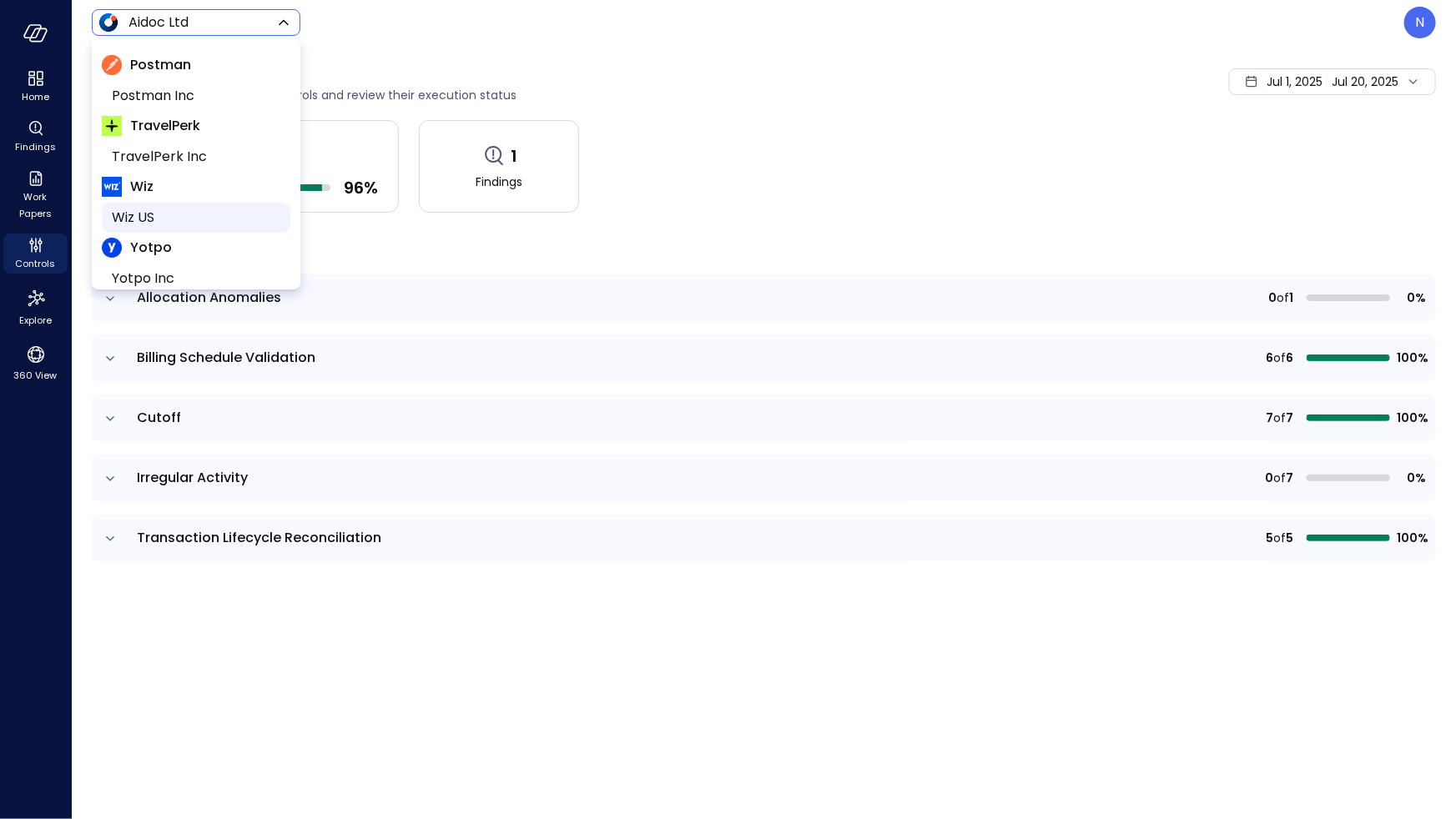 scroll, scrollTop: 103, scrollLeft: 0, axis: vertical 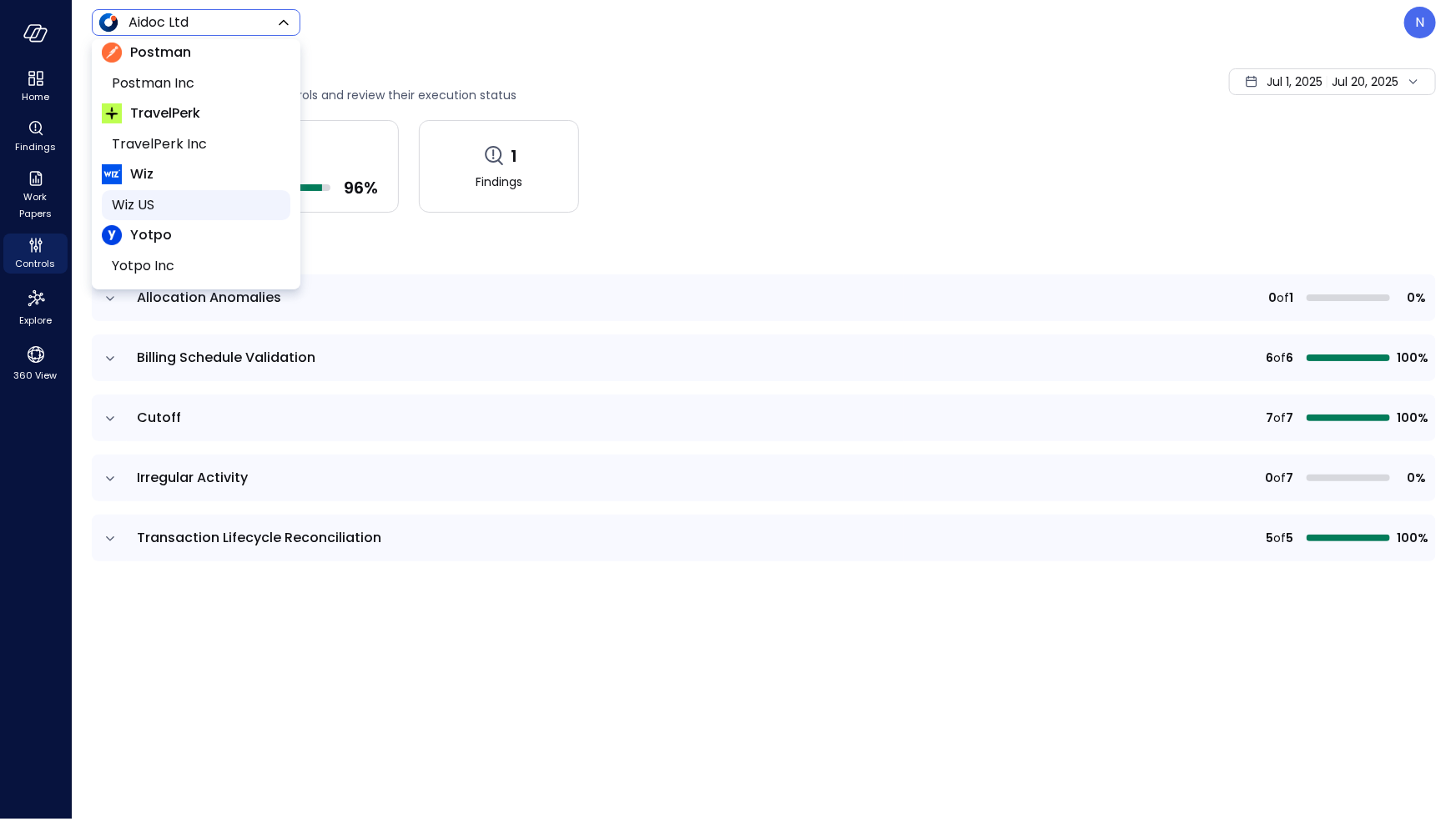 click on "Wiz US" at bounding box center [194, 205] 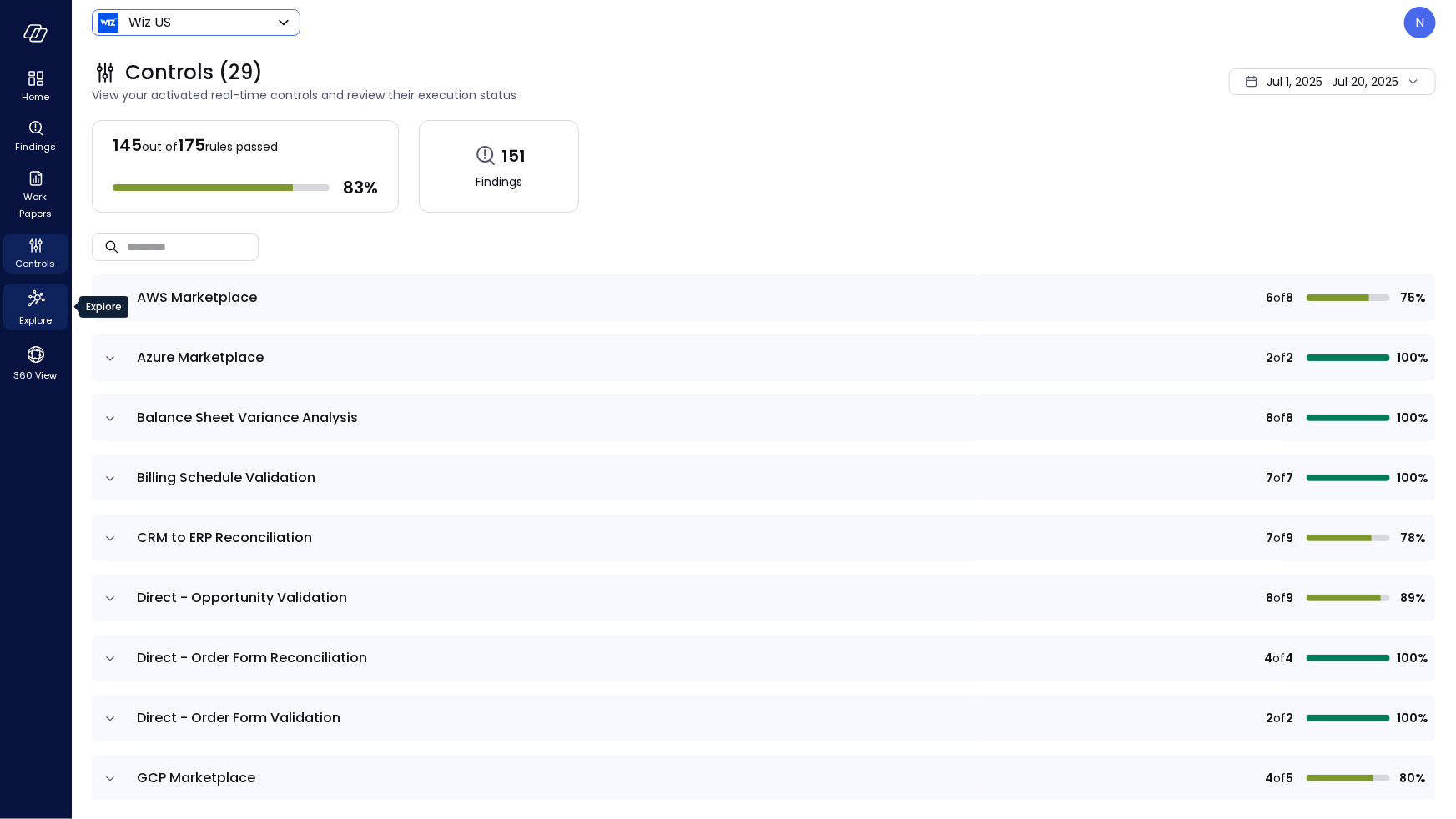 click 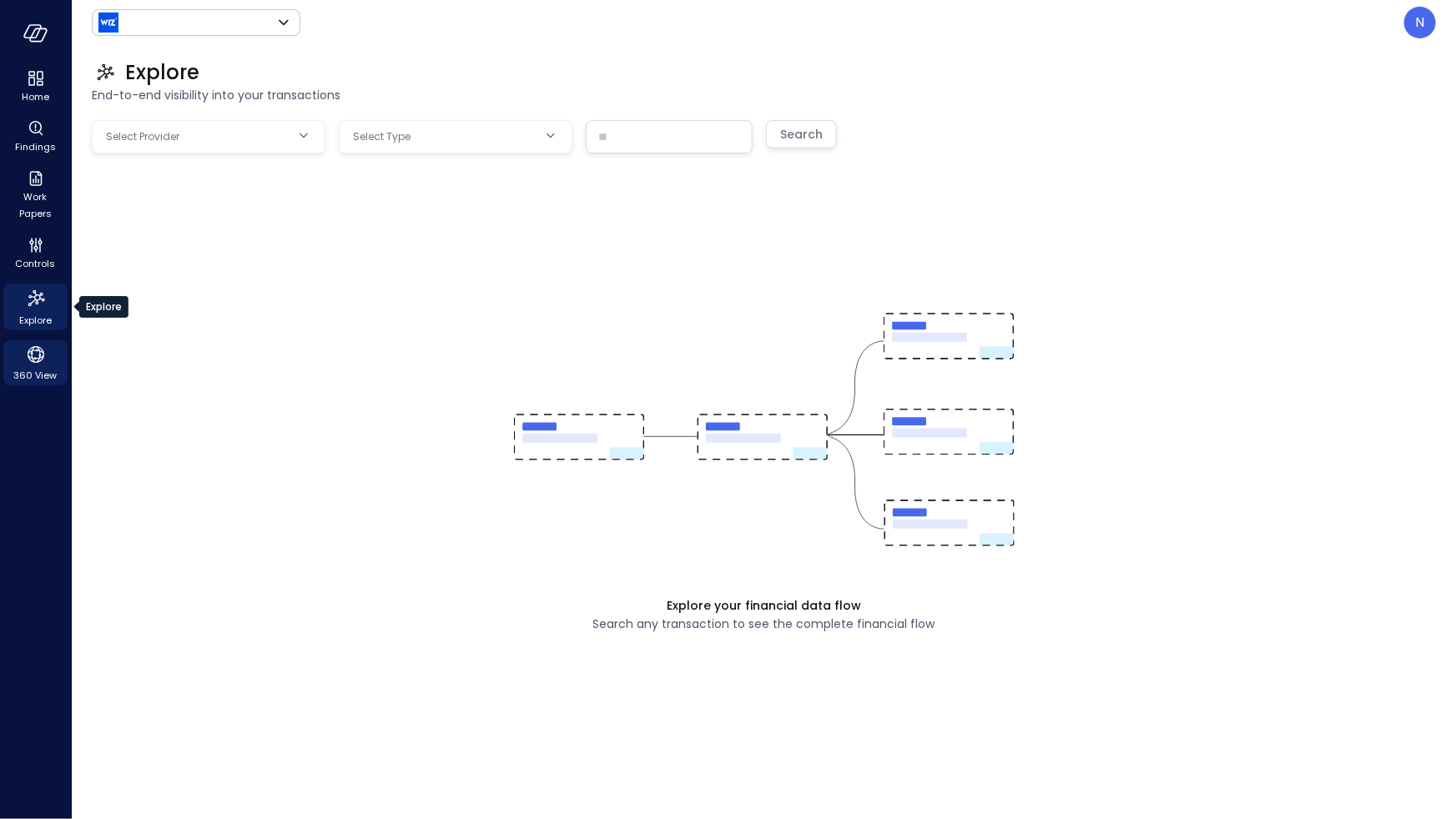 type on "******" 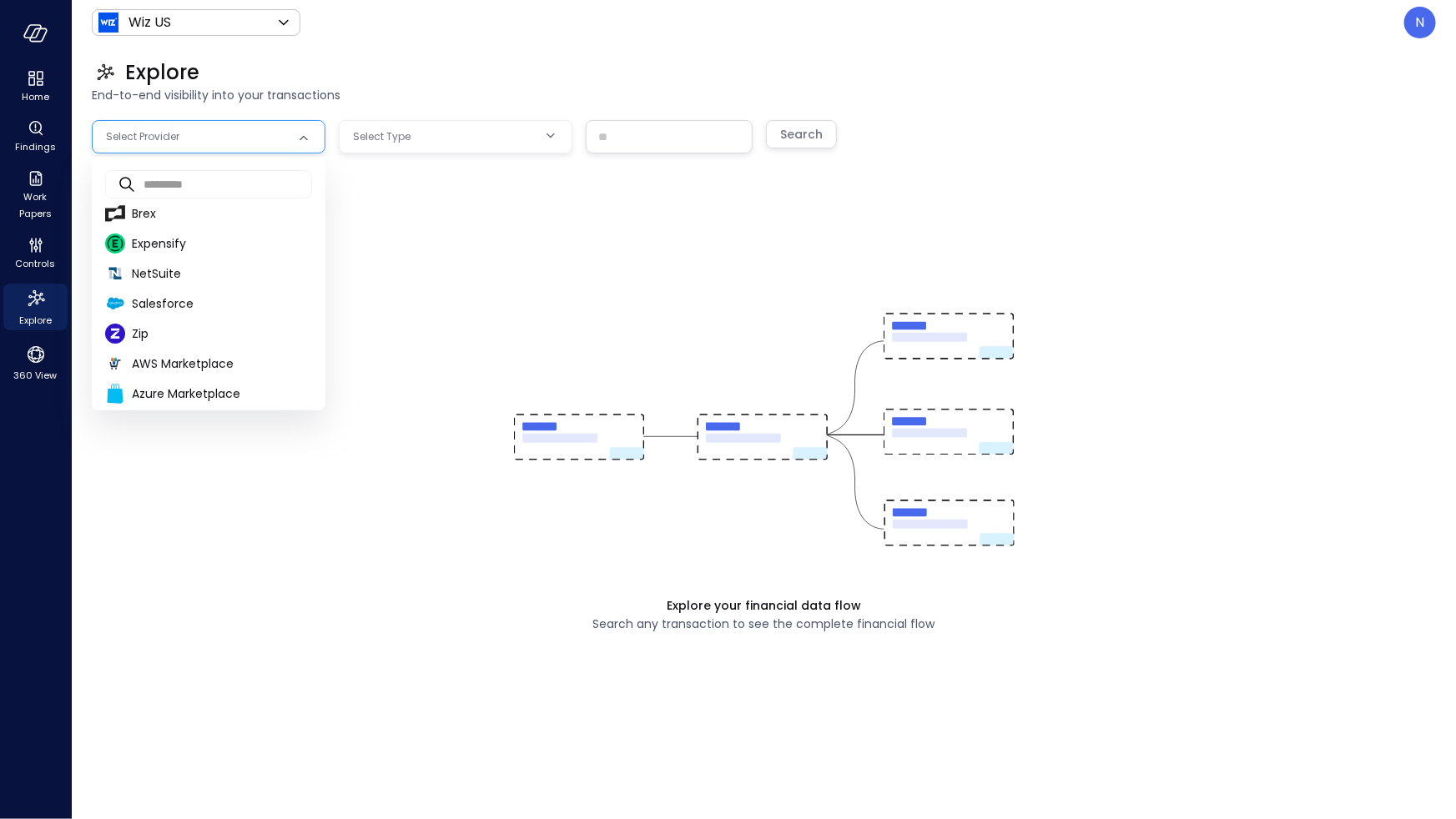click on "Home Findings Work Papers Controls Explore 360 View Wiz US ****** ​ N Explore   End-to-end visibility into your transactions Select Provider Select Type ​ Search Explore your financial data flow Search any transaction to see the complete financial flow Safebooks.ai ​ ​ Brex Expensify NetSuite Salesforce Zip AWS Marketplace Azure Marketplace GCP Marketpalce" at bounding box center (728, 410) 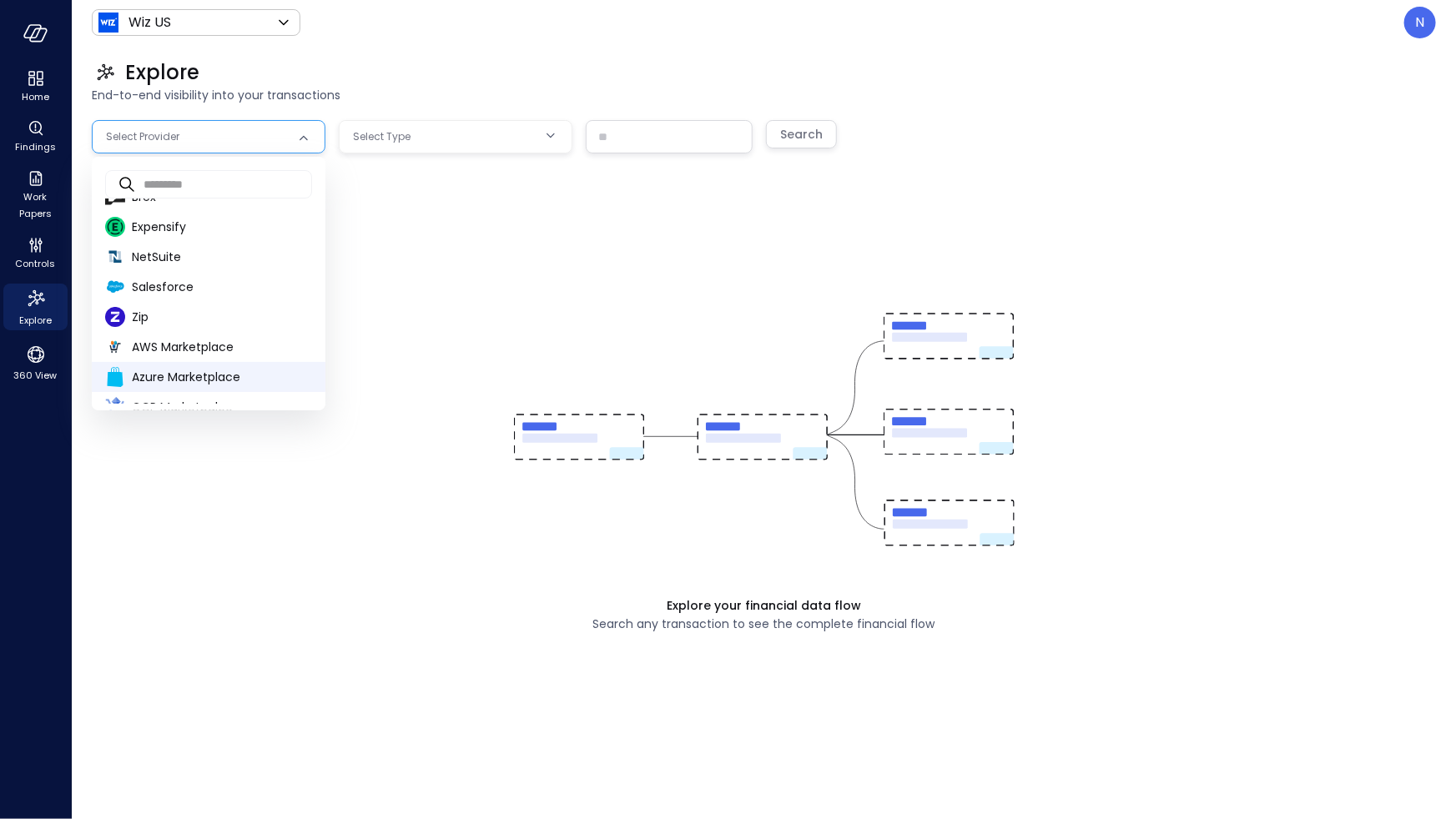 scroll, scrollTop: 34, scrollLeft: 0, axis: vertical 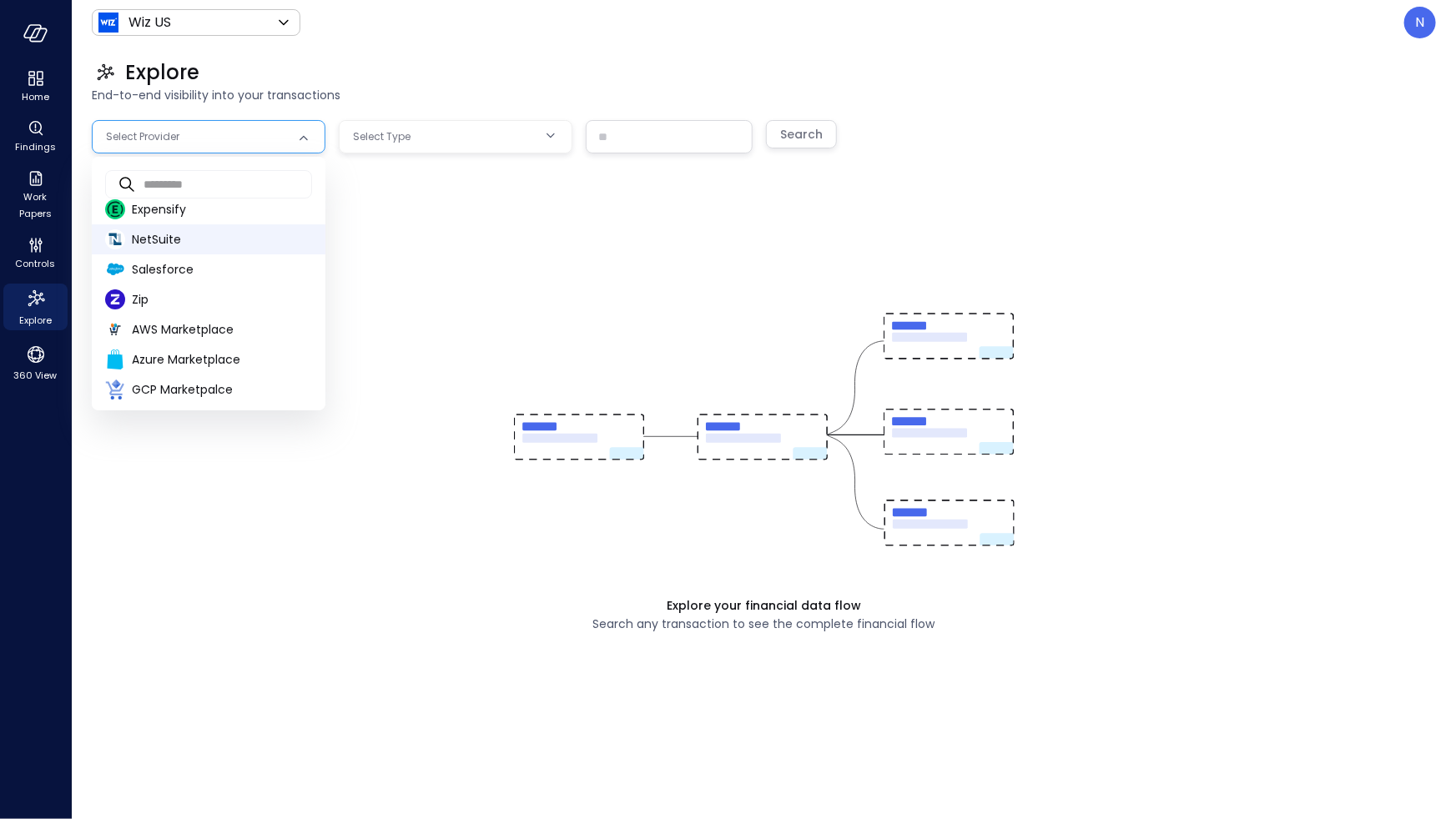 drag, startPoint x: 190, startPoint y: 269, endPoint x: 214, endPoint y: 247, distance: 32.557641 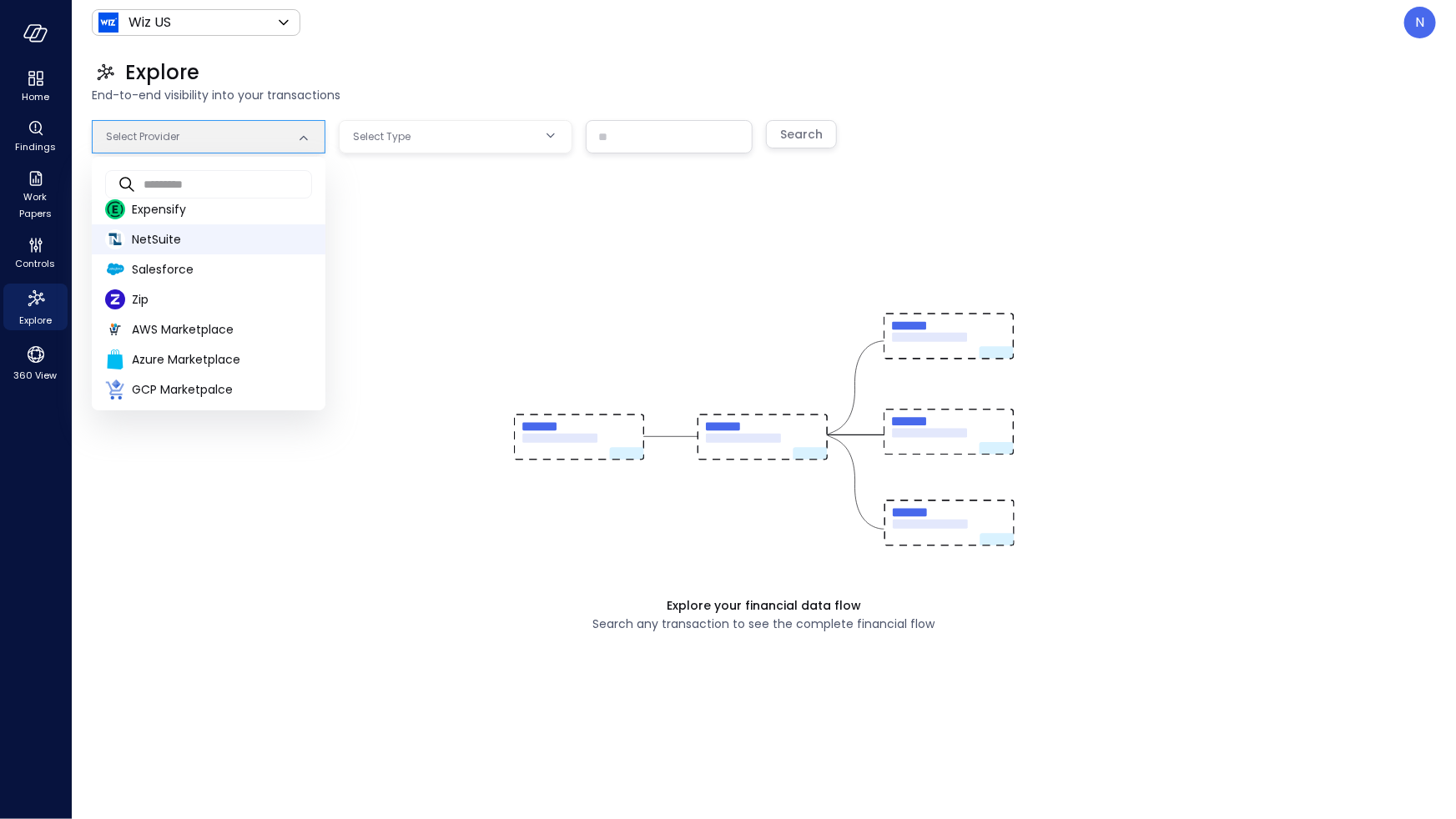 type on "**********" 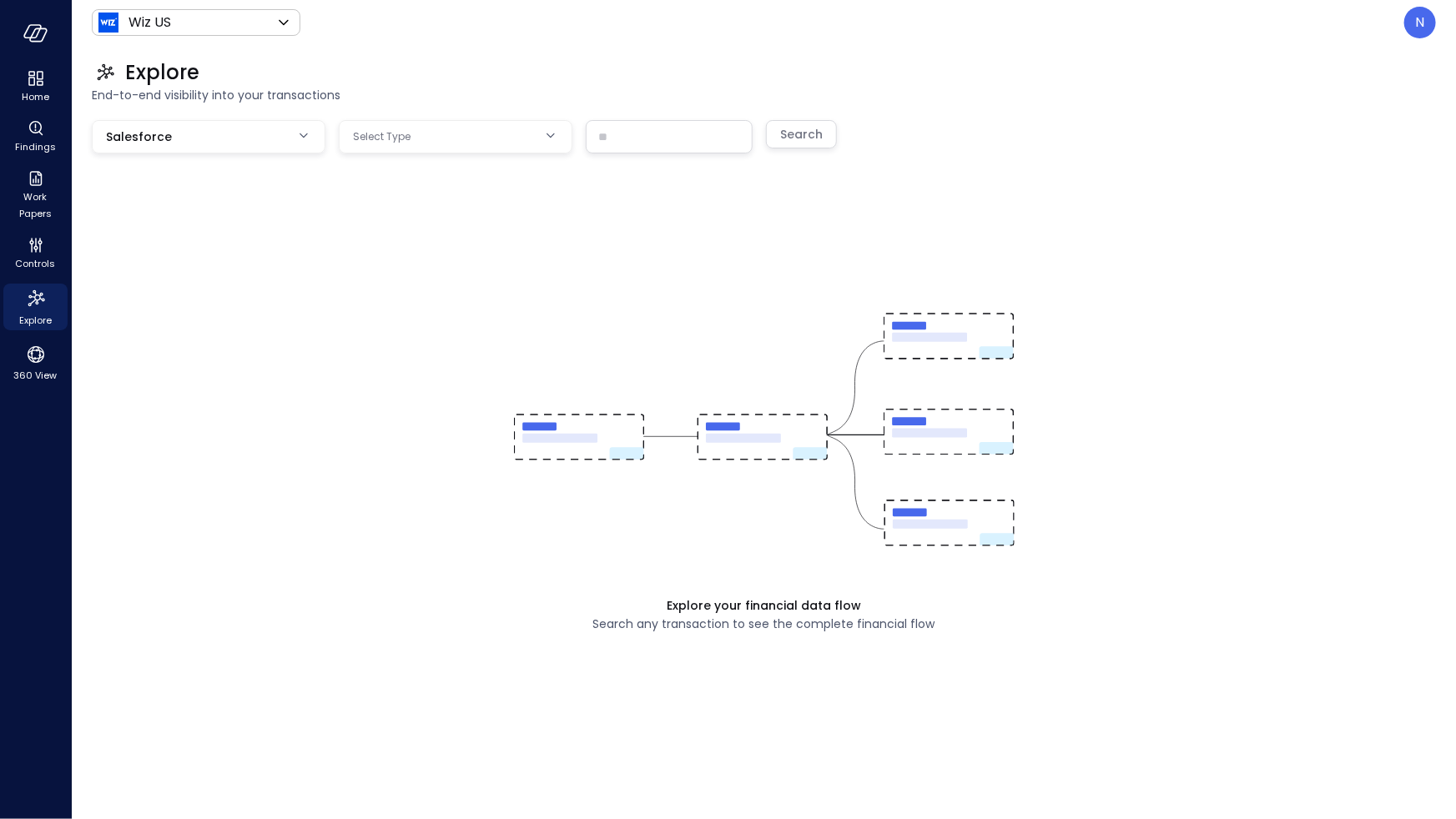 click on "**********" at bounding box center (728, 410) 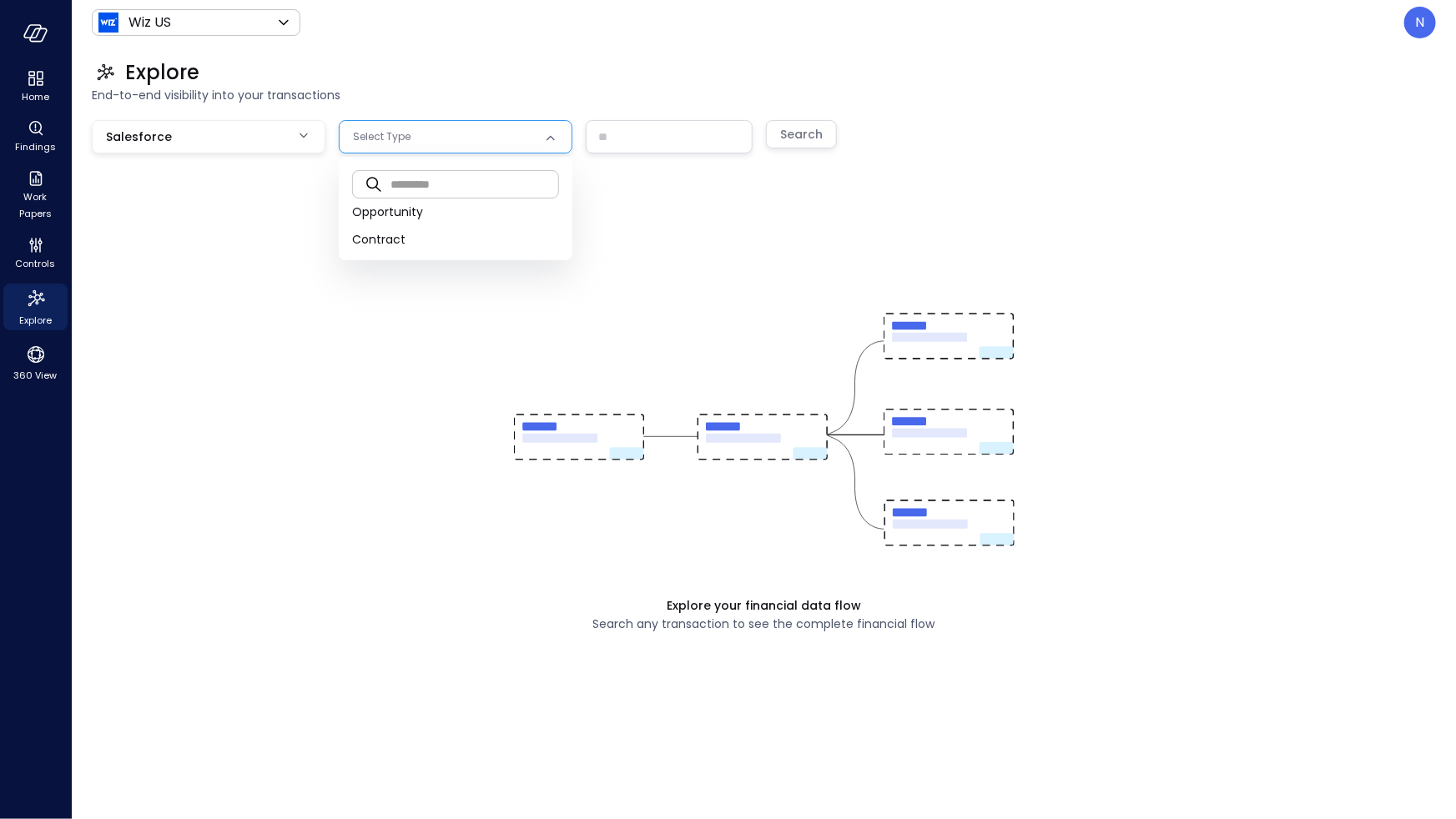 click at bounding box center [475, 183] 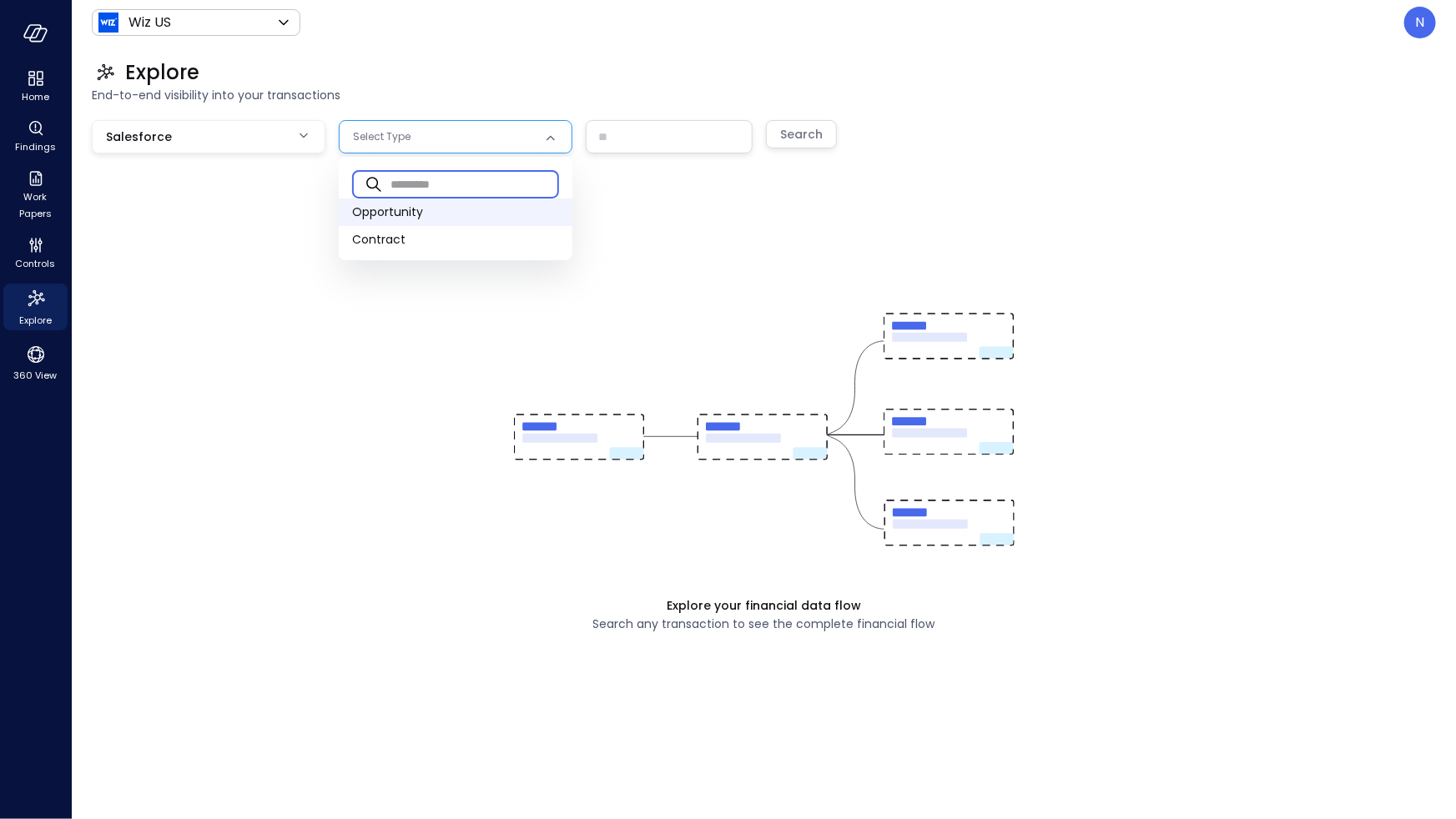 click on "Opportunity" at bounding box center (456, 212) 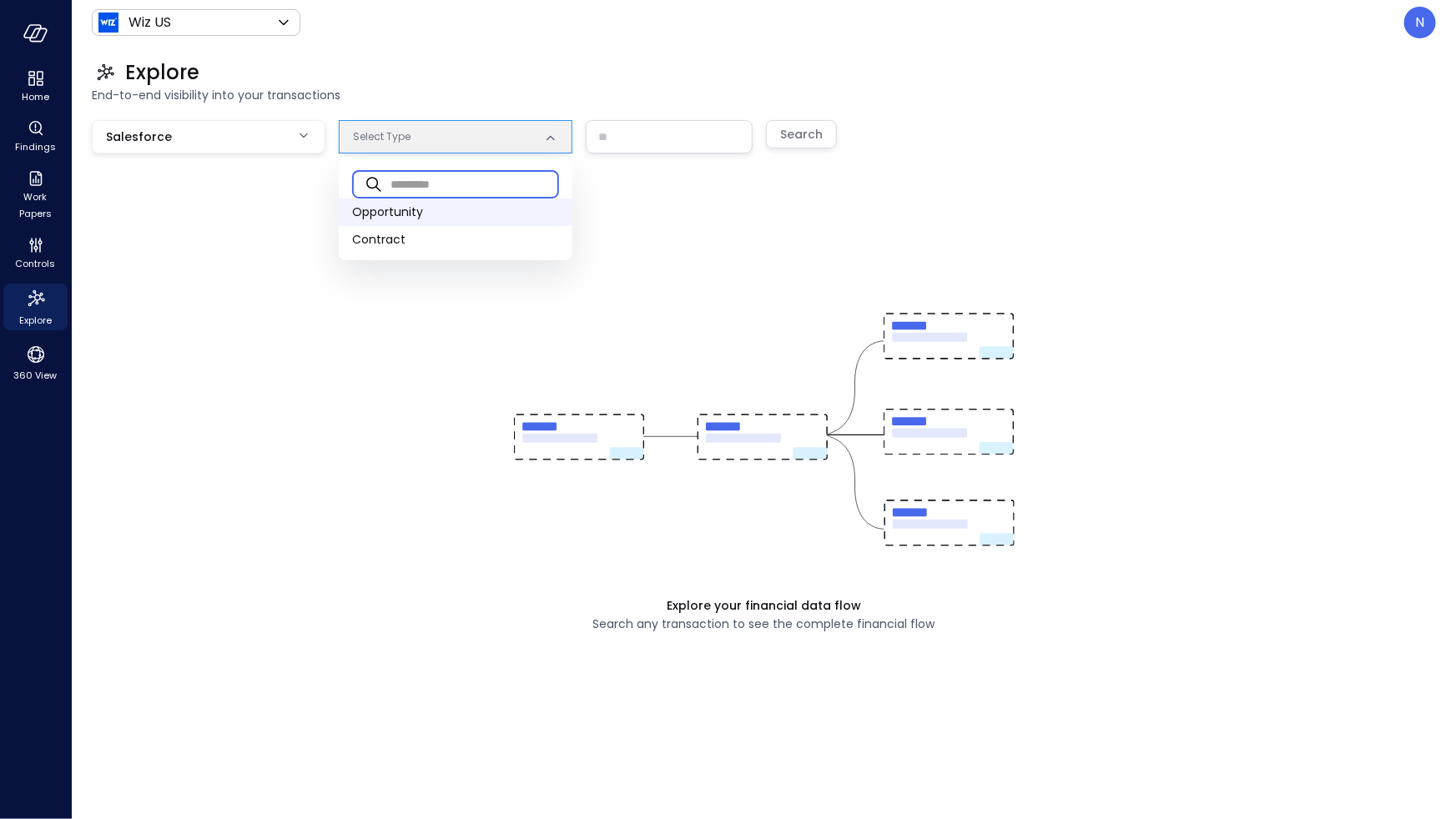 type on "***" 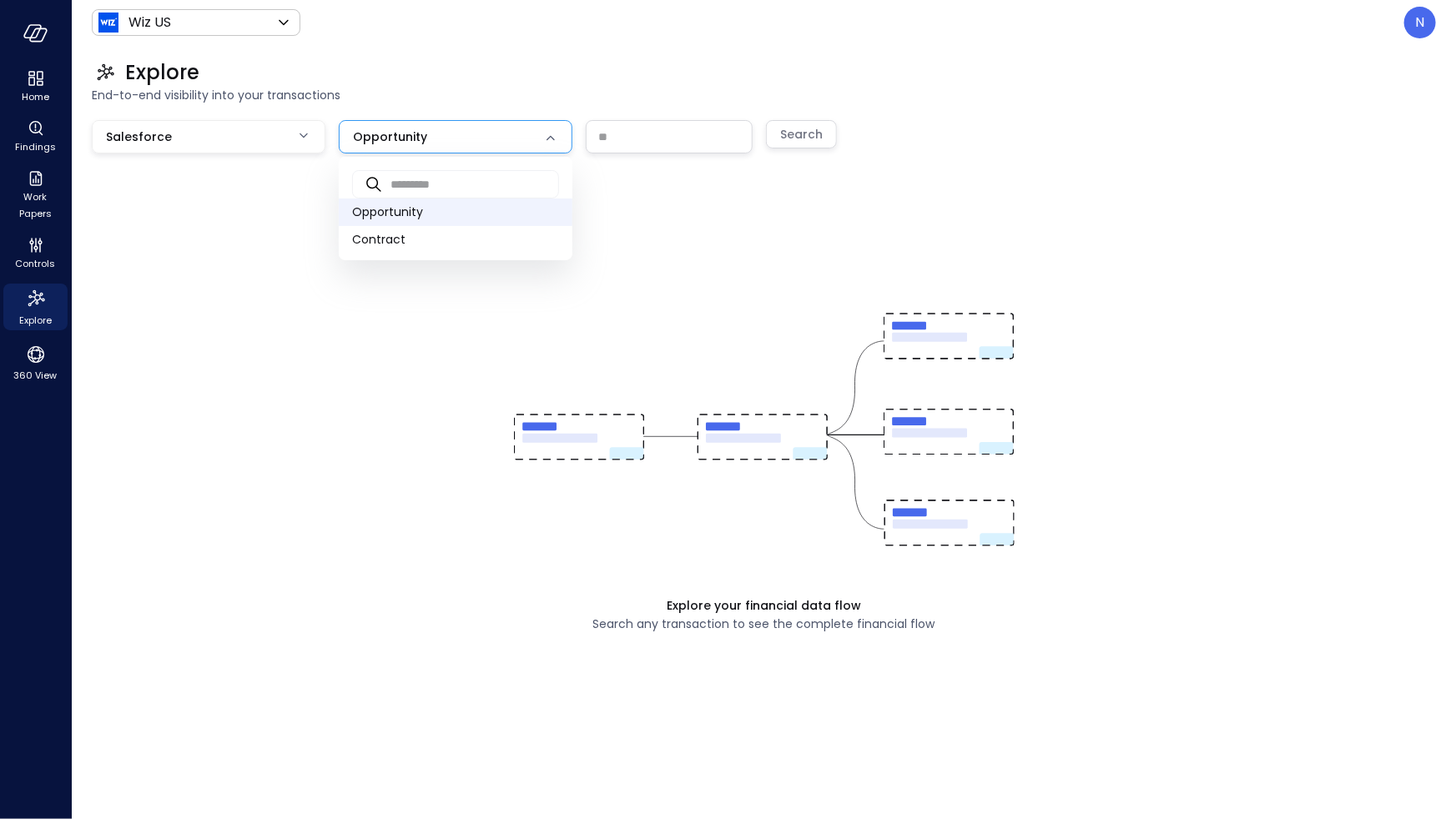 click on "**********" at bounding box center [728, 410] 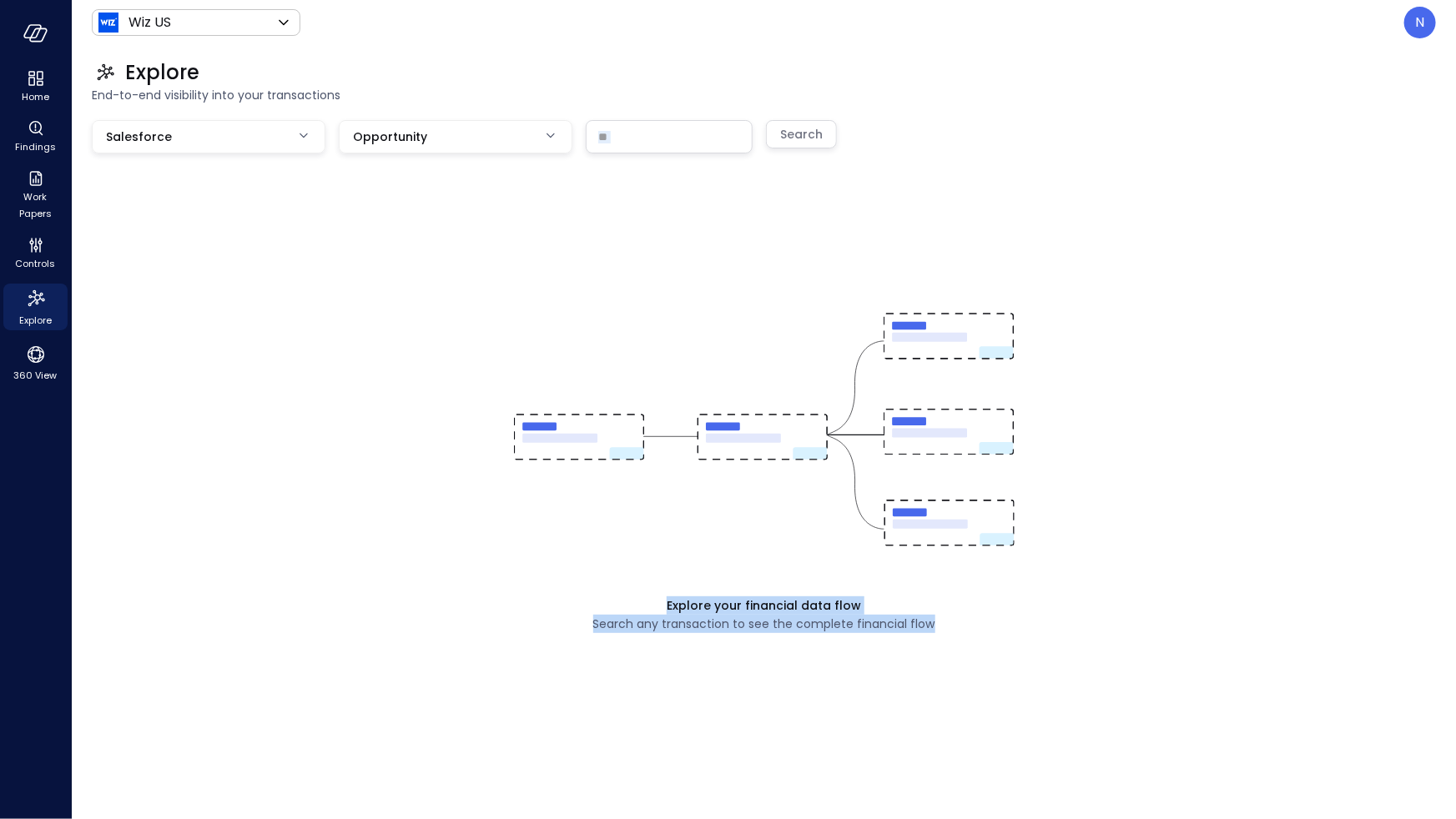 click at bounding box center (669, 136) 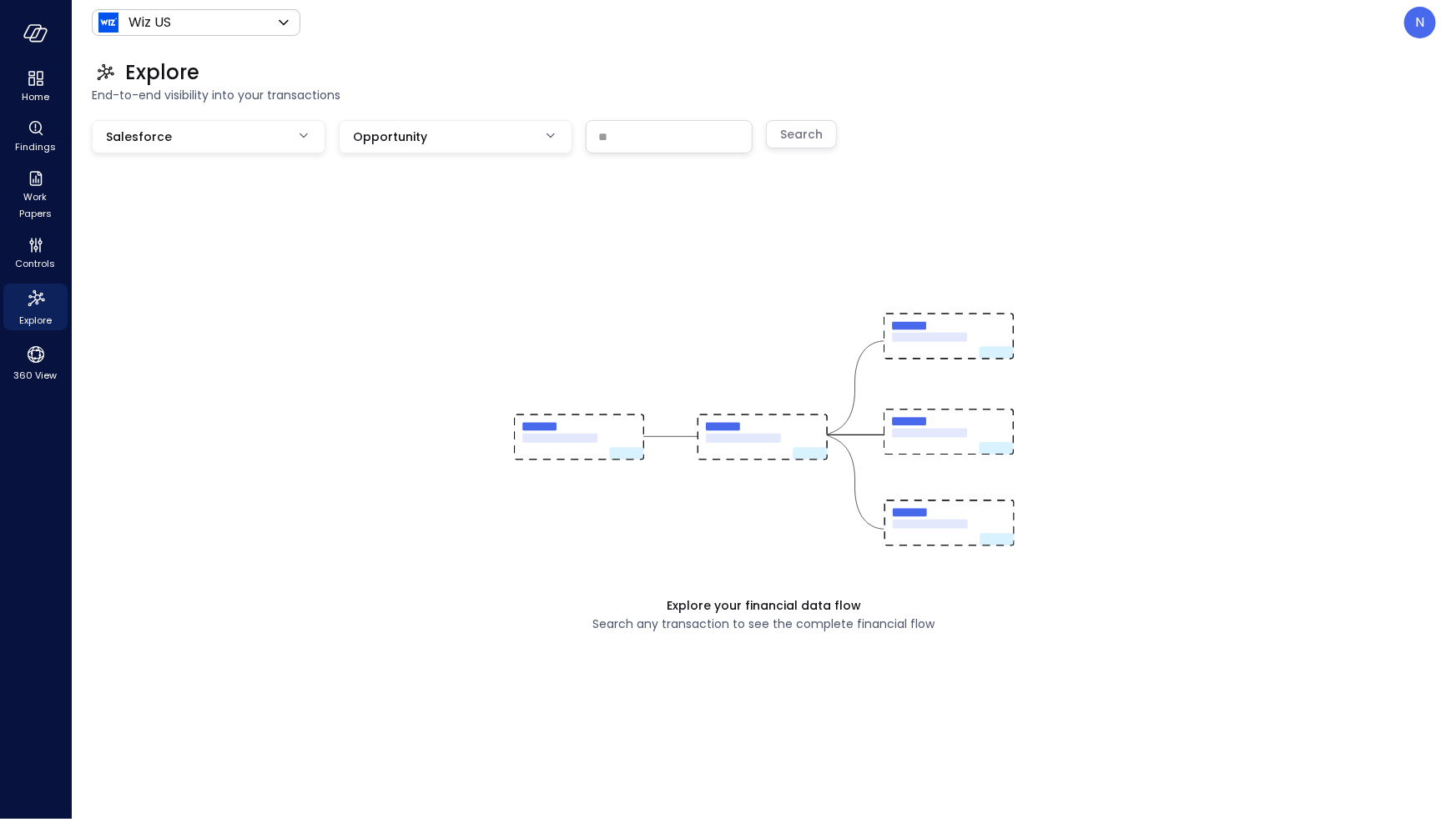 paste on "**********" 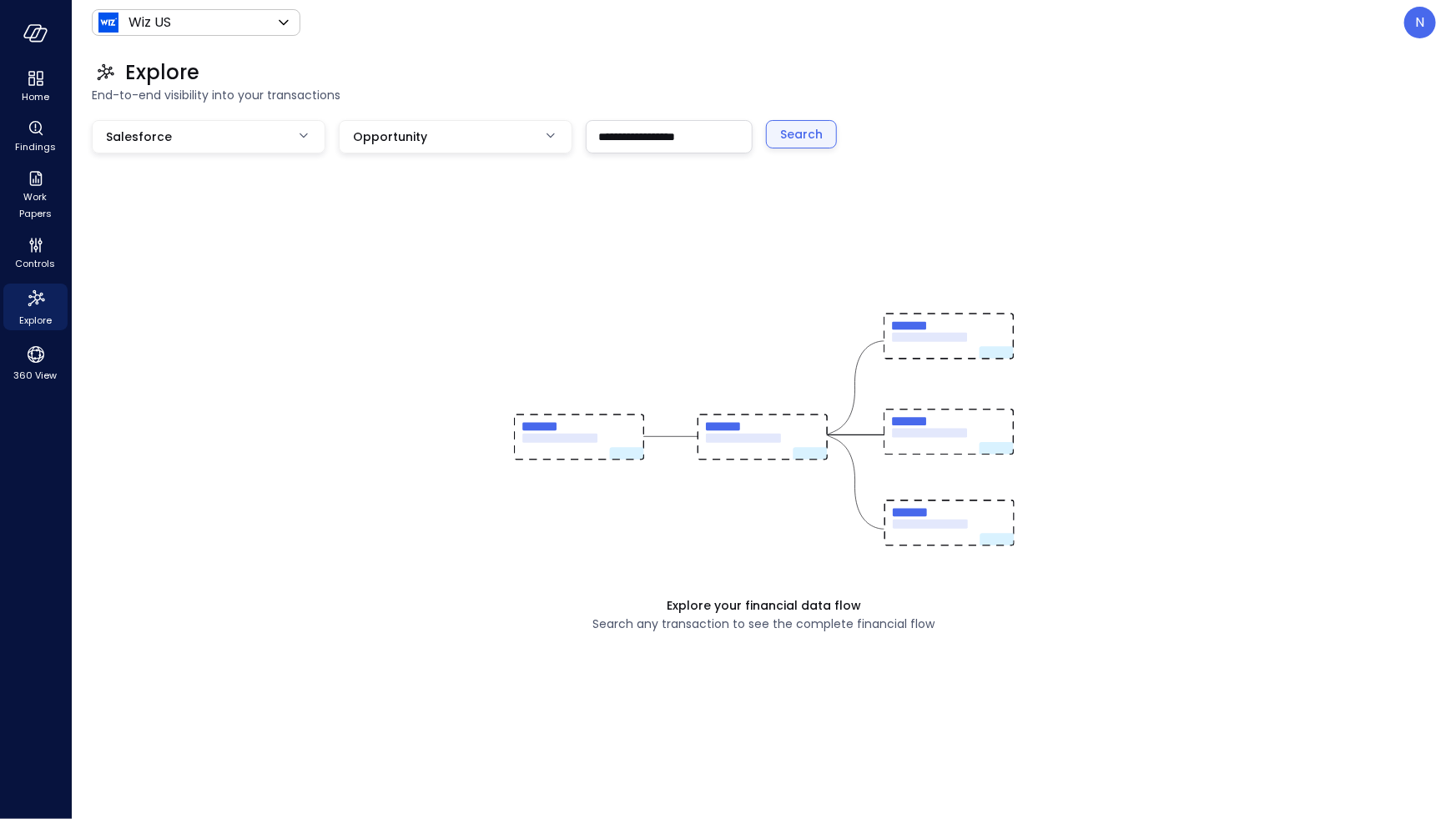 type on "**********" 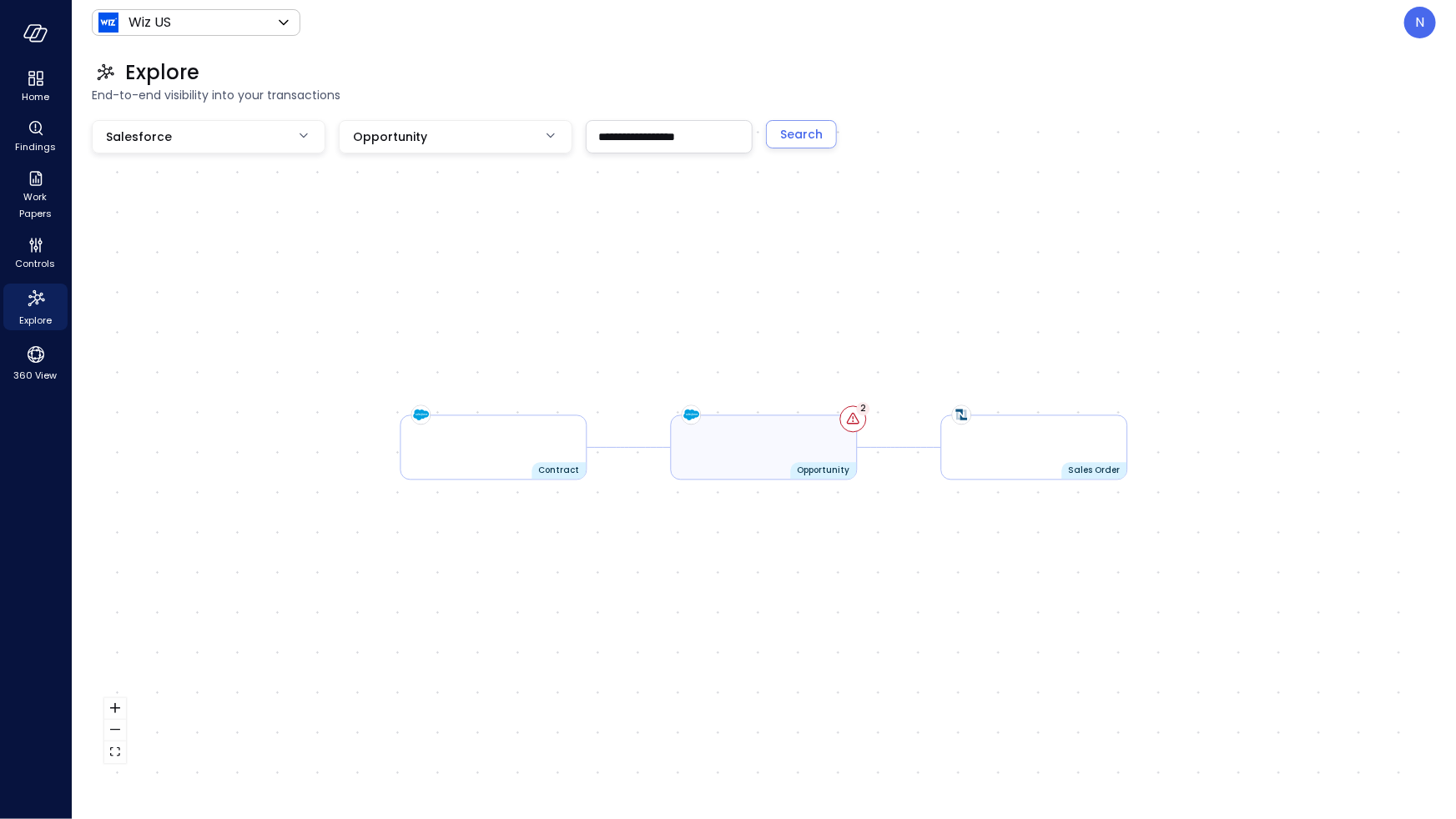 click on "2" at bounding box center (864, 410) 